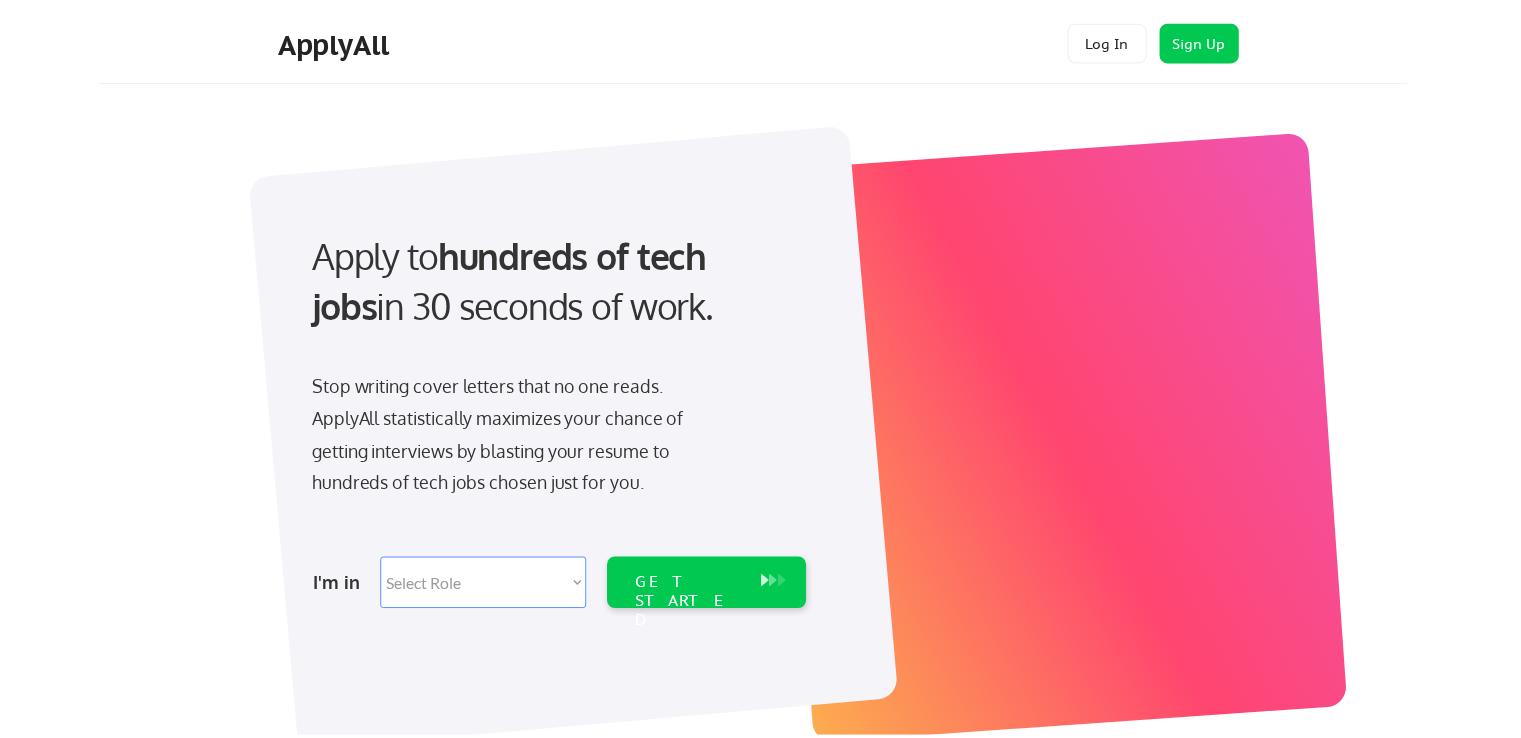 scroll, scrollTop: 0, scrollLeft: 0, axis: both 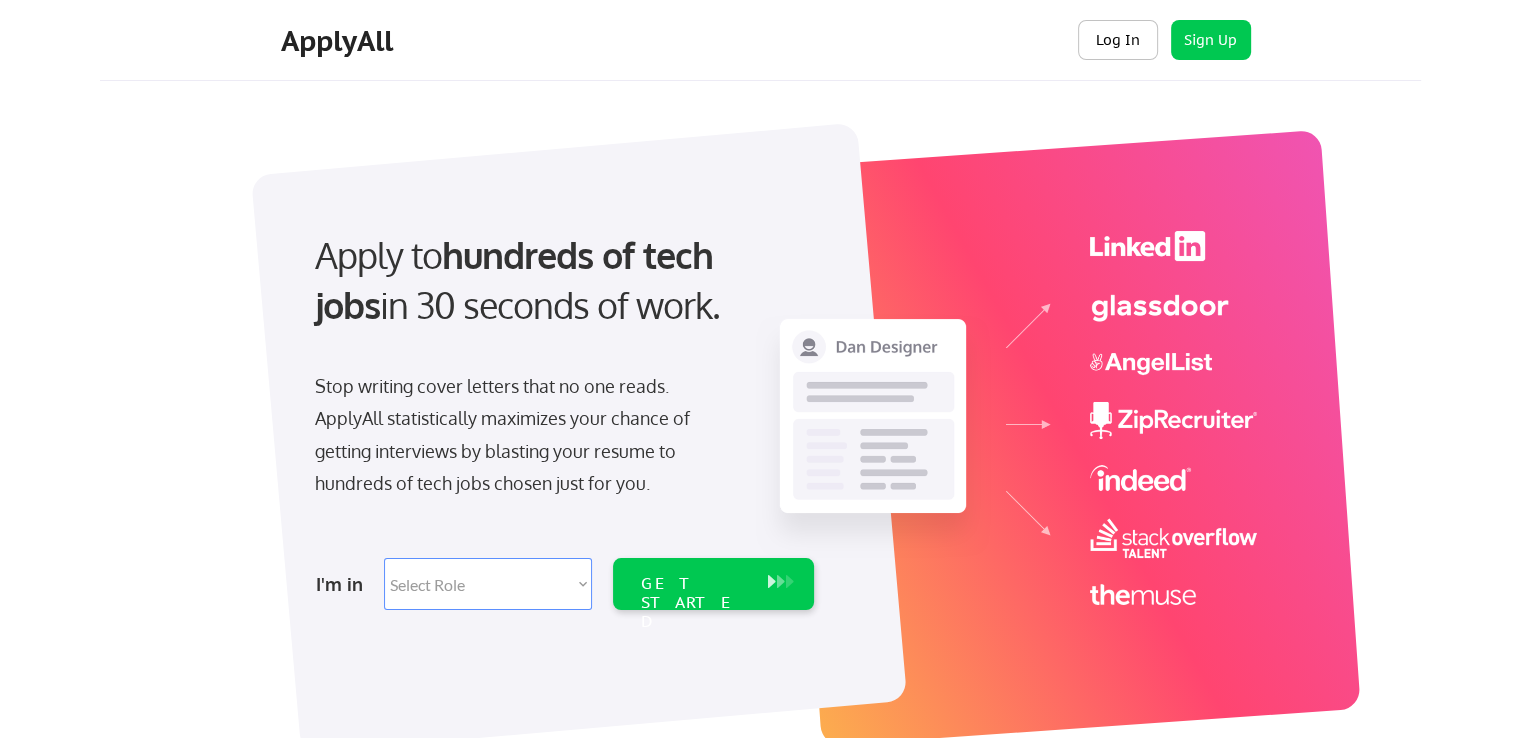 click on "Log In" at bounding box center [1118, 40] 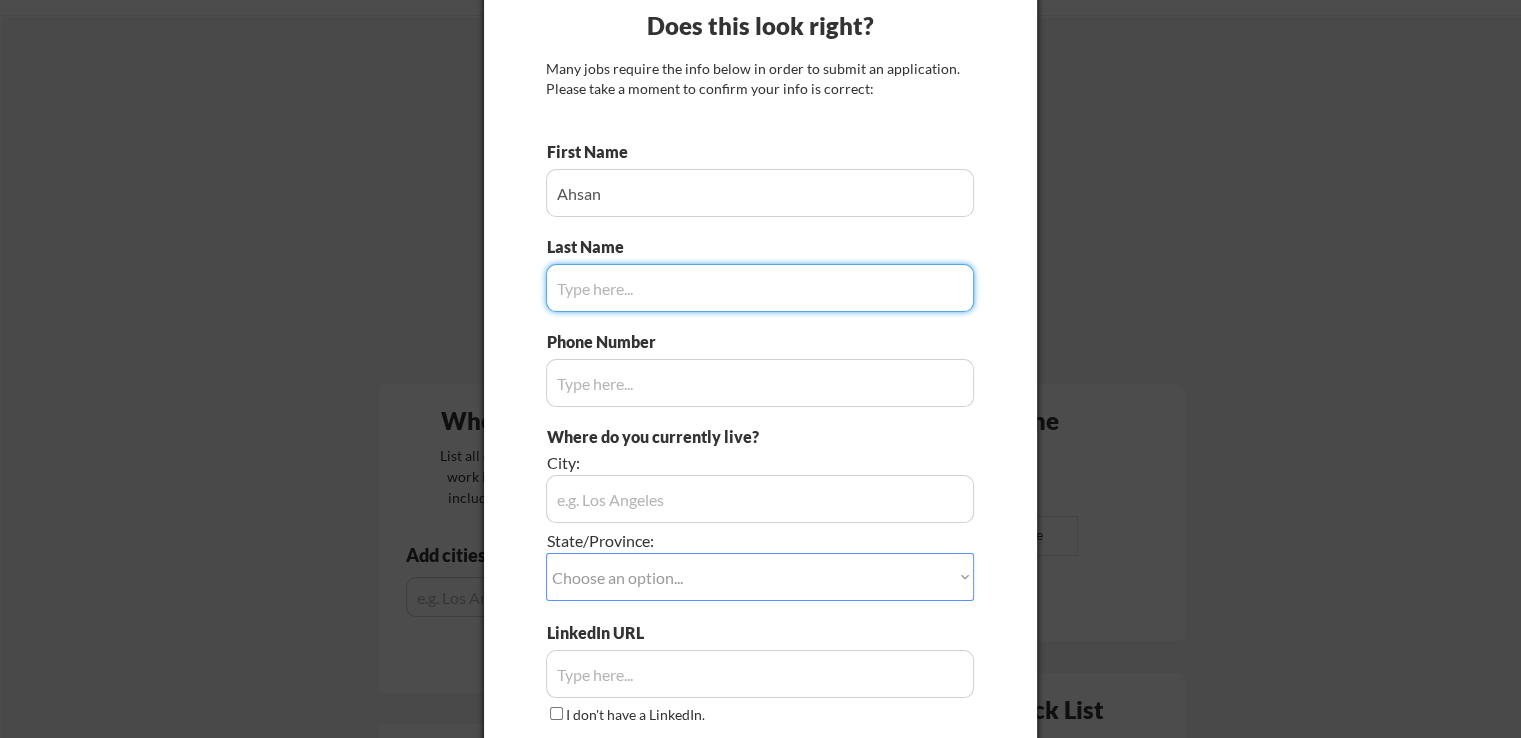 scroll, scrollTop: 100, scrollLeft: 0, axis: vertical 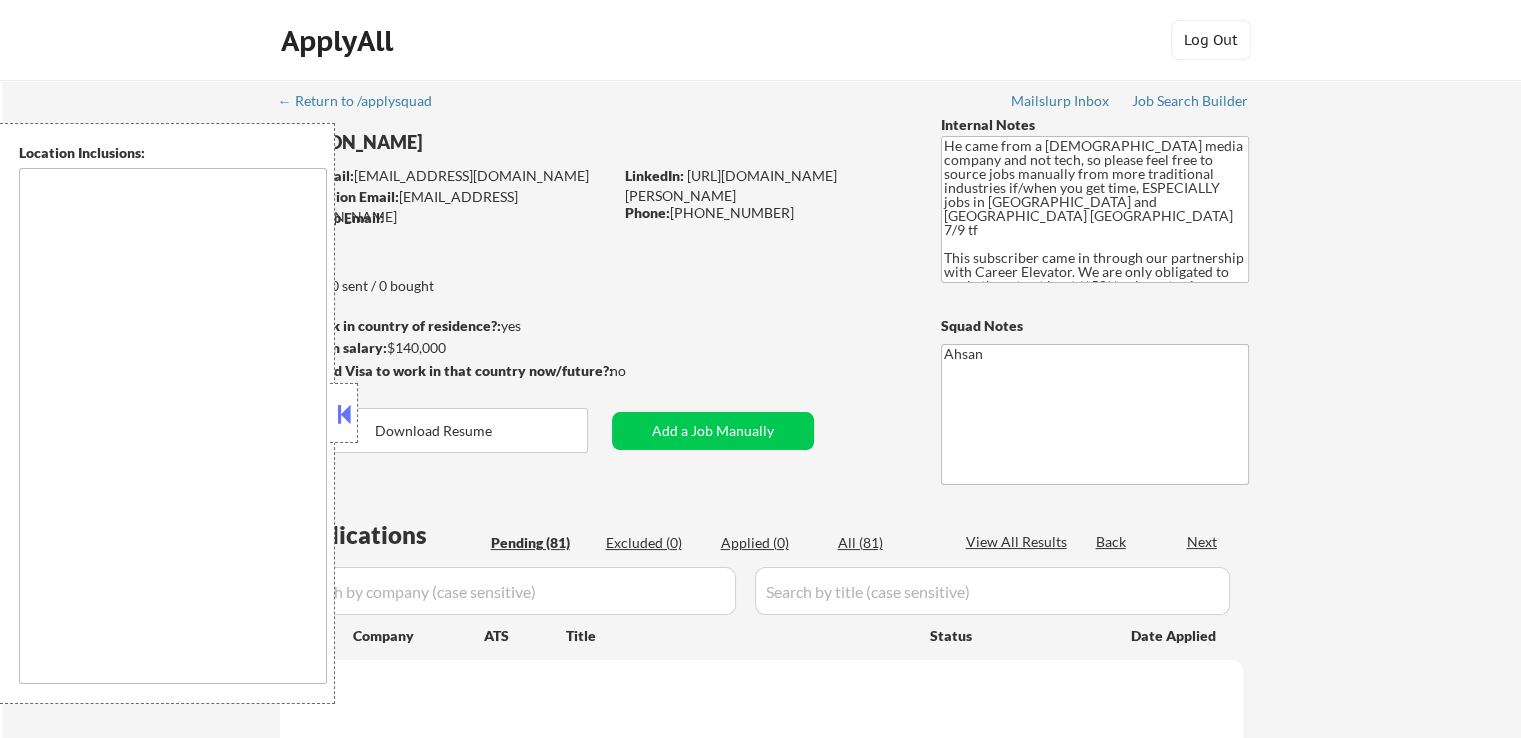 type on "[GEOGRAPHIC_DATA], [GEOGRAPHIC_DATA]   [GEOGRAPHIC_DATA], [GEOGRAPHIC_DATA]   [GEOGRAPHIC_DATA], [GEOGRAPHIC_DATA]   [GEOGRAPHIC_DATA], [GEOGRAPHIC_DATA]   [GEOGRAPHIC_DATA], [GEOGRAPHIC_DATA]   [GEOGRAPHIC_DATA], [GEOGRAPHIC_DATA]   [GEOGRAPHIC_DATA], [GEOGRAPHIC_DATA]   [GEOGRAPHIC_DATA], [GEOGRAPHIC_DATA]   [GEOGRAPHIC_DATA], [GEOGRAPHIC_DATA]   [GEOGRAPHIC_DATA], [GEOGRAPHIC_DATA]   [GEOGRAPHIC_DATA], [GEOGRAPHIC_DATA]   [GEOGRAPHIC_DATA], [GEOGRAPHIC_DATA]   [GEOGRAPHIC_DATA], [GEOGRAPHIC_DATA]   [GEOGRAPHIC_DATA], [GEOGRAPHIC_DATA]   [GEOGRAPHIC_DATA], [GEOGRAPHIC_DATA]   [GEOGRAPHIC_DATA], [GEOGRAPHIC_DATA]   [GEOGRAPHIC_DATA], [GEOGRAPHIC_DATA]   [GEOGRAPHIC_DATA], [GEOGRAPHIC_DATA]   [GEOGRAPHIC_DATA], [GEOGRAPHIC_DATA]   [GEOGRAPHIC_DATA], [GEOGRAPHIC_DATA]   [GEOGRAPHIC_DATA], [GEOGRAPHIC_DATA]   [GEOGRAPHIC_DATA], [GEOGRAPHIC_DATA]   [GEOGRAPHIC_DATA], [GEOGRAPHIC_DATA]   [GEOGRAPHIC_DATA], [GEOGRAPHIC_DATA]   [GEOGRAPHIC_DATA], [GEOGRAPHIC_DATA]" 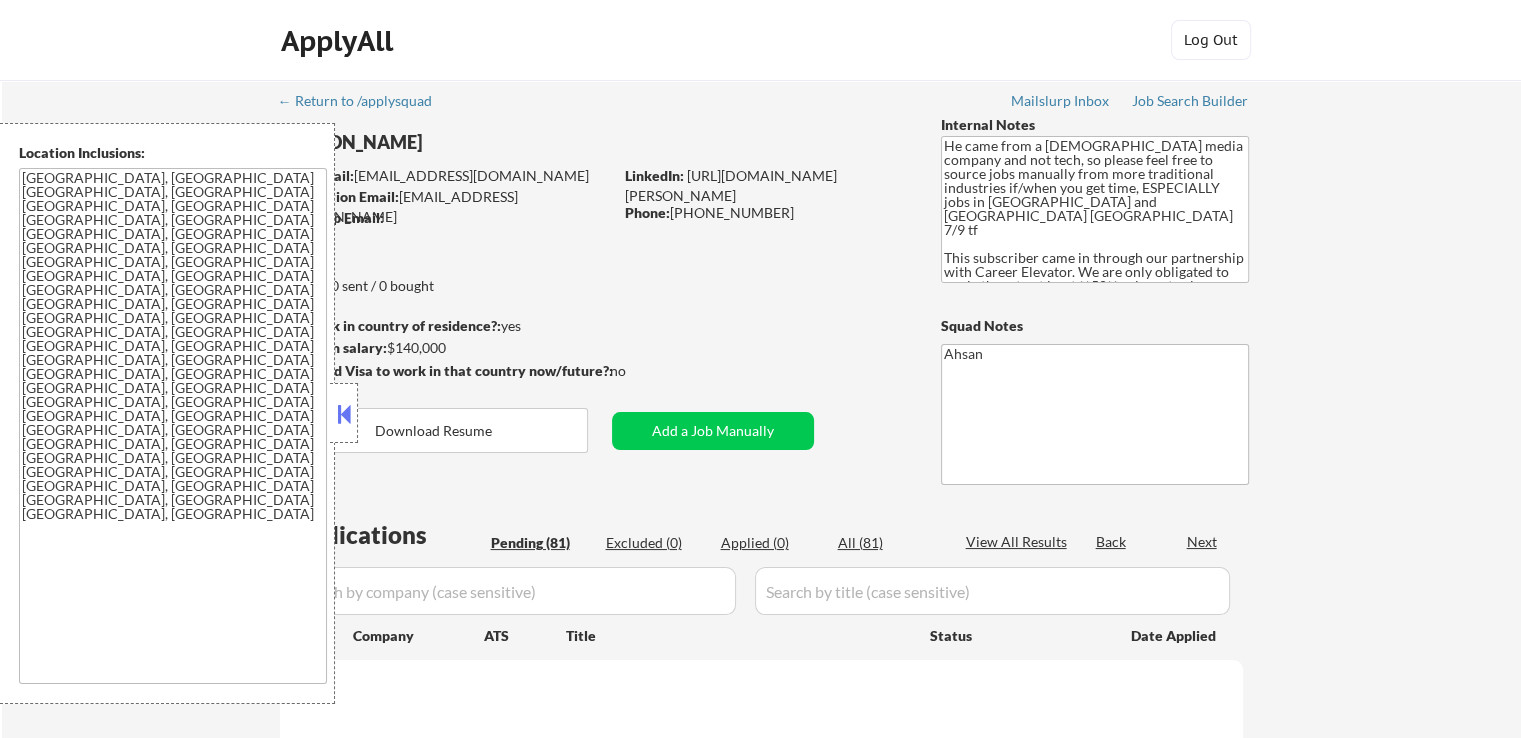 select on ""pending"" 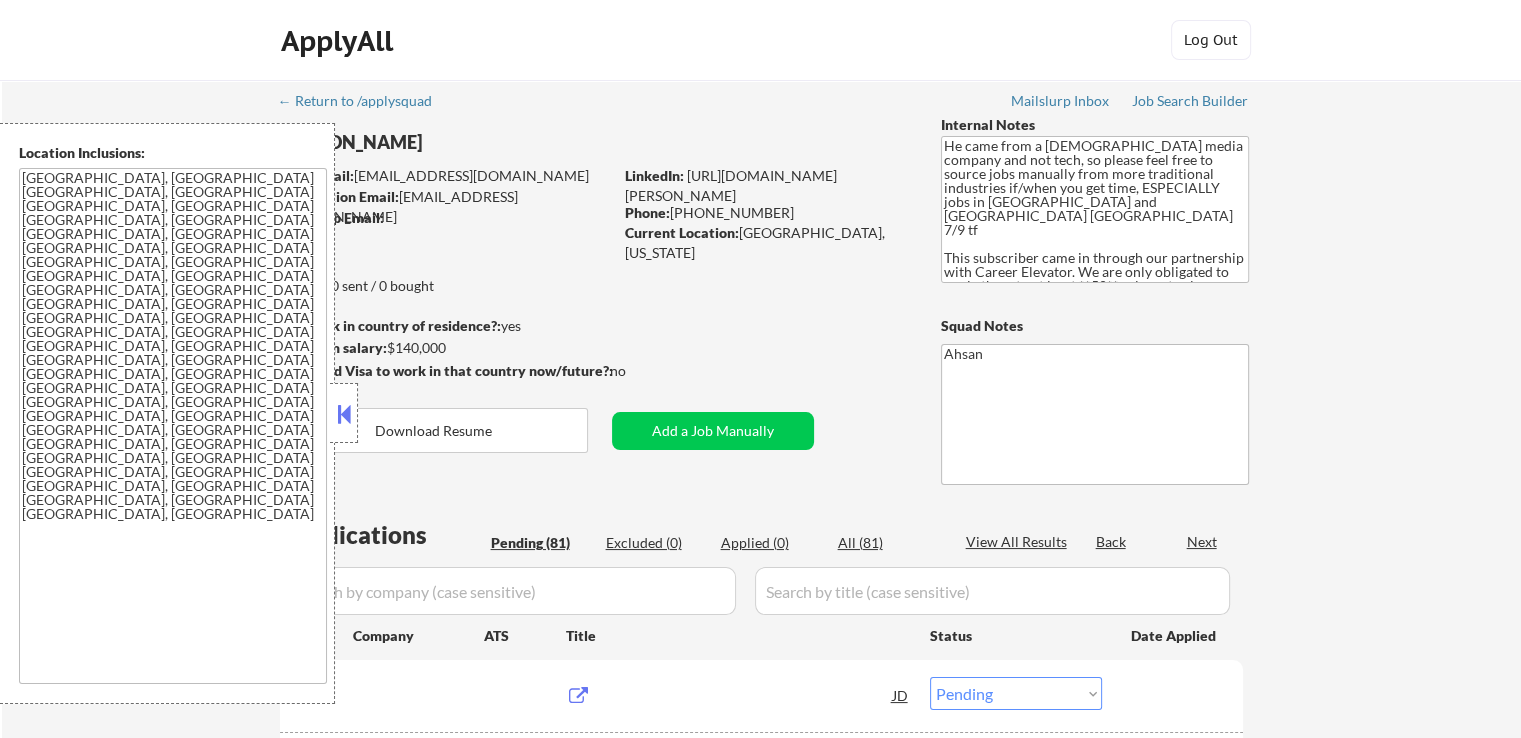 scroll, scrollTop: 100, scrollLeft: 0, axis: vertical 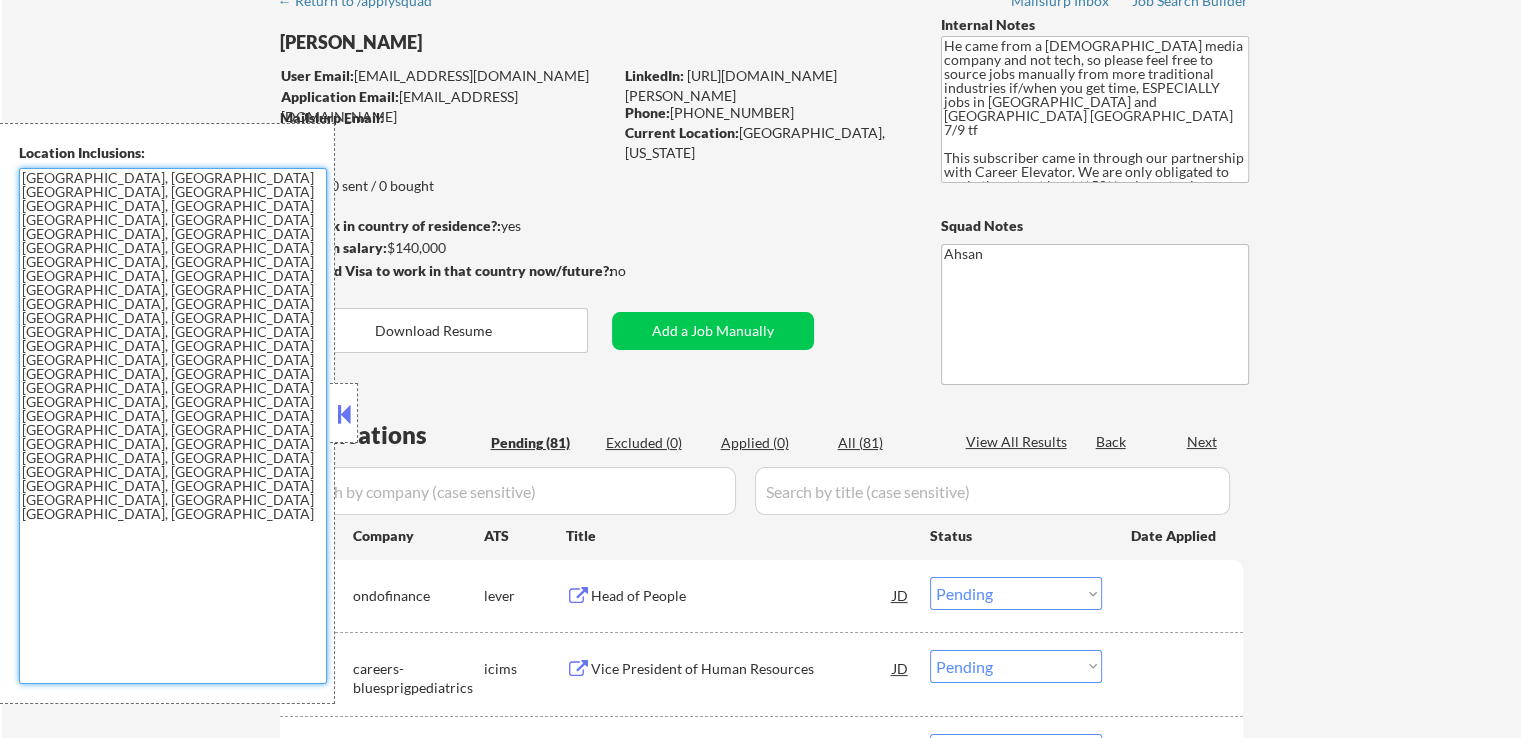 drag, startPoint x: 128, startPoint y: 289, endPoint x: 18, endPoint y: 179, distance: 155.56349 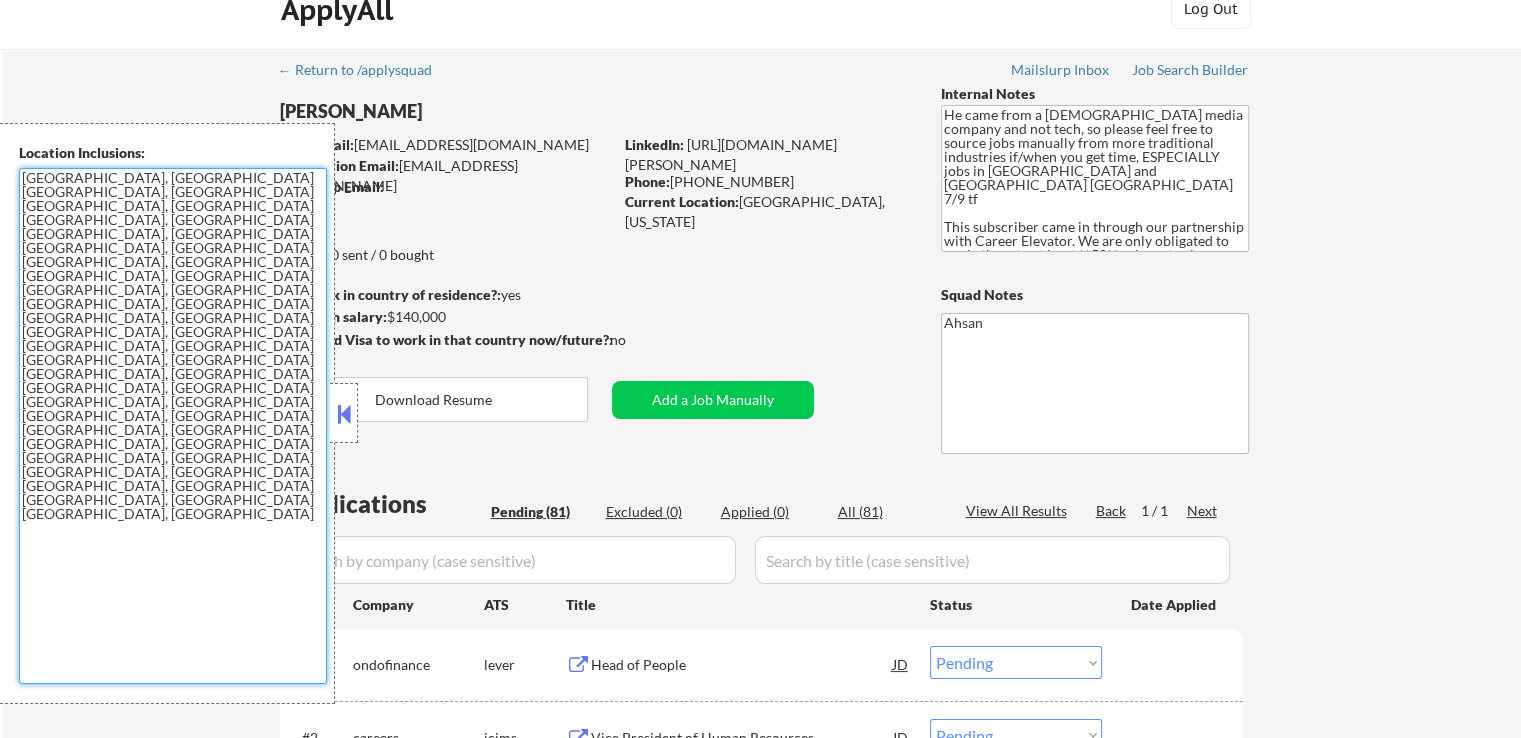 scroll, scrollTop: 0, scrollLeft: 0, axis: both 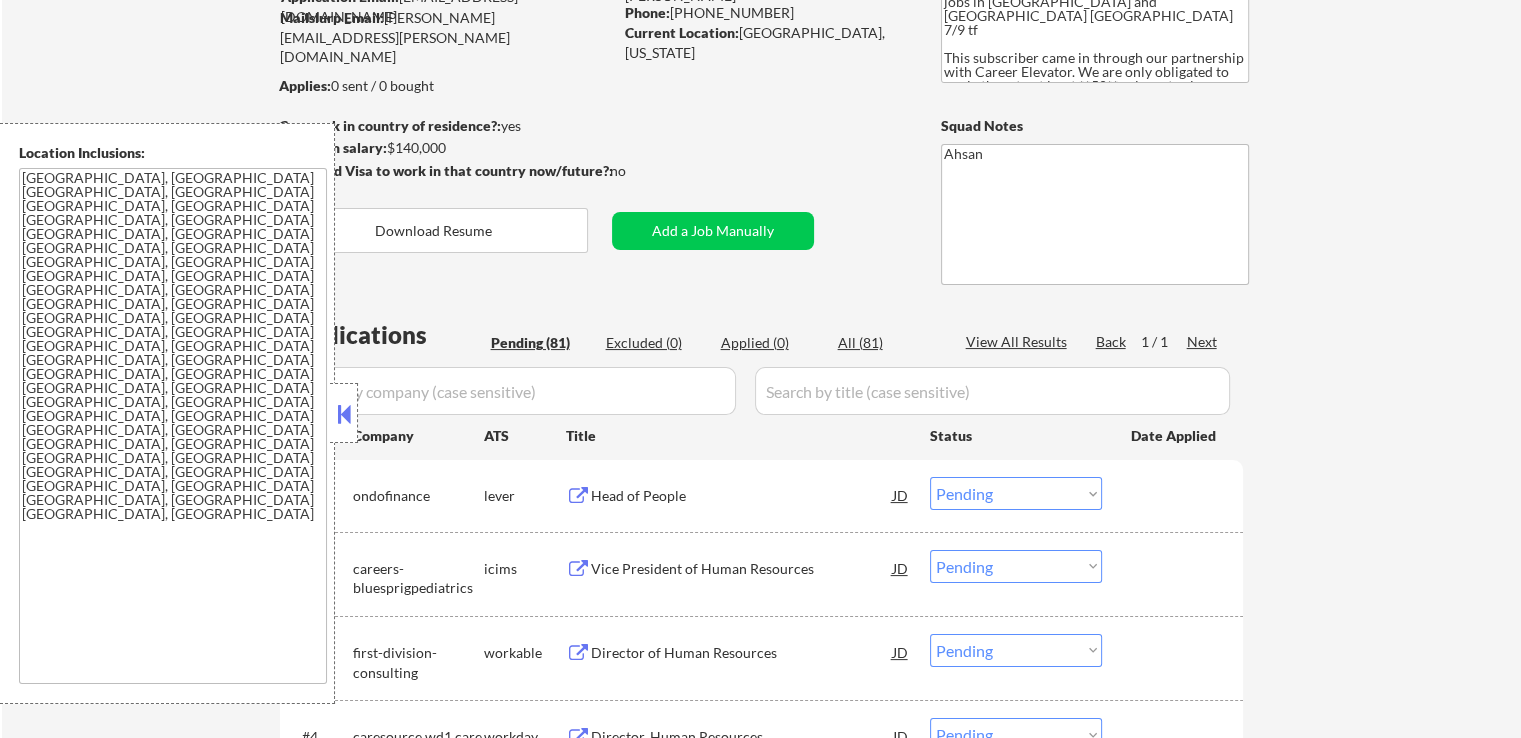 click on "← Return to /applysquad Mailslurp Inbox Job Search Builder [PERSON_NAME] User Email:  [EMAIL_ADDRESS][DOMAIN_NAME] Application Email:  [EMAIL_ADDRESS][DOMAIN_NAME] Mailslurp Email:  [PERSON_NAME][EMAIL_ADDRESS][PERSON_NAME][DOMAIN_NAME] LinkedIn:   [URL][DOMAIN_NAME][PERSON_NAME]
Phone:  [PHONE_NUMBER] Current Location:  [GEOGRAPHIC_DATA], [US_STATE] Applies:  0 sent / 0 bought Internal Notes He came from a [DEMOGRAPHIC_DATA] media company and not tech, so please feel free to source jobs manually from more traditional industries if/when you get time, ESPECIALLY jobs in [GEOGRAPHIC_DATA] and [GEOGRAPHIC_DATA] [GEOGRAPHIC_DATA] 7/9 tf
This subscriber came in through our partnership with Career Elevator. We are only obligated to apply them to at least **50** relevant roles a month, but we should apply them to up to 5-10 a day if possible! Can work in country of residence?:  yes Squad Notes Minimum salary:  $140,000 Will need Visa to work in that country now/future?:   no Download Resume Add a Job Manually Ahsan Applications Pending (81) Excluded (0) Applied (0) All (81) Back 1 / 1
#1" at bounding box center (761, 3366) 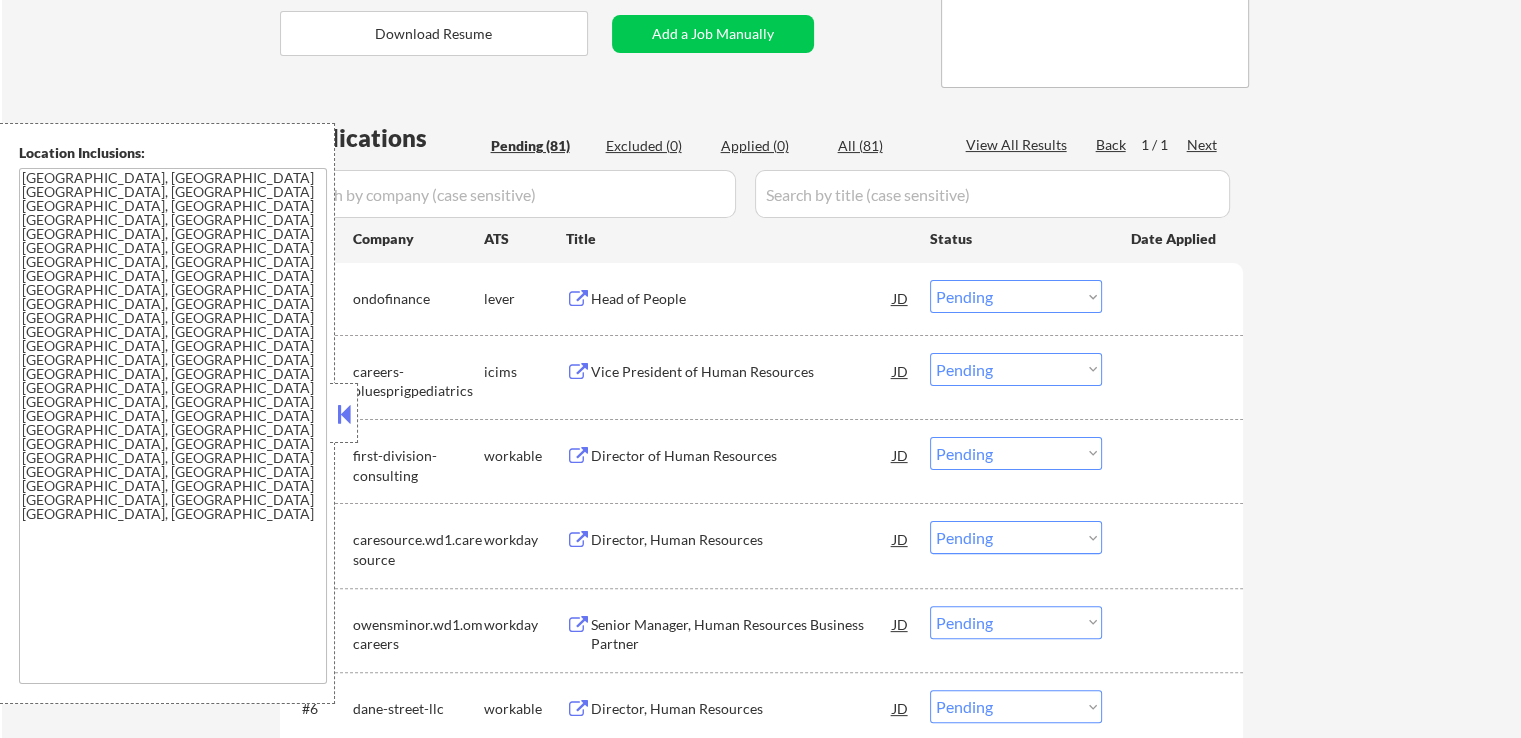 scroll, scrollTop: 400, scrollLeft: 0, axis: vertical 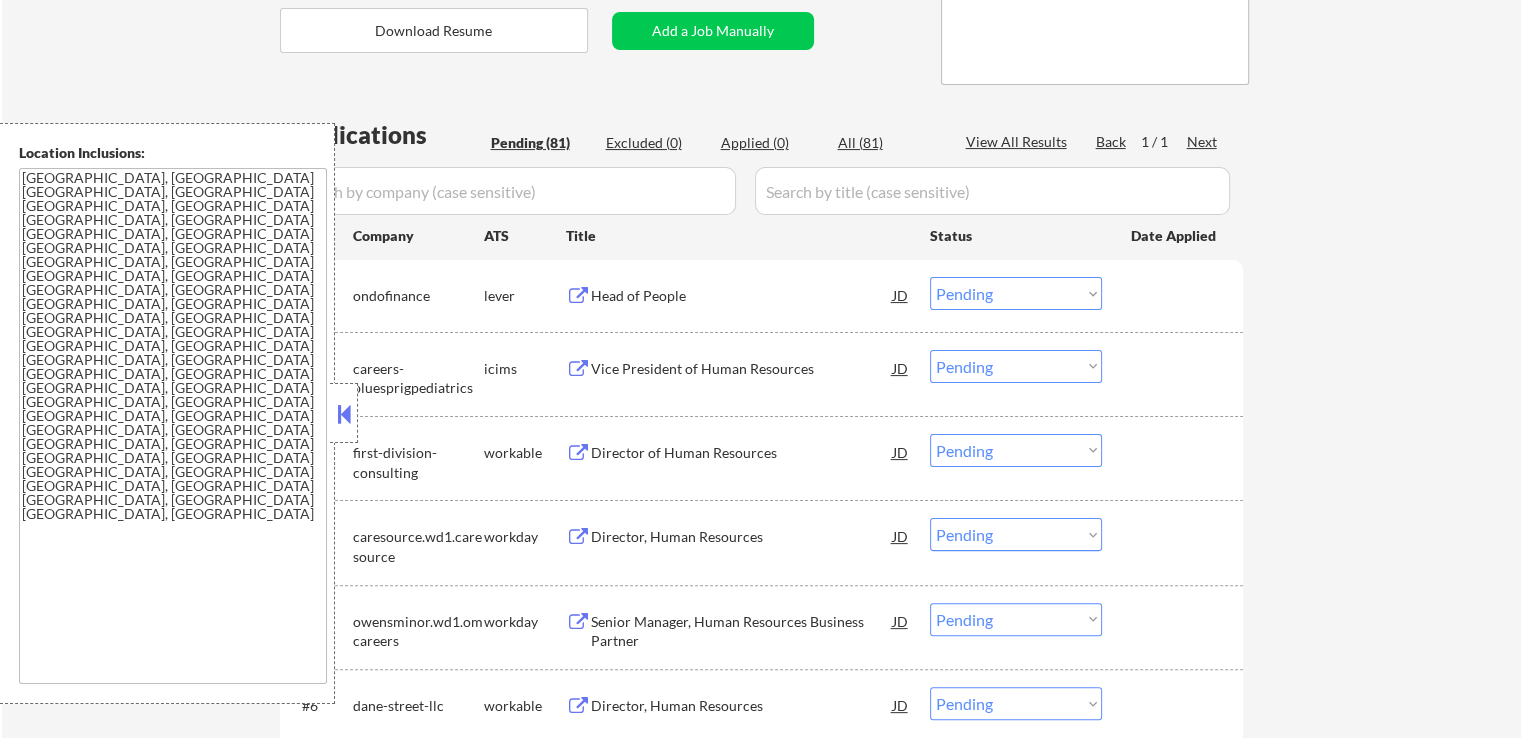 click on "← Return to /applysquad Mailslurp Inbox Job Search Builder [PERSON_NAME] User Email:  [EMAIL_ADDRESS][DOMAIN_NAME] Application Email:  [EMAIL_ADDRESS][DOMAIN_NAME] Mailslurp Email:  [PERSON_NAME][EMAIL_ADDRESS][PERSON_NAME][DOMAIN_NAME] LinkedIn:   [URL][DOMAIN_NAME][PERSON_NAME]
Phone:  [PHONE_NUMBER] Current Location:  [GEOGRAPHIC_DATA], [US_STATE] Applies:  0 sent / 0 bought Internal Notes He came from a [DEMOGRAPHIC_DATA] media company and not tech, so please feel free to source jobs manually from more traditional industries if/when you get time, ESPECIALLY jobs in [GEOGRAPHIC_DATA] and [GEOGRAPHIC_DATA] [GEOGRAPHIC_DATA] 7/9 tf
This subscriber came in through our partnership with Career Elevator. We are only obligated to apply them to at least **50** relevant roles a month, but we should apply them to up to 5-10 a day if possible! Can work in country of residence?:  yes Squad Notes Minimum salary:  $140,000 Will need Visa to work in that country now/future?:   no Download Resume Add a Job Manually Ahsan Applications Pending (81) Excluded (0) Applied (0) All (81) Back 1 / 1
#1" at bounding box center [761, 3166] 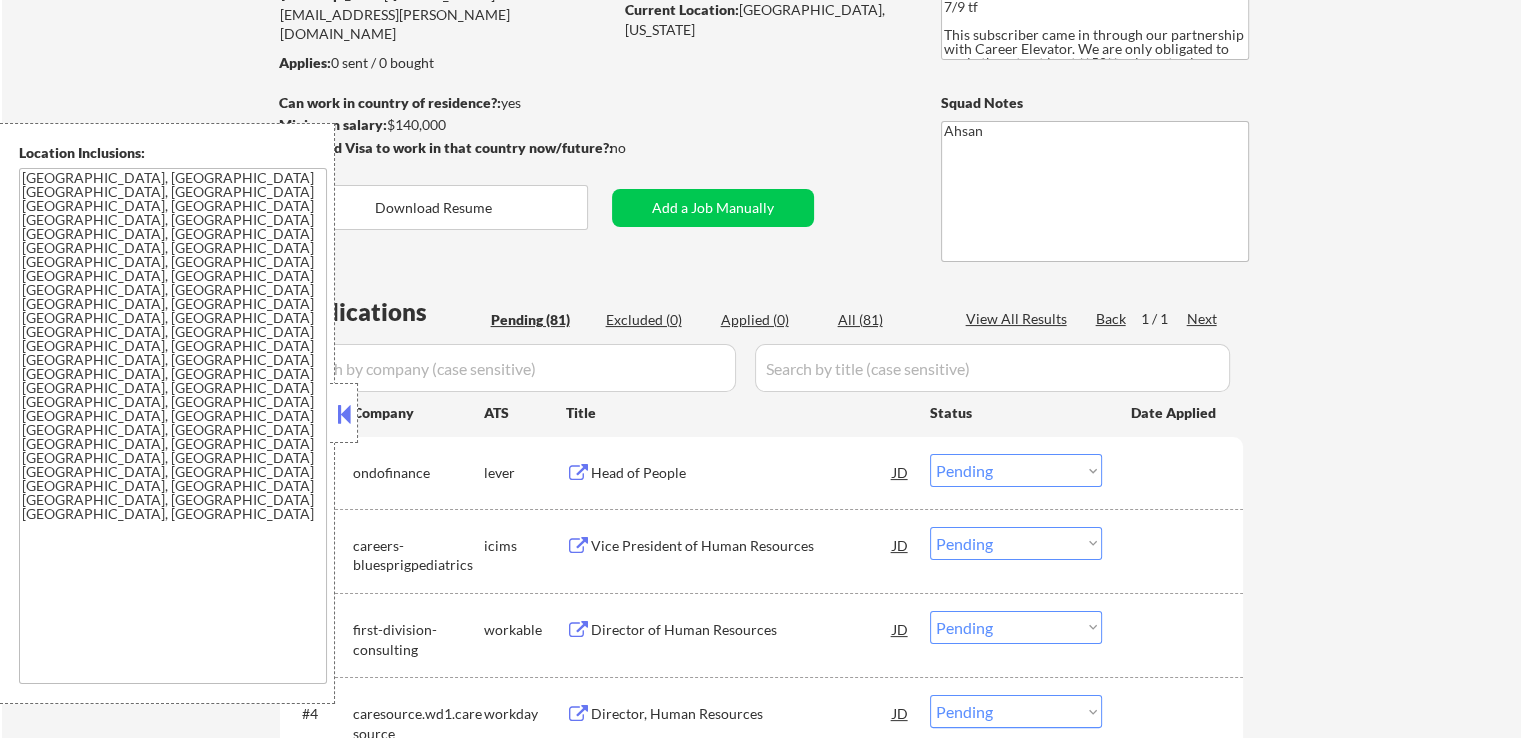 scroll, scrollTop: 0, scrollLeft: 0, axis: both 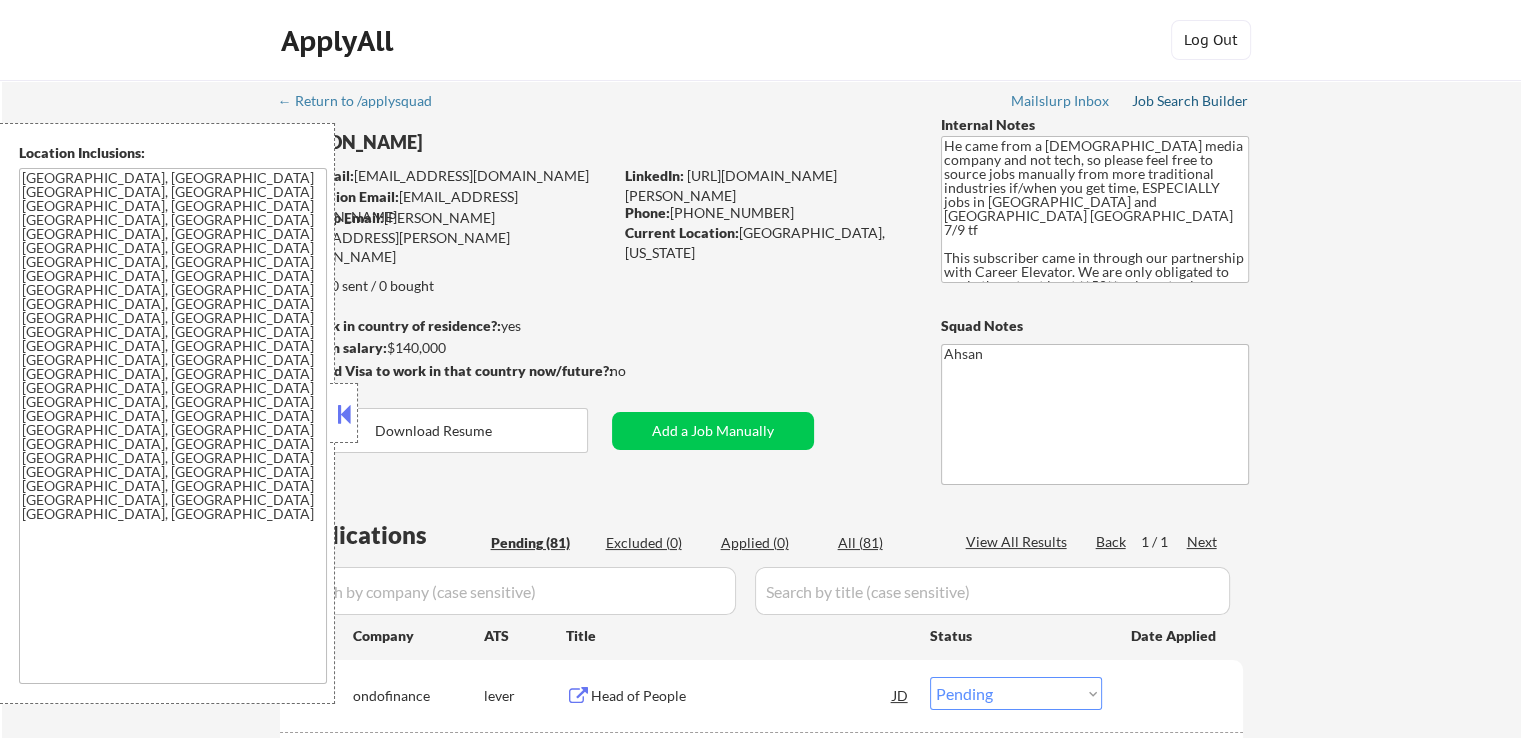 click on "Job Search Builder" at bounding box center [1190, 101] 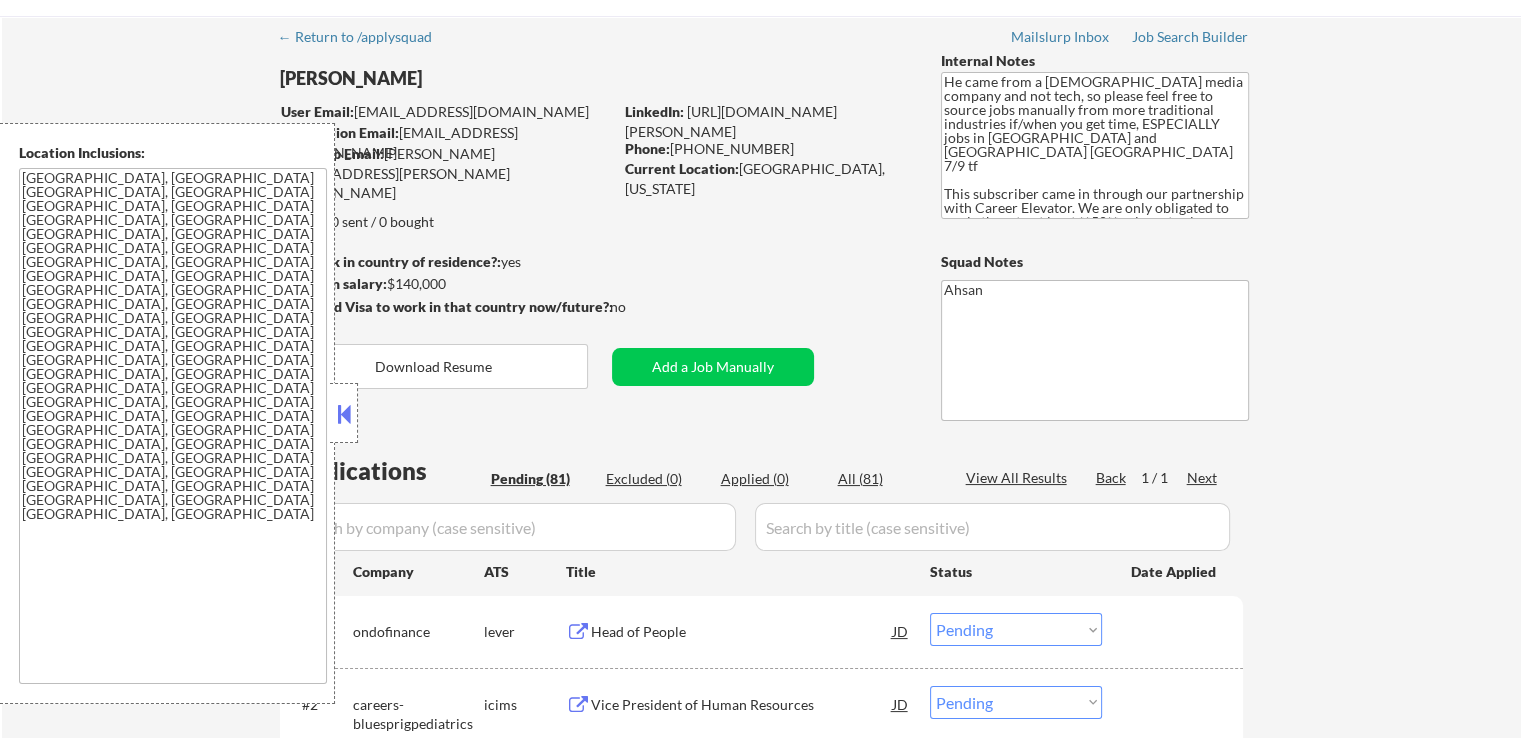 scroll, scrollTop: 100, scrollLeft: 0, axis: vertical 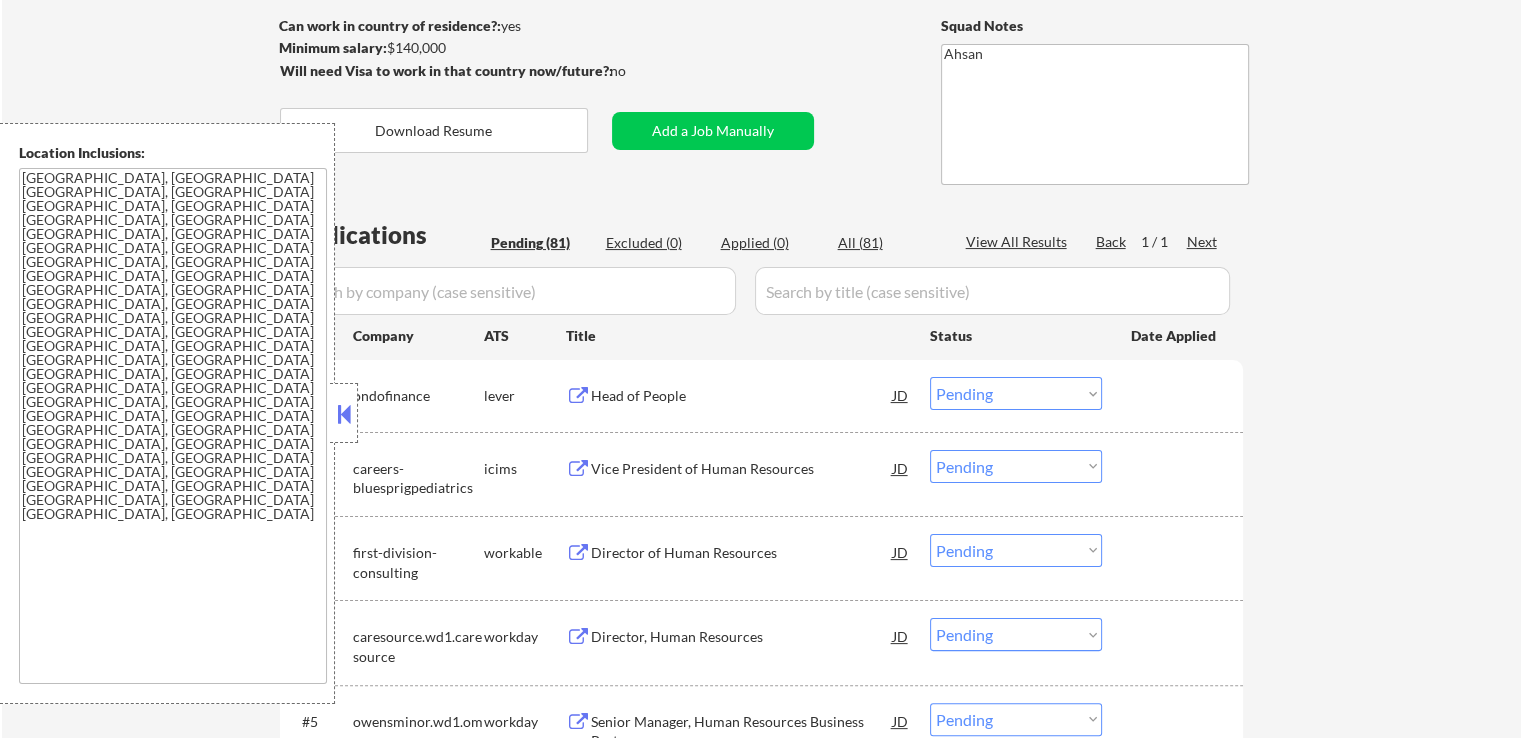 drag, startPoint x: 340, startPoint y: 412, endPoint x: 272, endPoint y: 273, distance: 154.74171 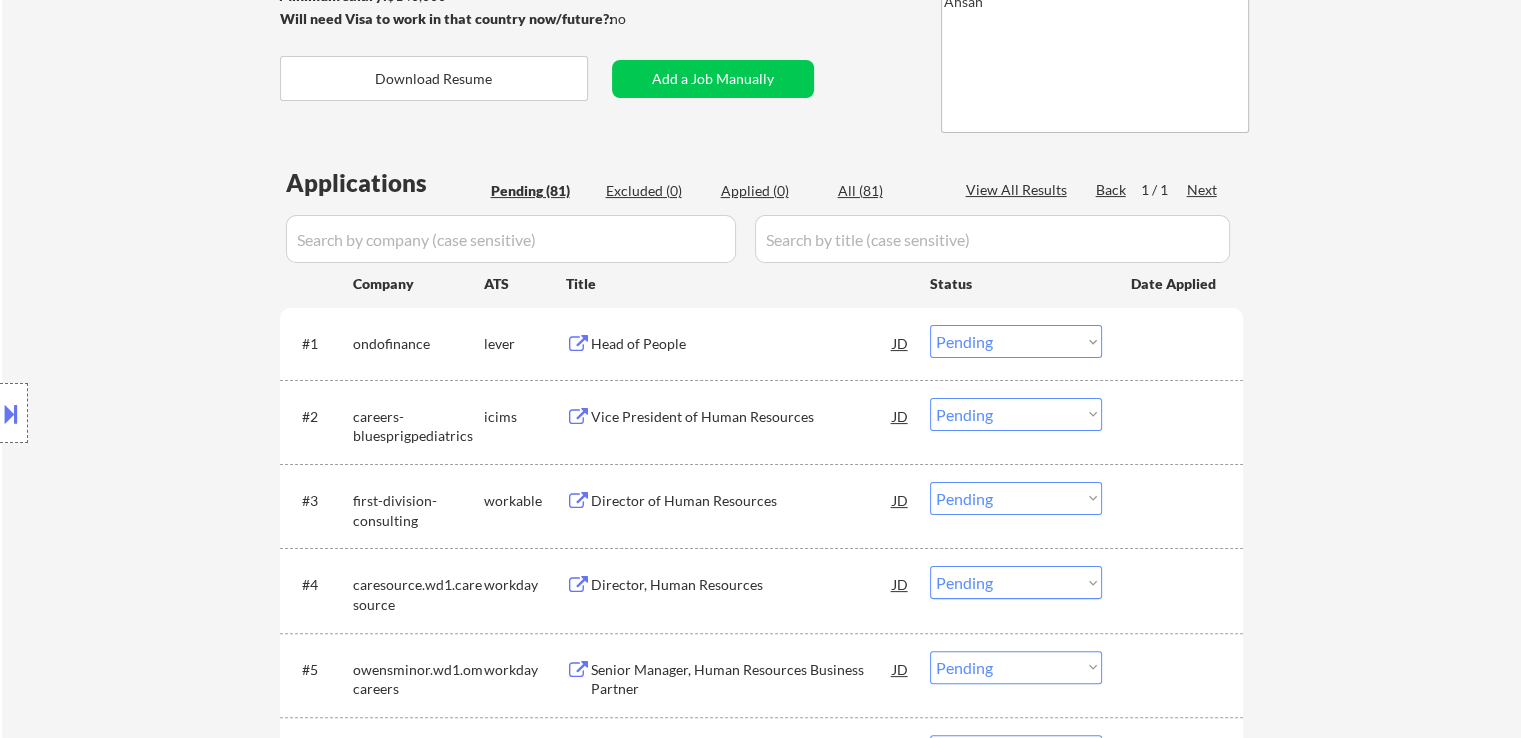 scroll, scrollTop: 400, scrollLeft: 0, axis: vertical 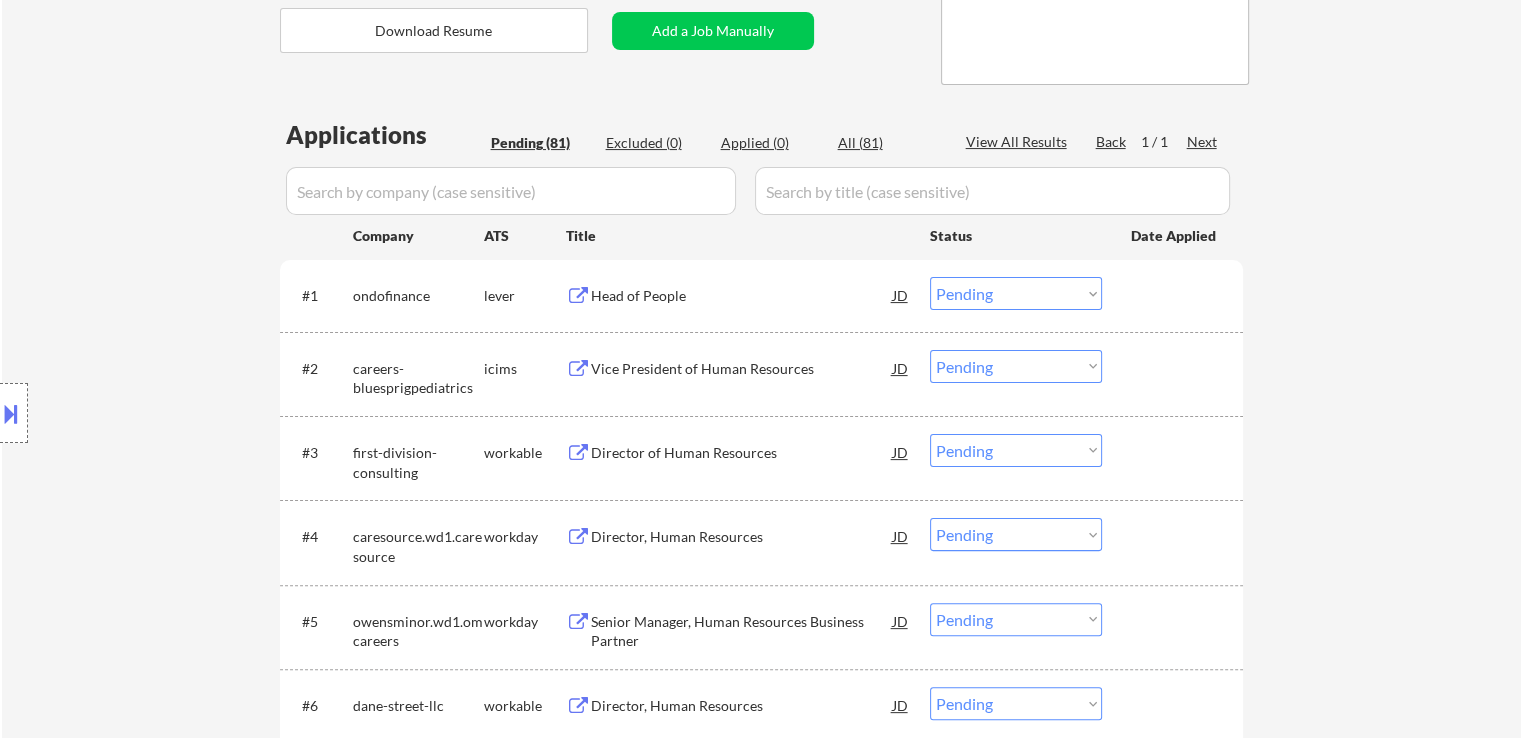 click on "Head of People" at bounding box center (742, 296) 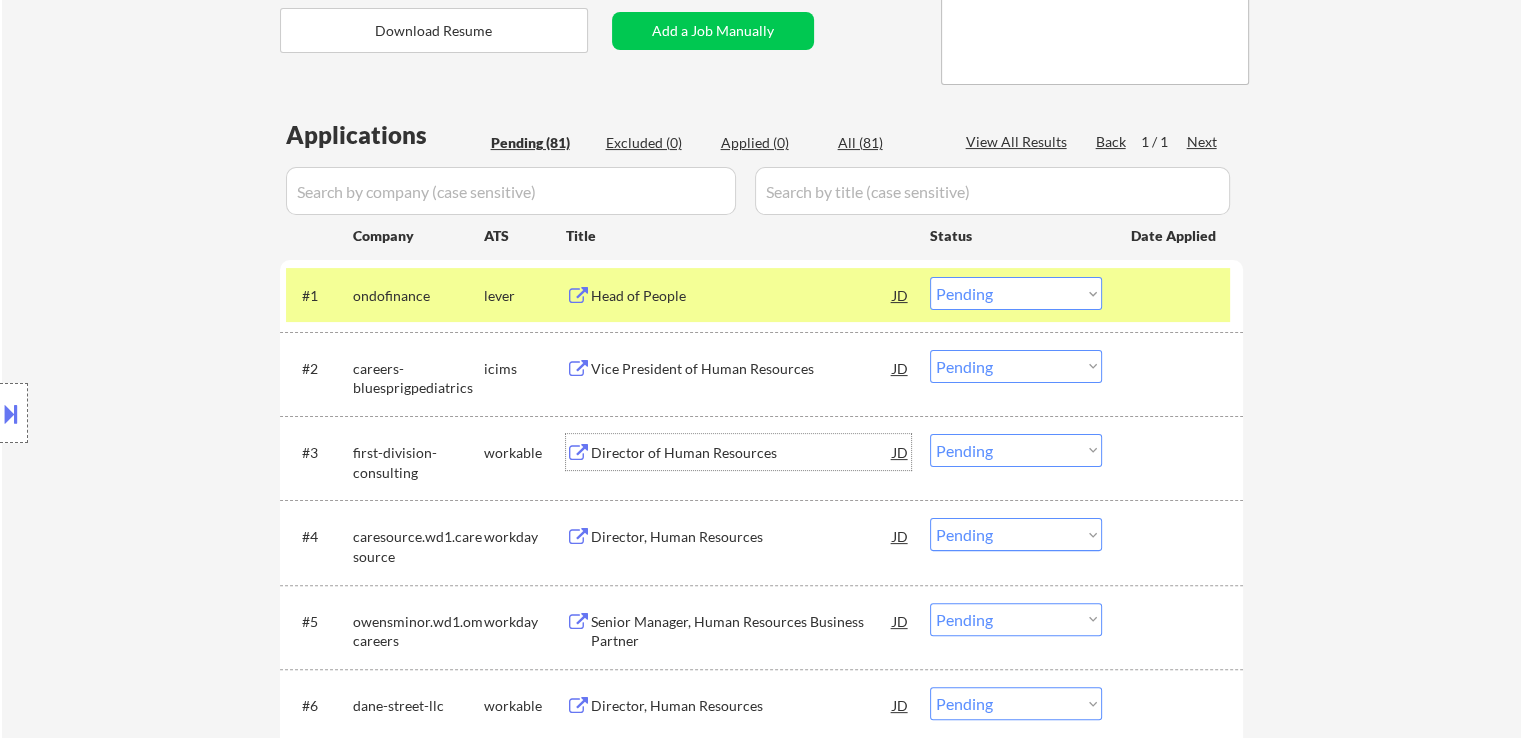 click on "Director of Human Resources" at bounding box center (742, 453) 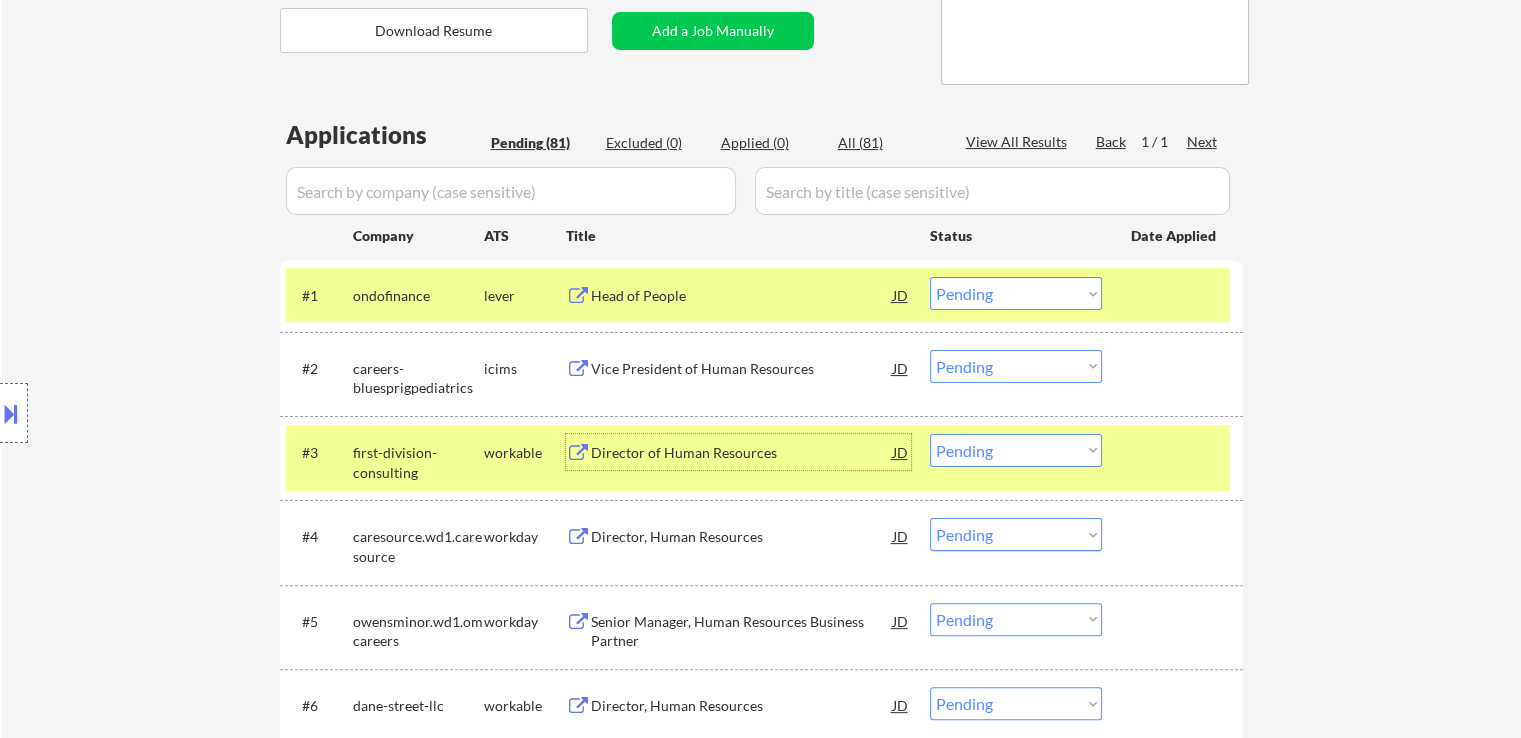 drag, startPoint x: 970, startPoint y: 289, endPoint x: 980, endPoint y: 304, distance: 18.027756 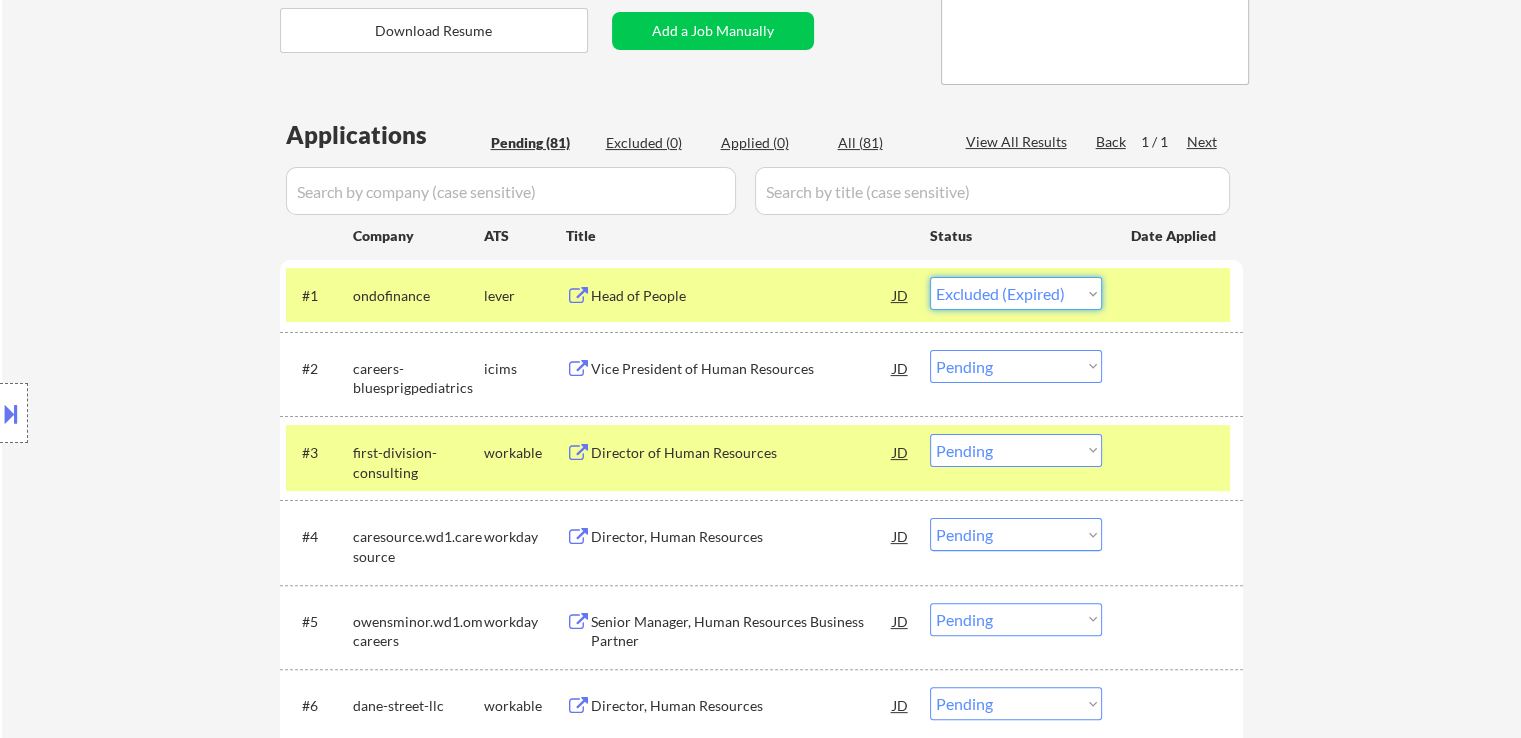 click on "Choose an option... Pending Applied Excluded (Questions) Excluded (Expired) Excluded (Location) Excluded (Bad Match) Excluded (Blocklist) Excluded (Salary) Excluded (Other)" at bounding box center [1016, 293] 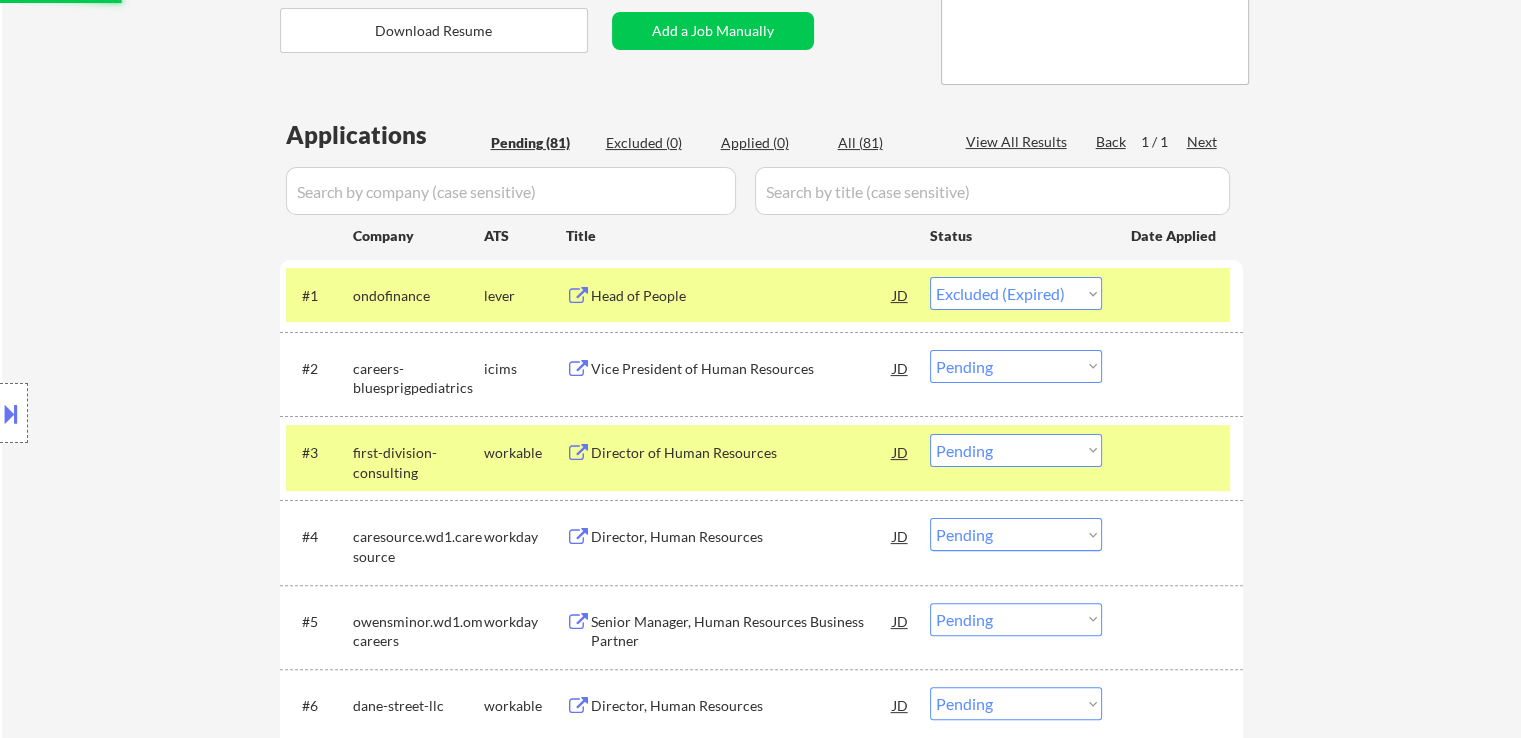 select on ""pending"" 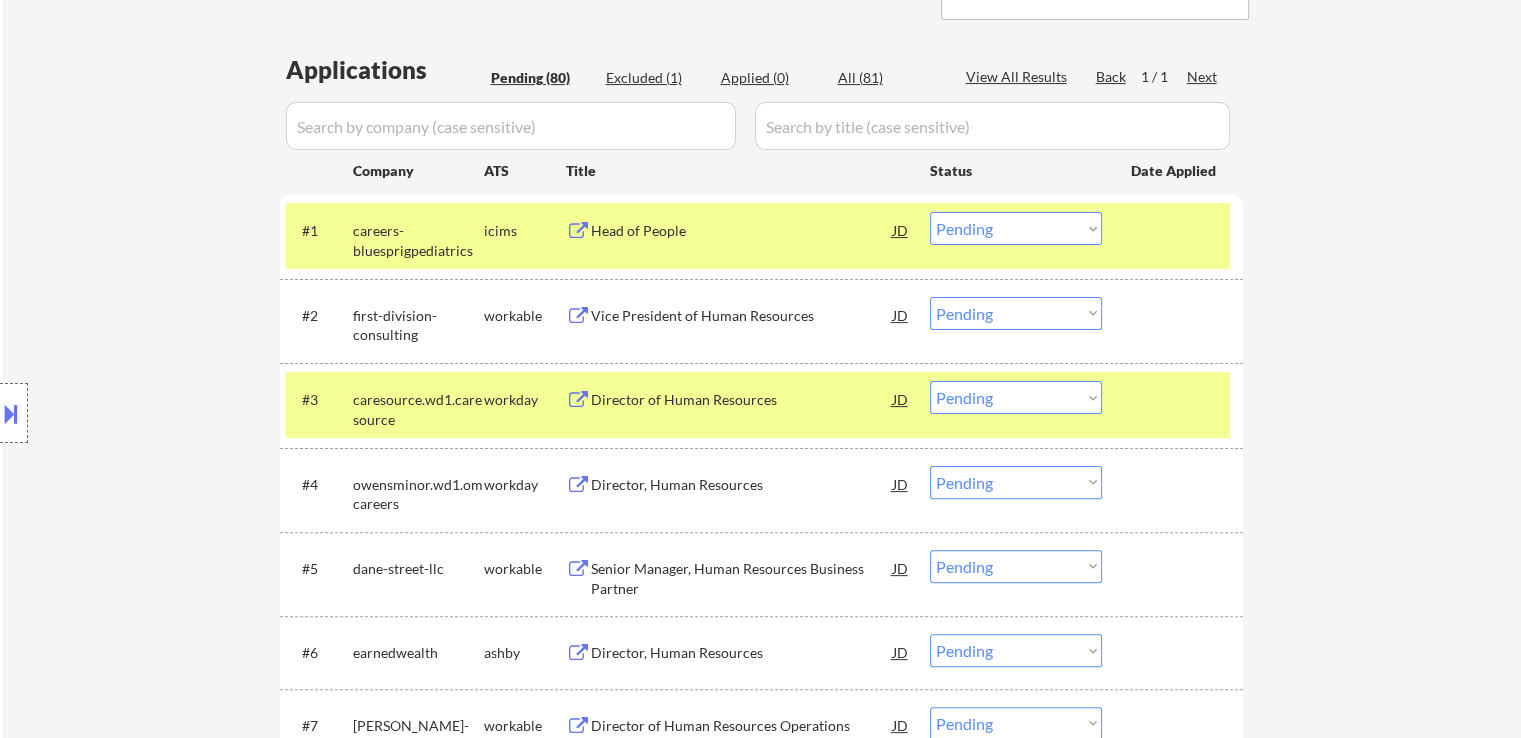 scroll, scrollTop: 500, scrollLeft: 0, axis: vertical 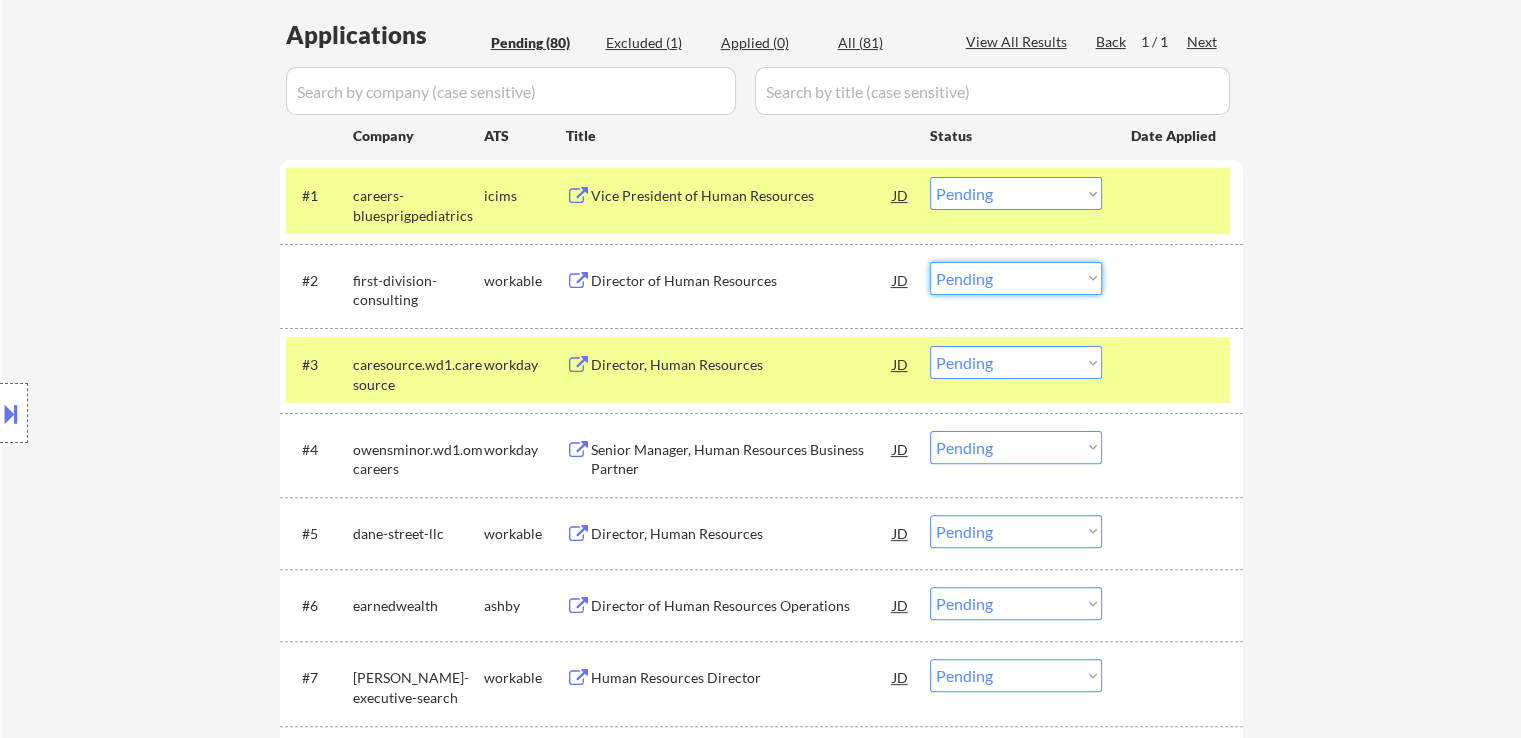 drag, startPoint x: 979, startPoint y: 281, endPoint x: 996, endPoint y: 293, distance: 20.808653 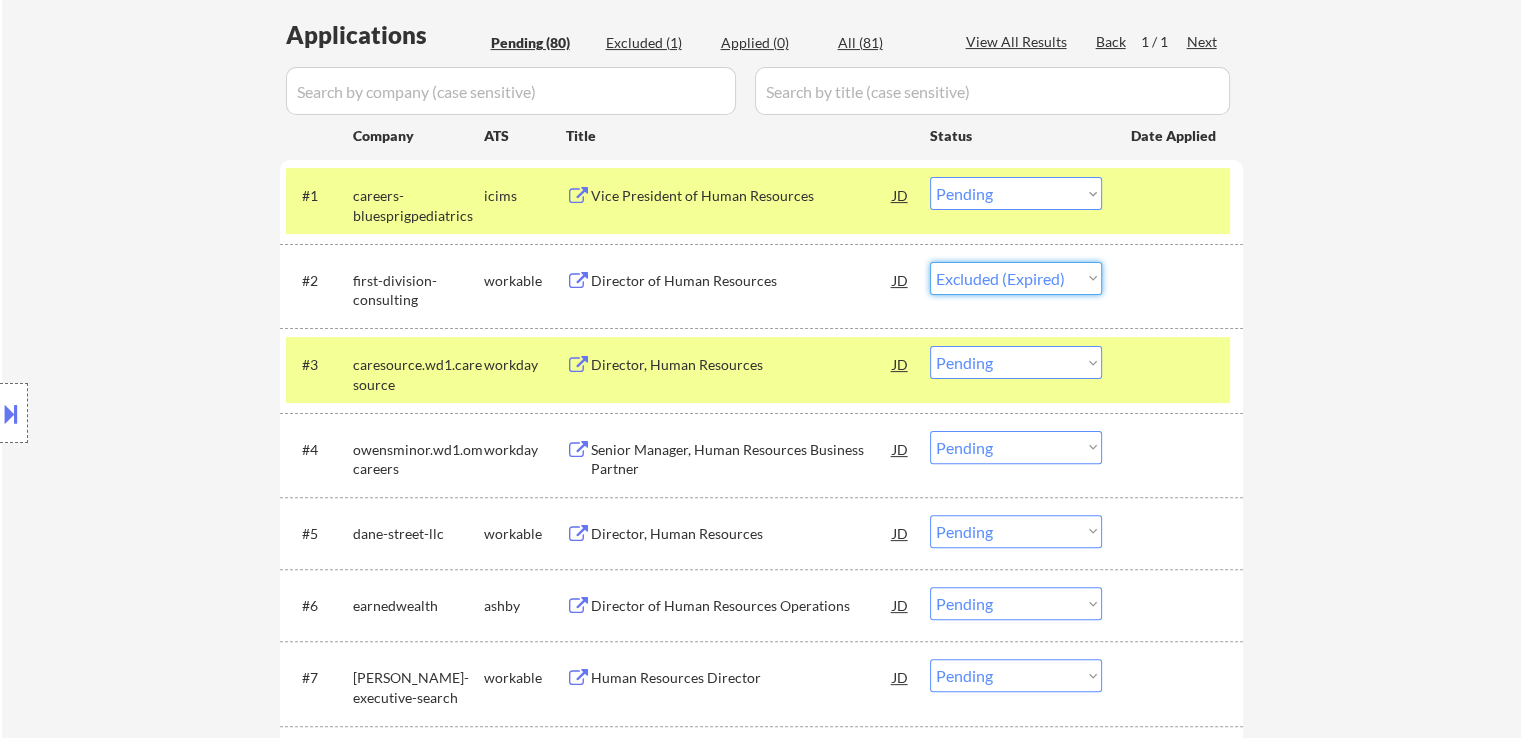 click on "Choose an option... Pending Applied Excluded (Questions) Excluded (Expired) Excluded (Location) Excluded (Bad Match) Excluded (Blocklist) Excluded (Salary) Excluded (Other)" at bounding box center (1016, 278) 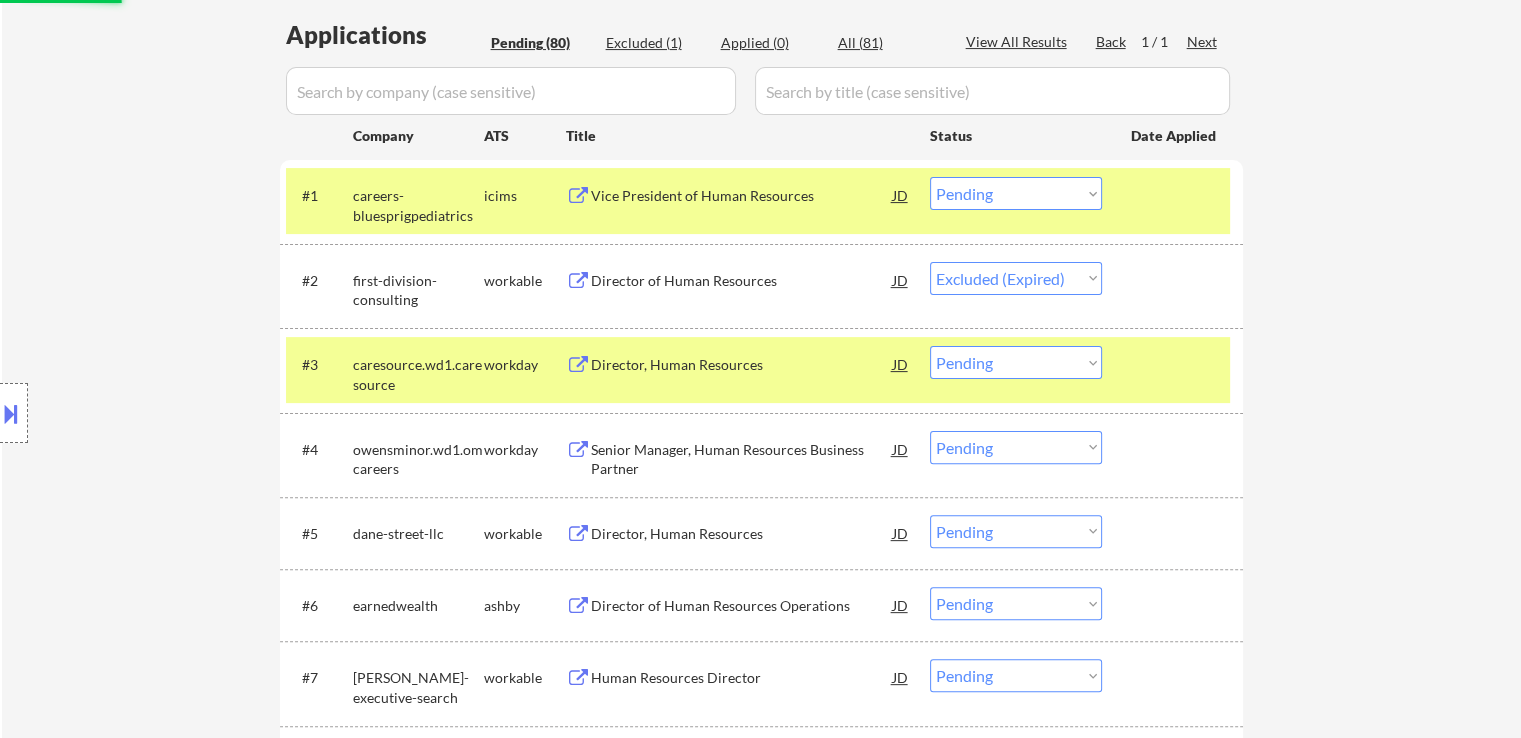 click on "careers-bluesprigpediatrics" at bounding box center (418, 205) 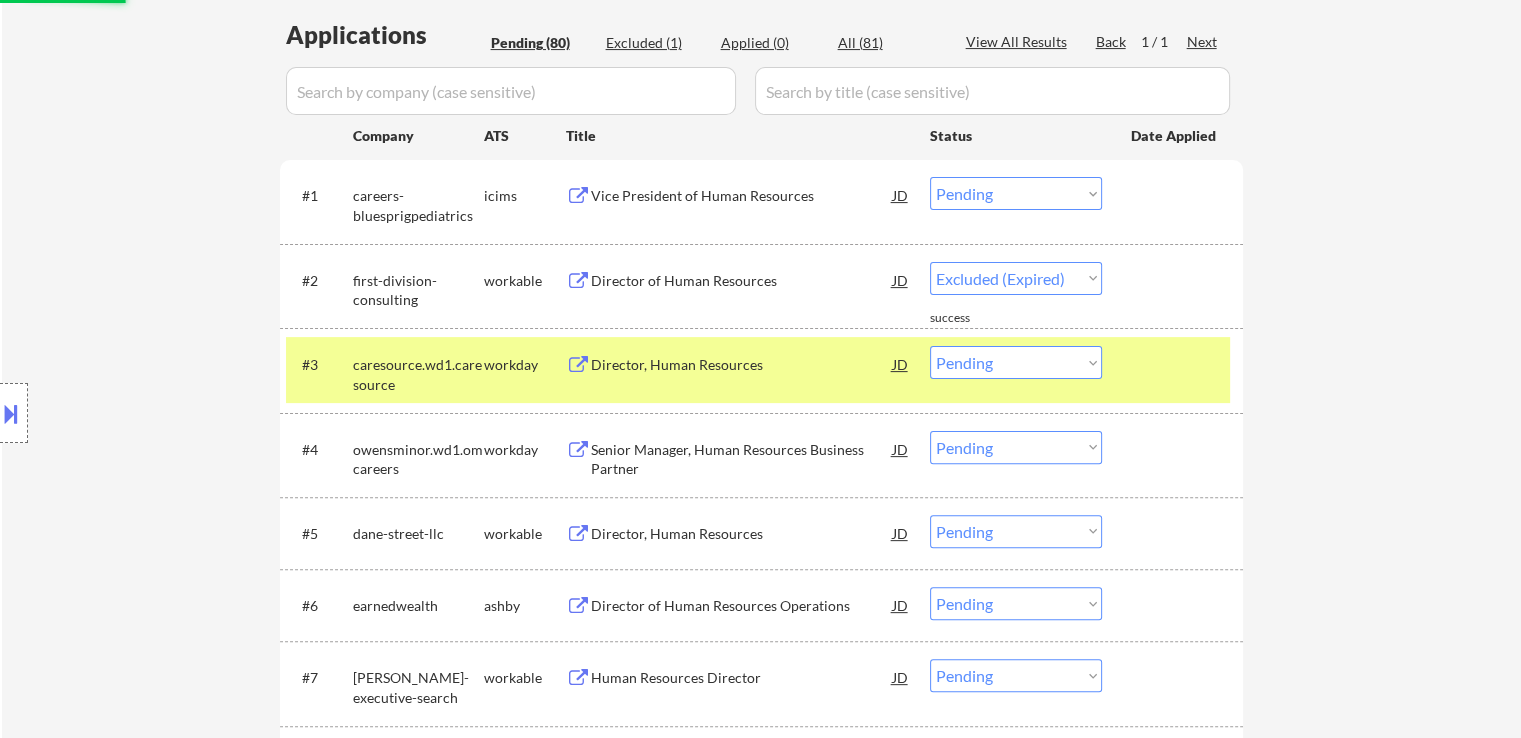 click on "caresource.wd1.caresource" at bounding box center [418, 374] 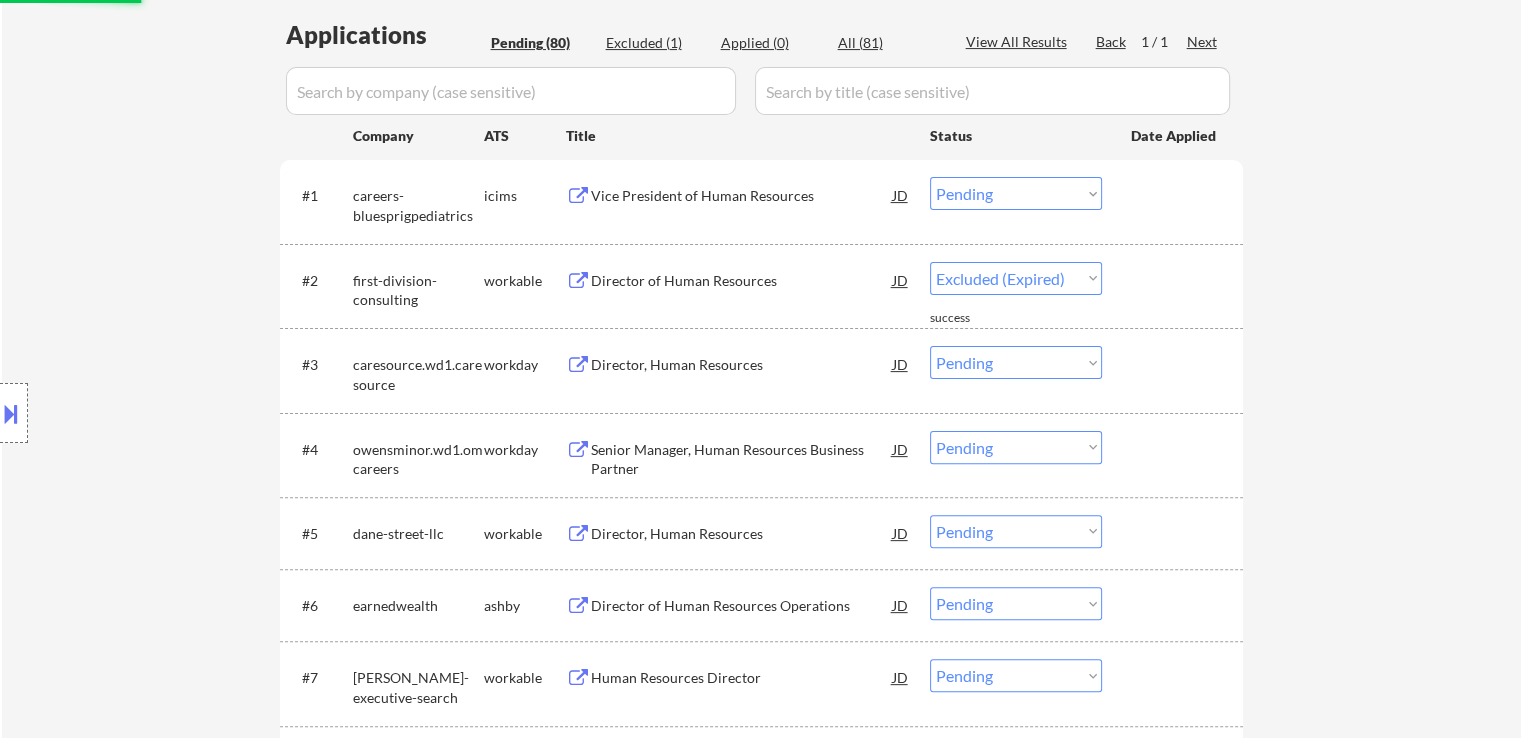 select on ""pending"" 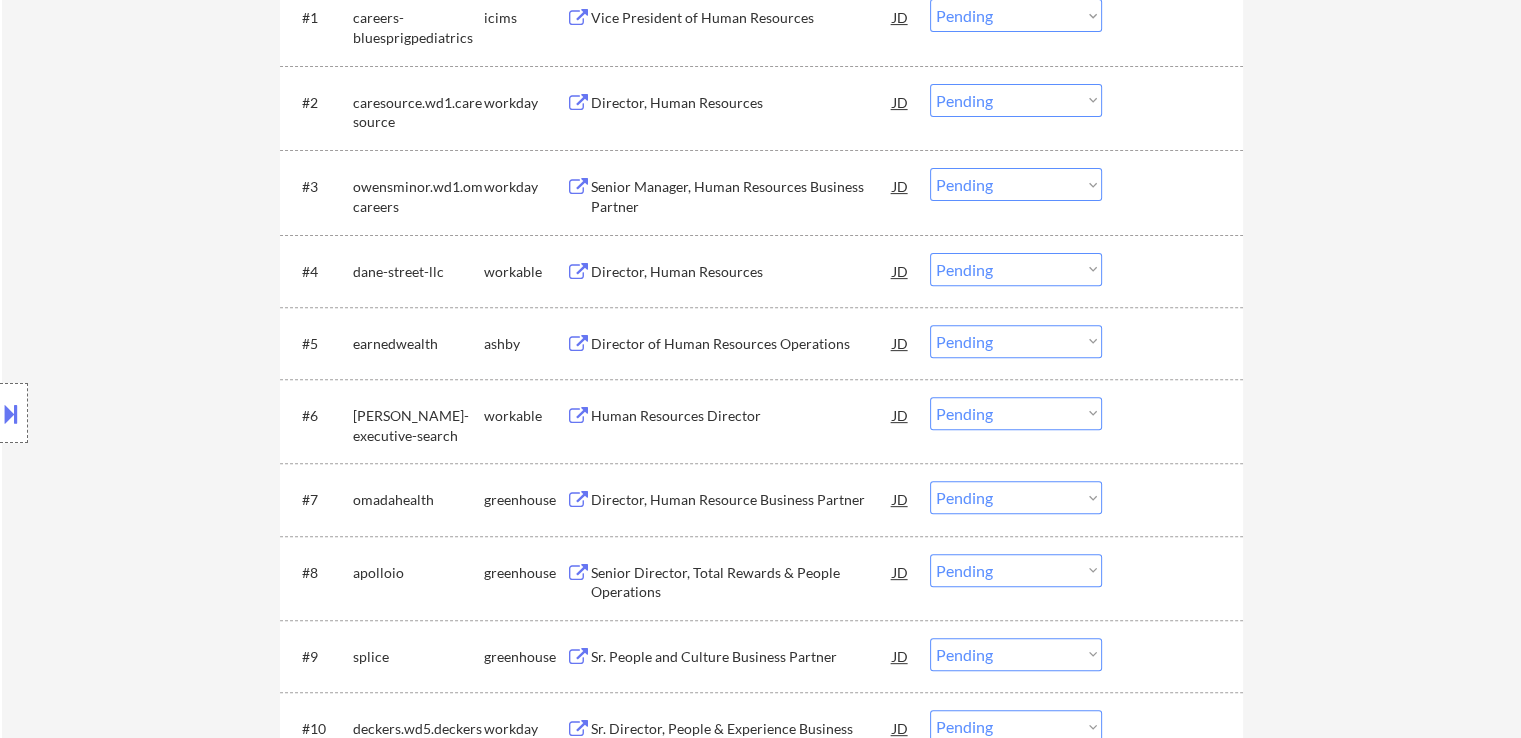 scroll, scrollTop: 700, scrollLeft: 0, axis: vertical 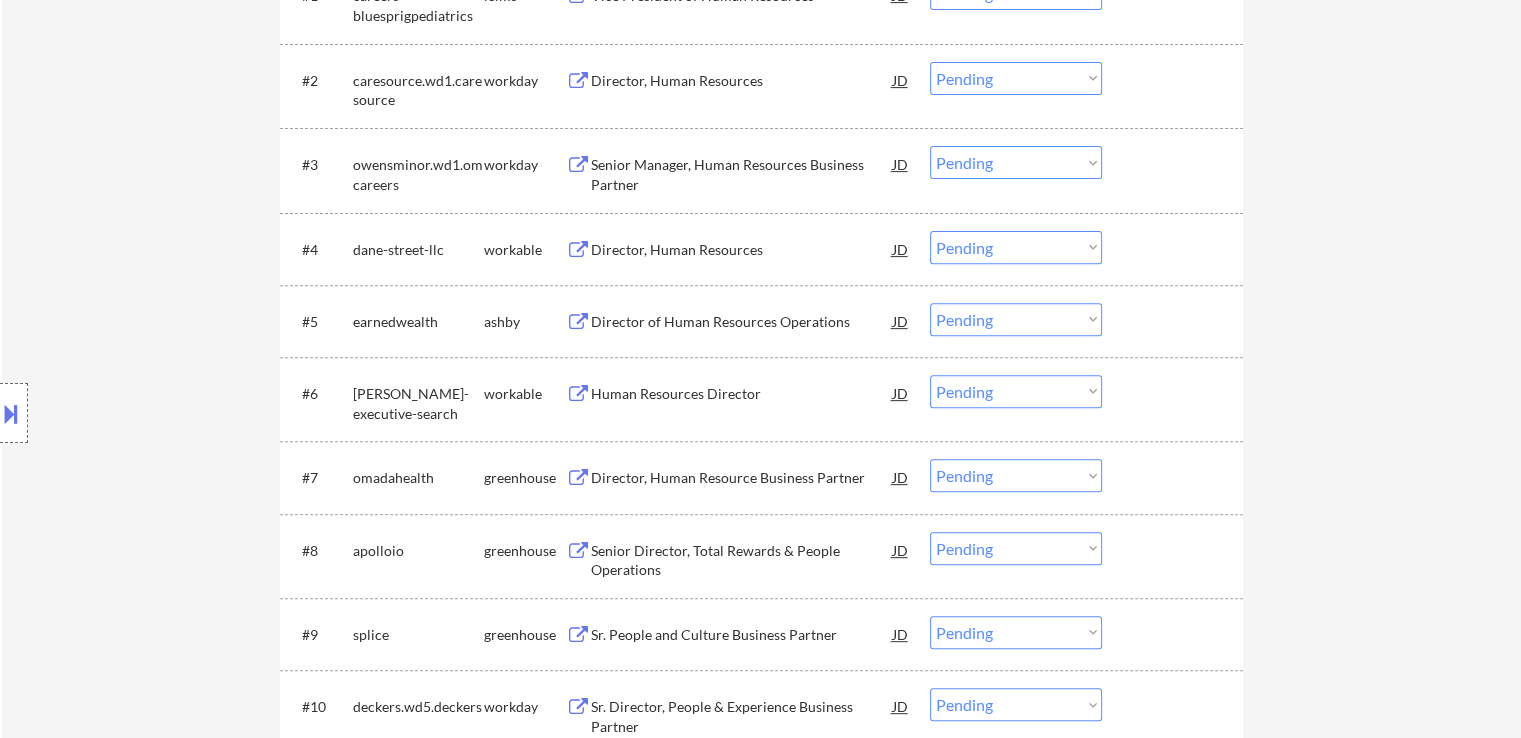 click on "Director, Human Resources" at bounding box center (742, 250) 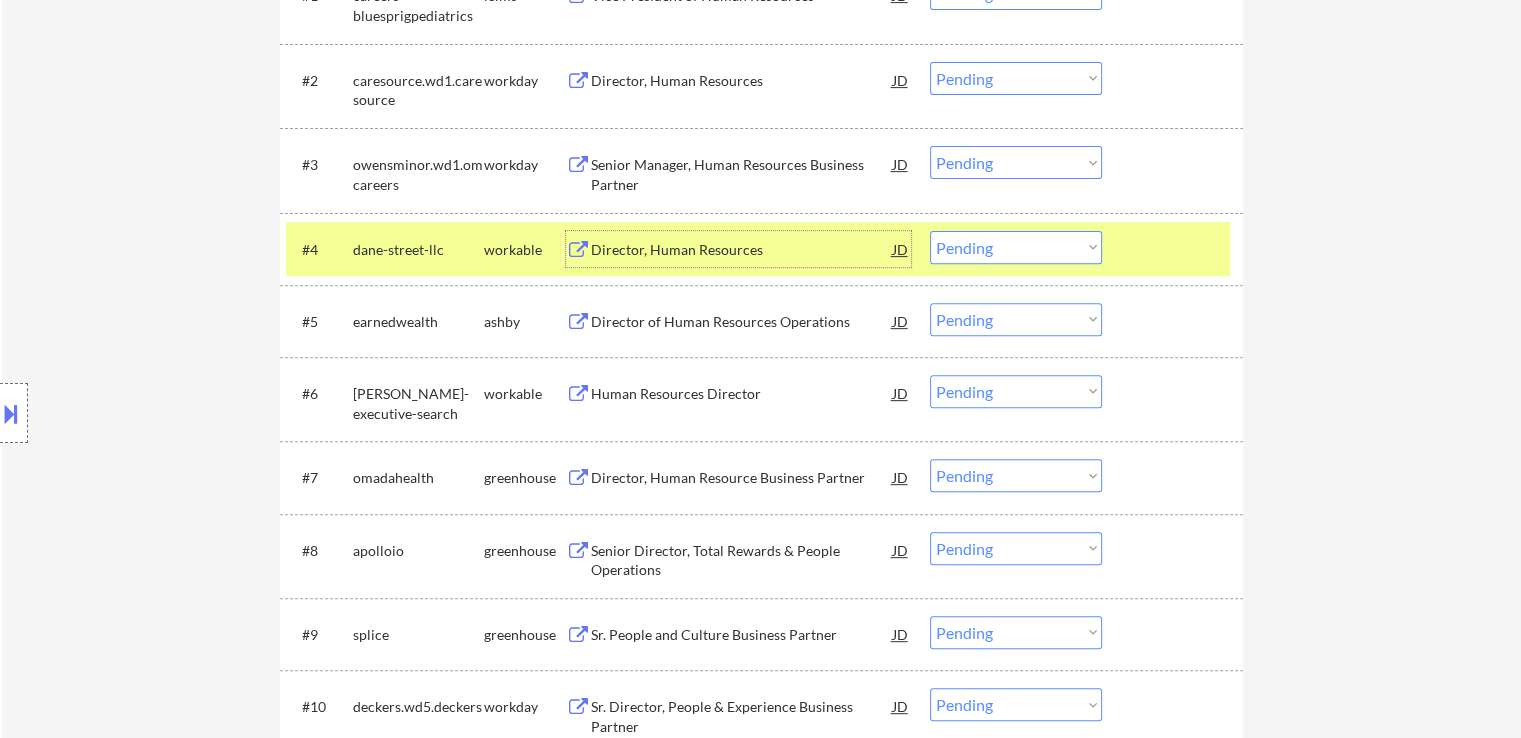 click on "Director of Human Resources Operations" at bounding box center [742, 321] 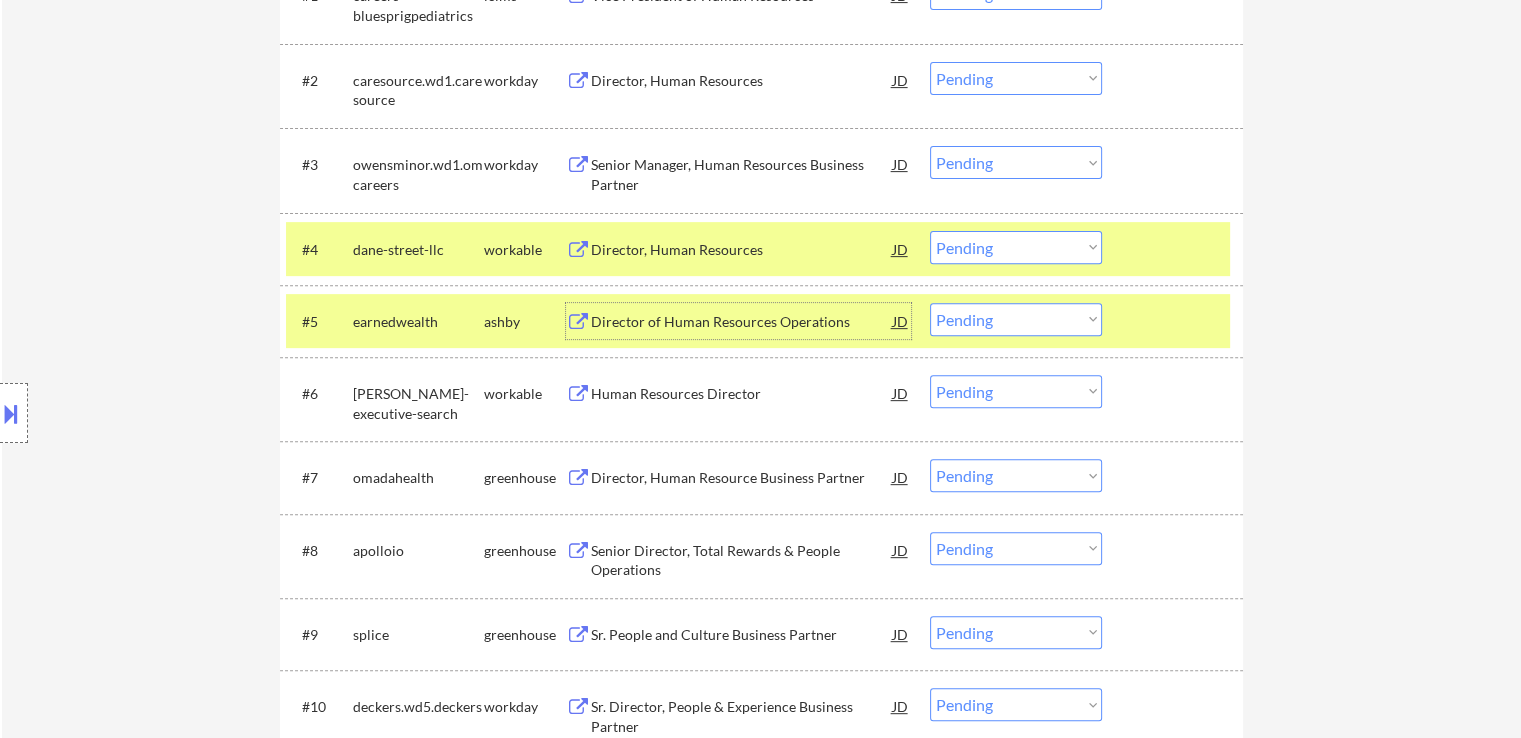 click on "Choose an option... Pending Applied Excluded (Questions) Excluded (Expired) Excluded (Location) Excluded (Bad Match) Excluded (Blocklist) Excluded (Salary) Excluded (Other)" at bounding box center [1016, 247] 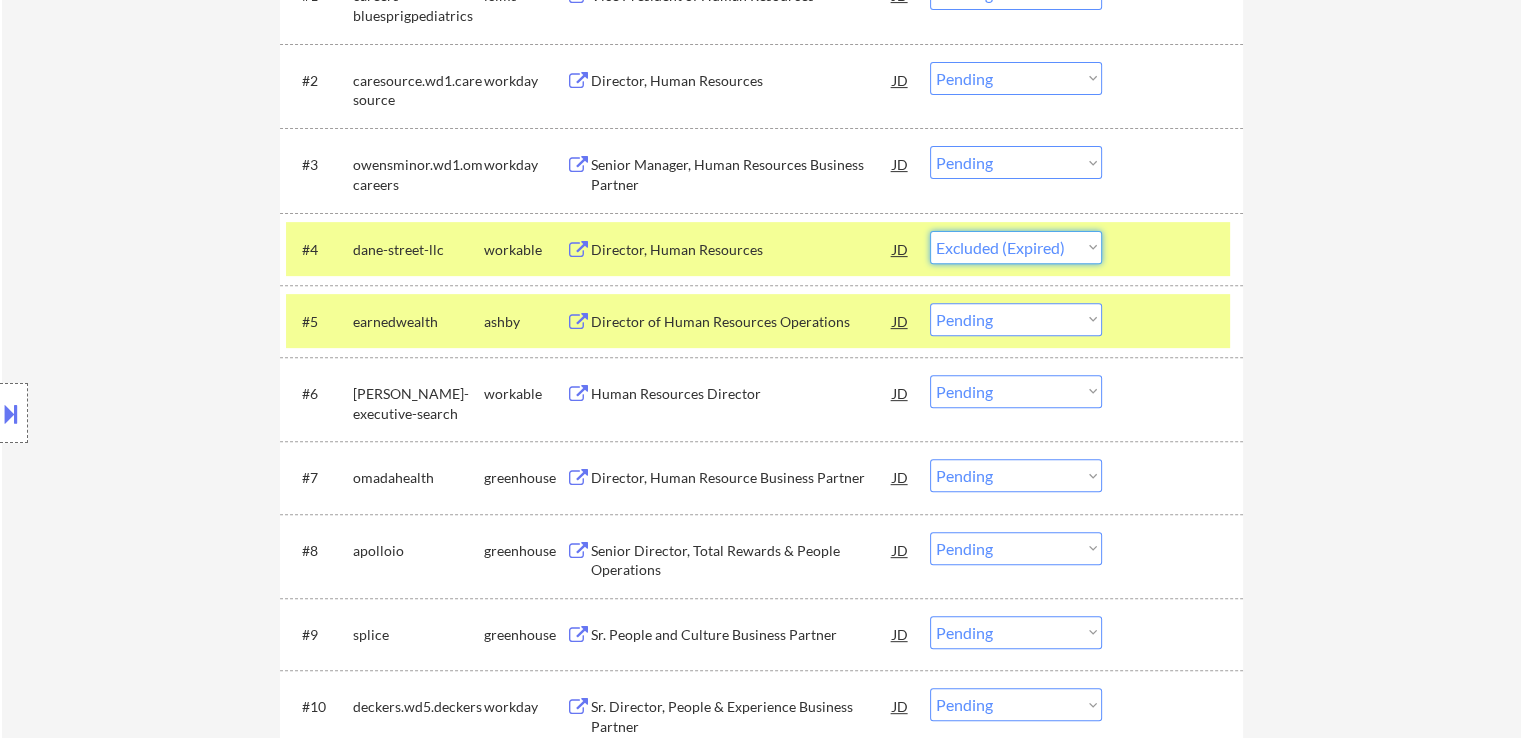 click on "Choose an option... Pending Applied Excluded (Questions) Excluded (Expired) Excluded (Location) Excluded (Bad Match) Excluded (Blocklist) Excluded (Salary) Excluded (Other)" at bounding box center [1016, 247] 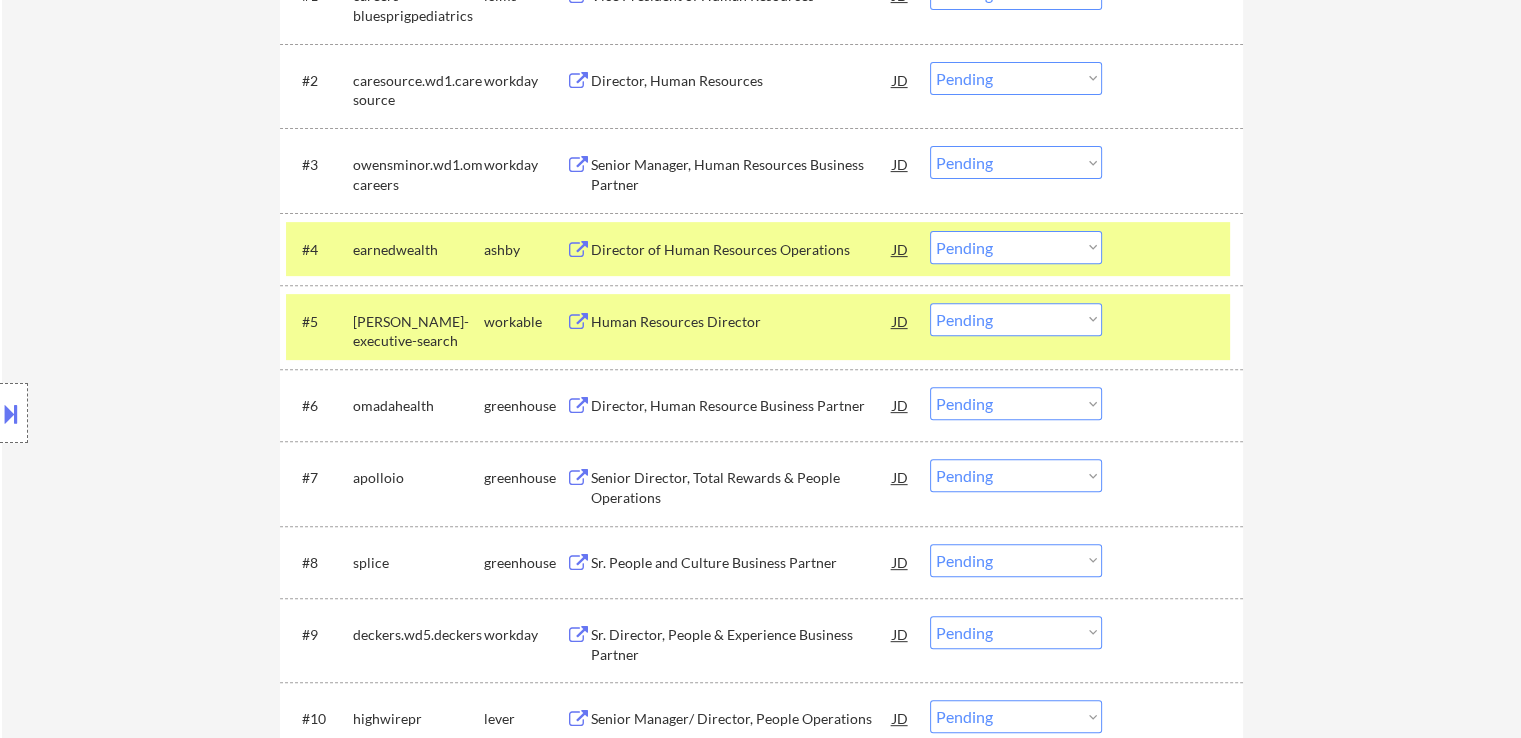 drag, startPoint x: 988, startPoint y: 247, endPoint x: 994, endPoint y: 260, distance: 14.3178215 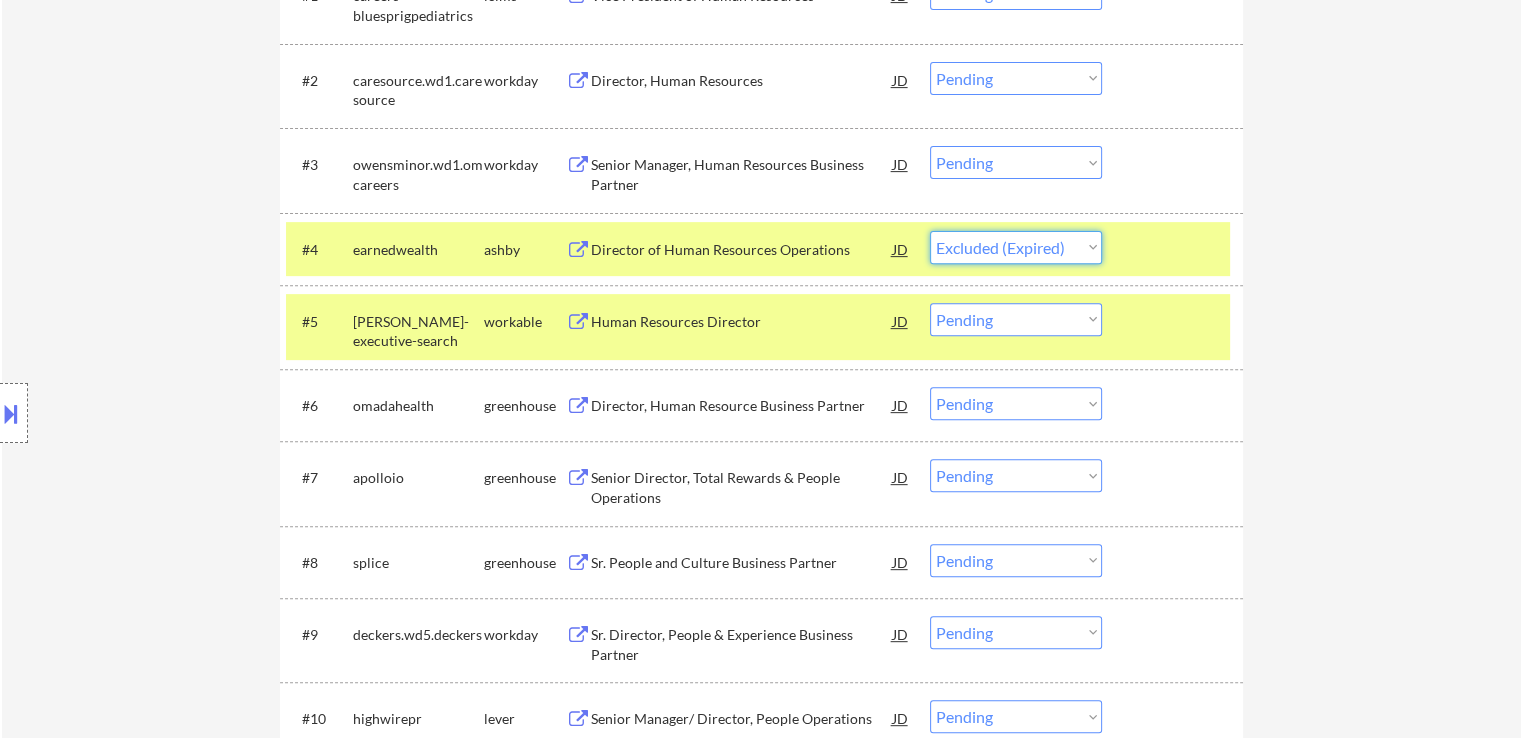 click on "Choose an option... Pending Applied Excluded (Questions) Excluded (Expired) Excluded (Location) Excluded (Bad Match) Excluded (Blocklist) Excluded (Salary) Excluded (Other)" at bounding box center [1016, 247] 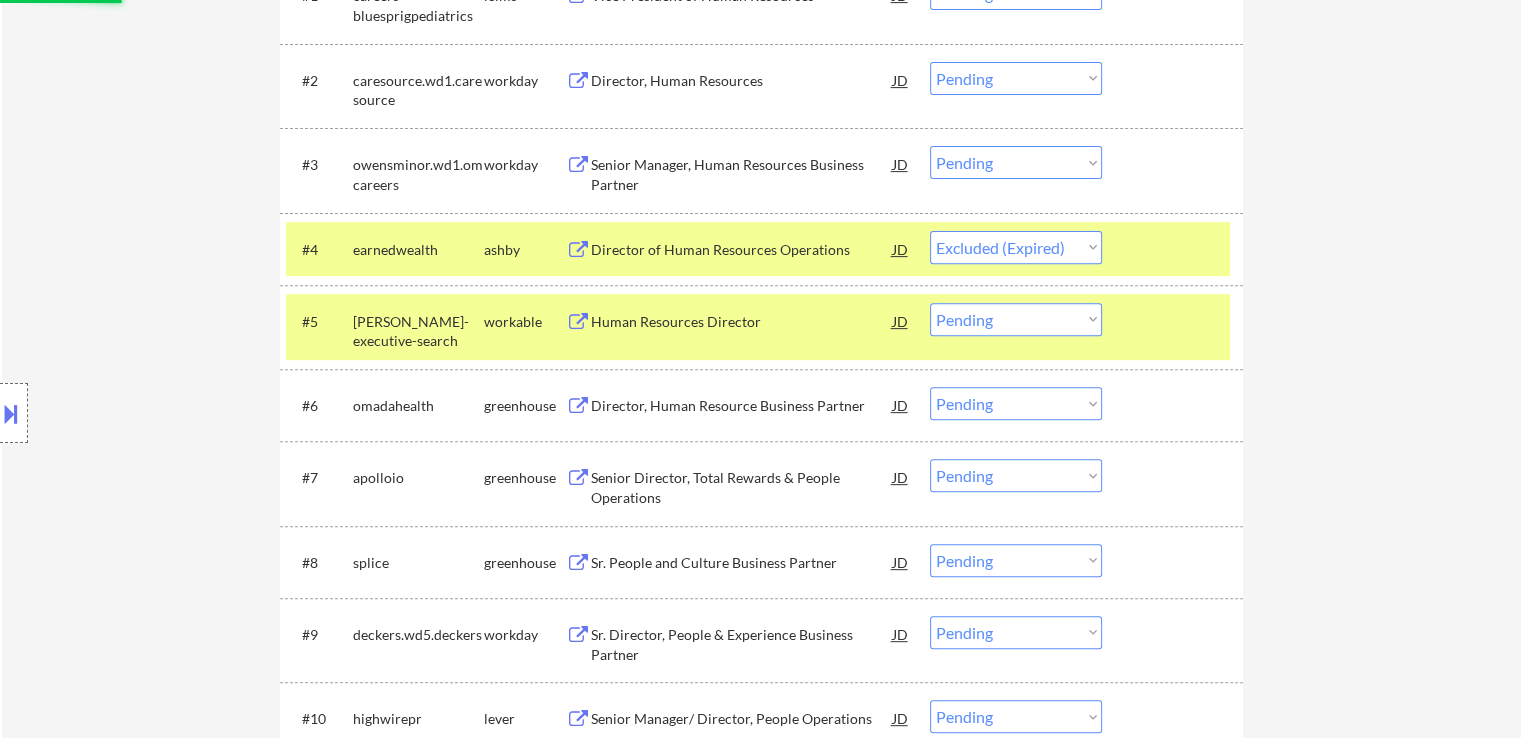 click on "Human Resources Director" at bounding box center [742, 321] 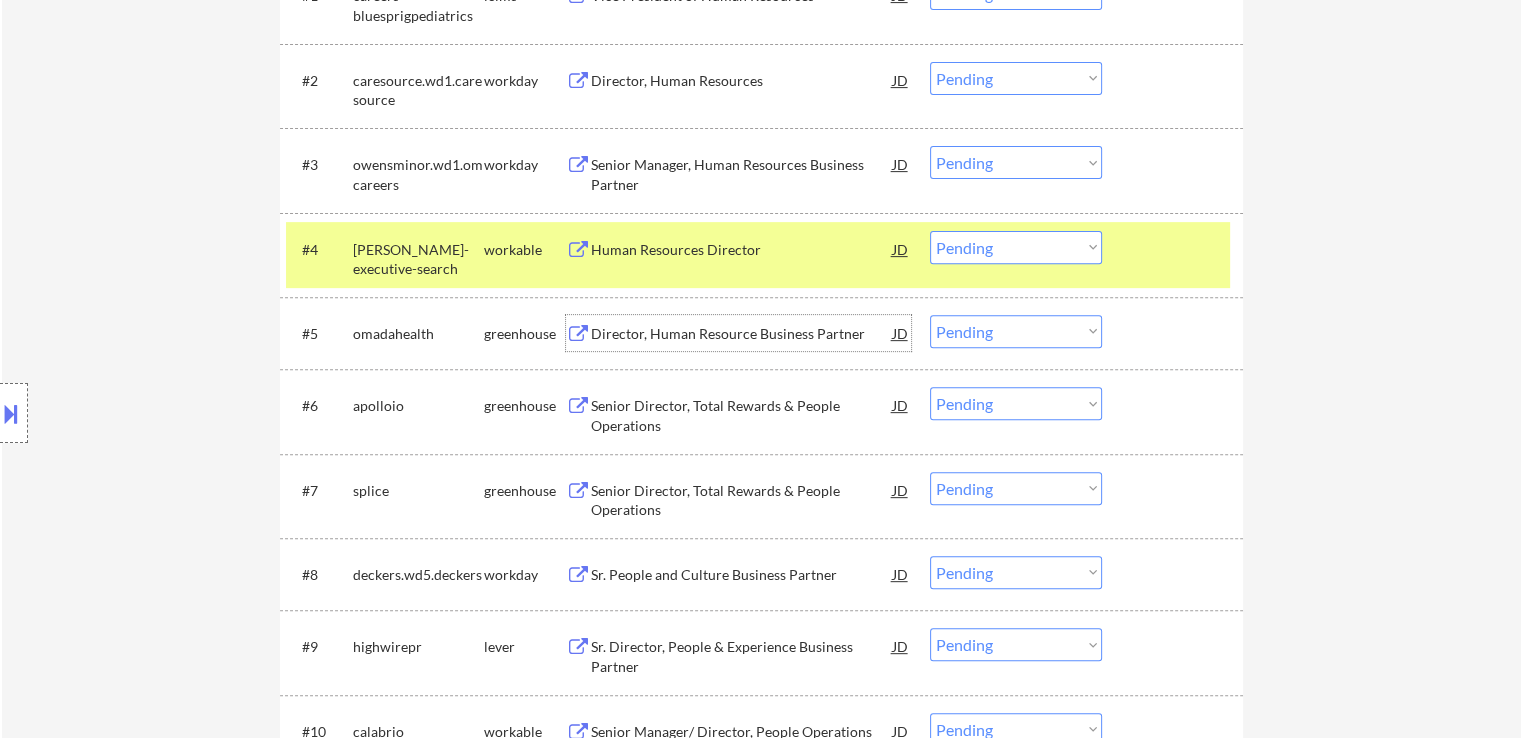 click on "Choose an option... Pending Applied Excluded (Questions) Excluded (Expired) Excluded (Location) Excluded (Bad Match) Excluded (Blocklist) Excluded (Salary) Excluded (Other)" at bounding box center [1016, 247] 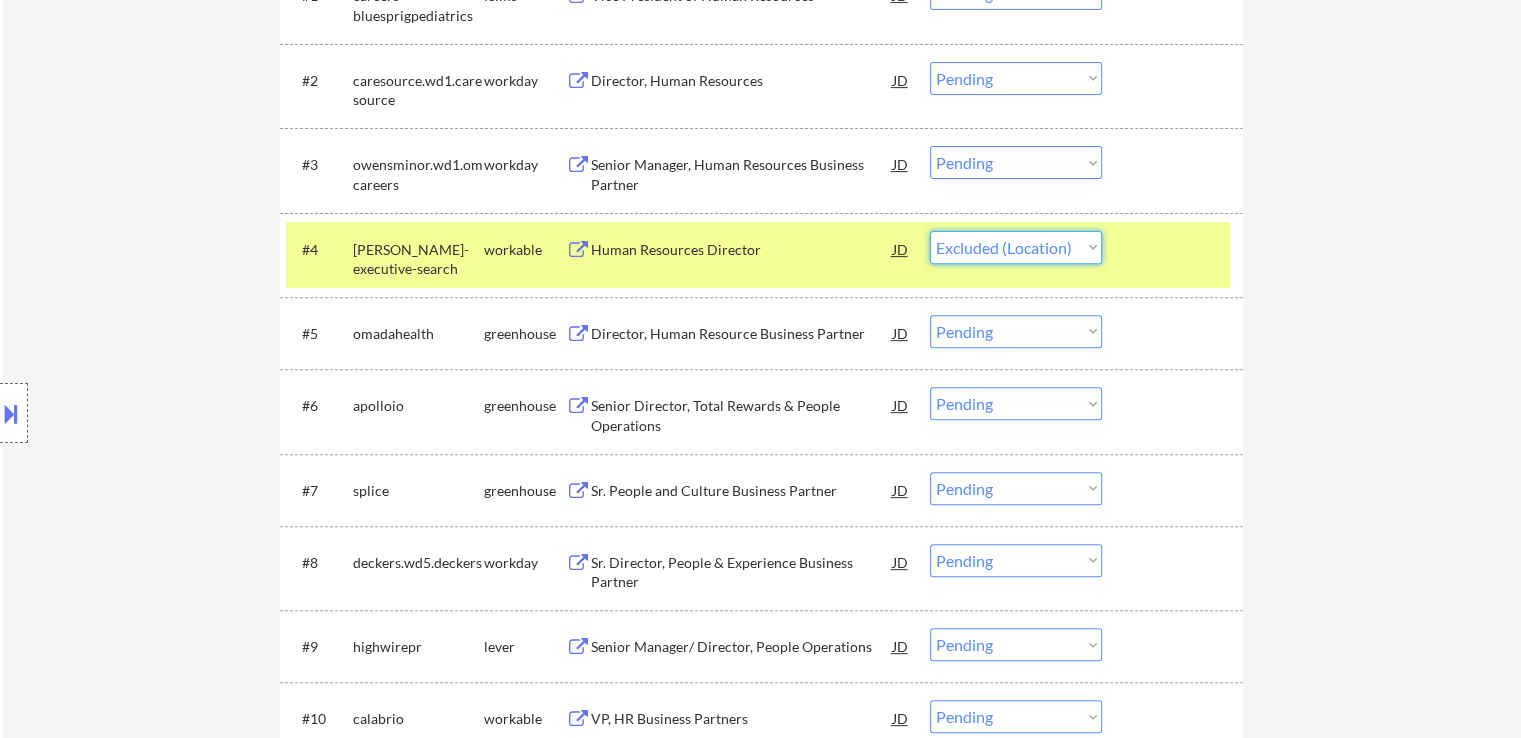 click on "Choose an option... Pending Applied Excluded (Questions) Excluded (Expired) Excluded (Location) Excluded (Bad Match) Excluded (Blocklist) Excluded (Salary) Excluded (Other)" at bounding box center (1016, 247) 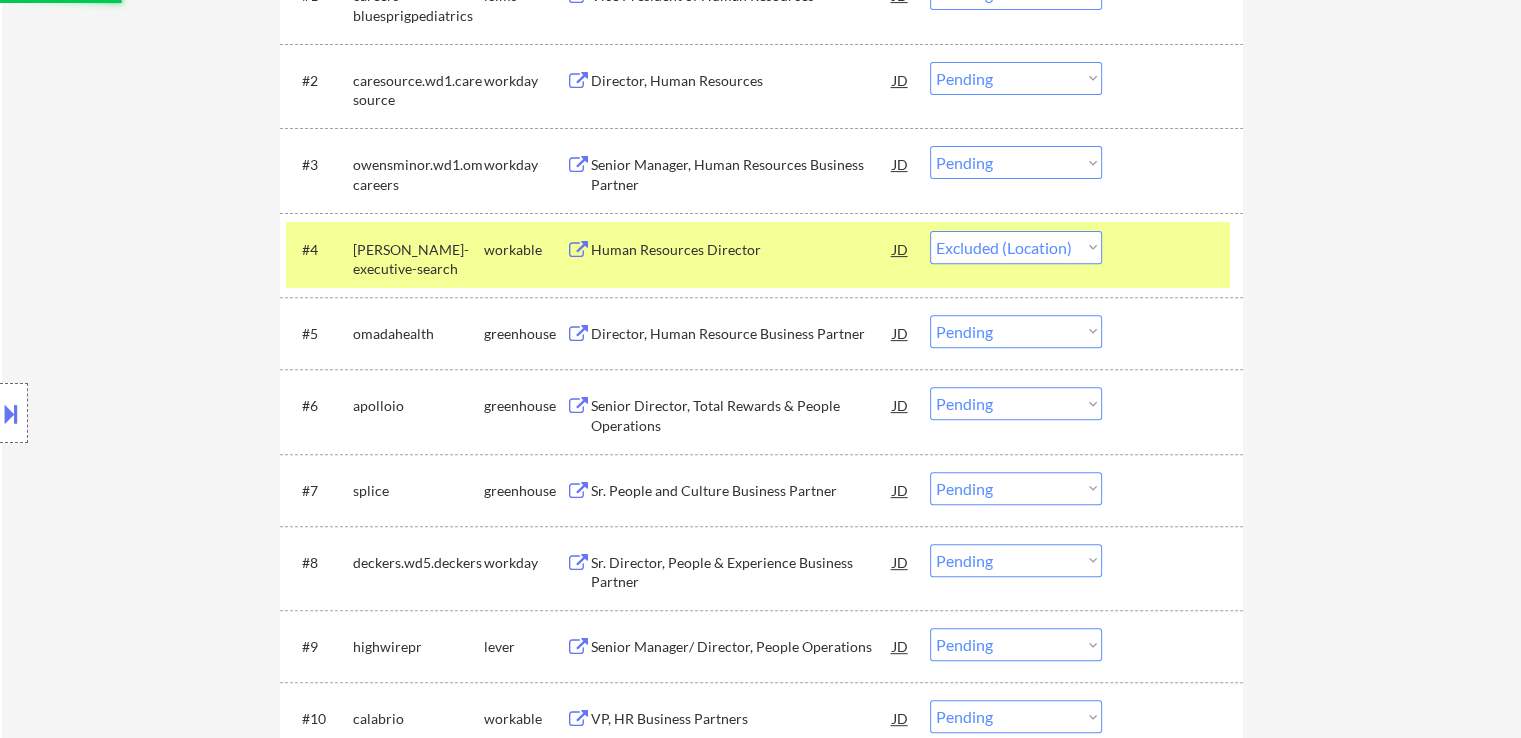click on "Director, Human Resource Business Partner" at bounding box center [742, 333] 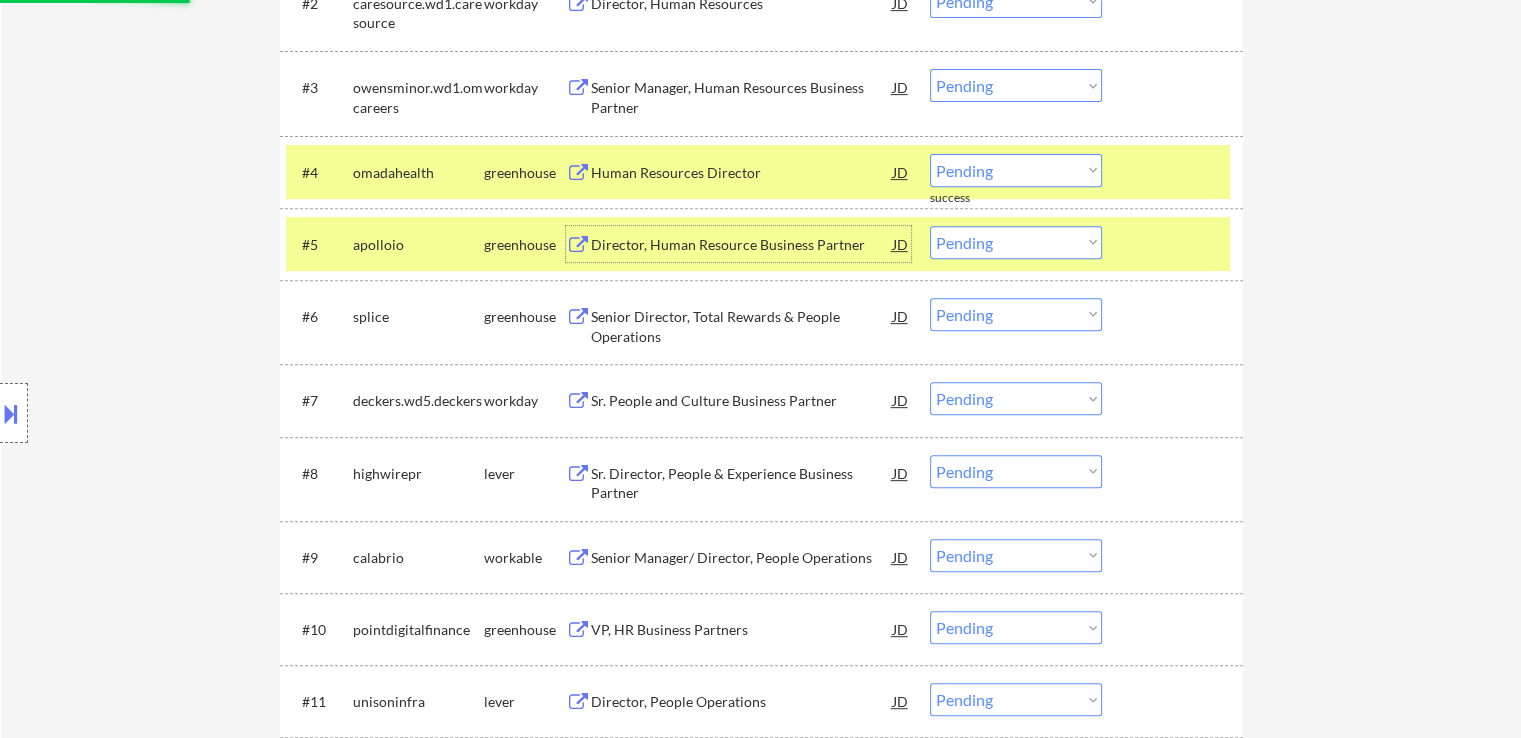 scroll, scrollTop: 800, scrollLeft: 0, axis: vertical 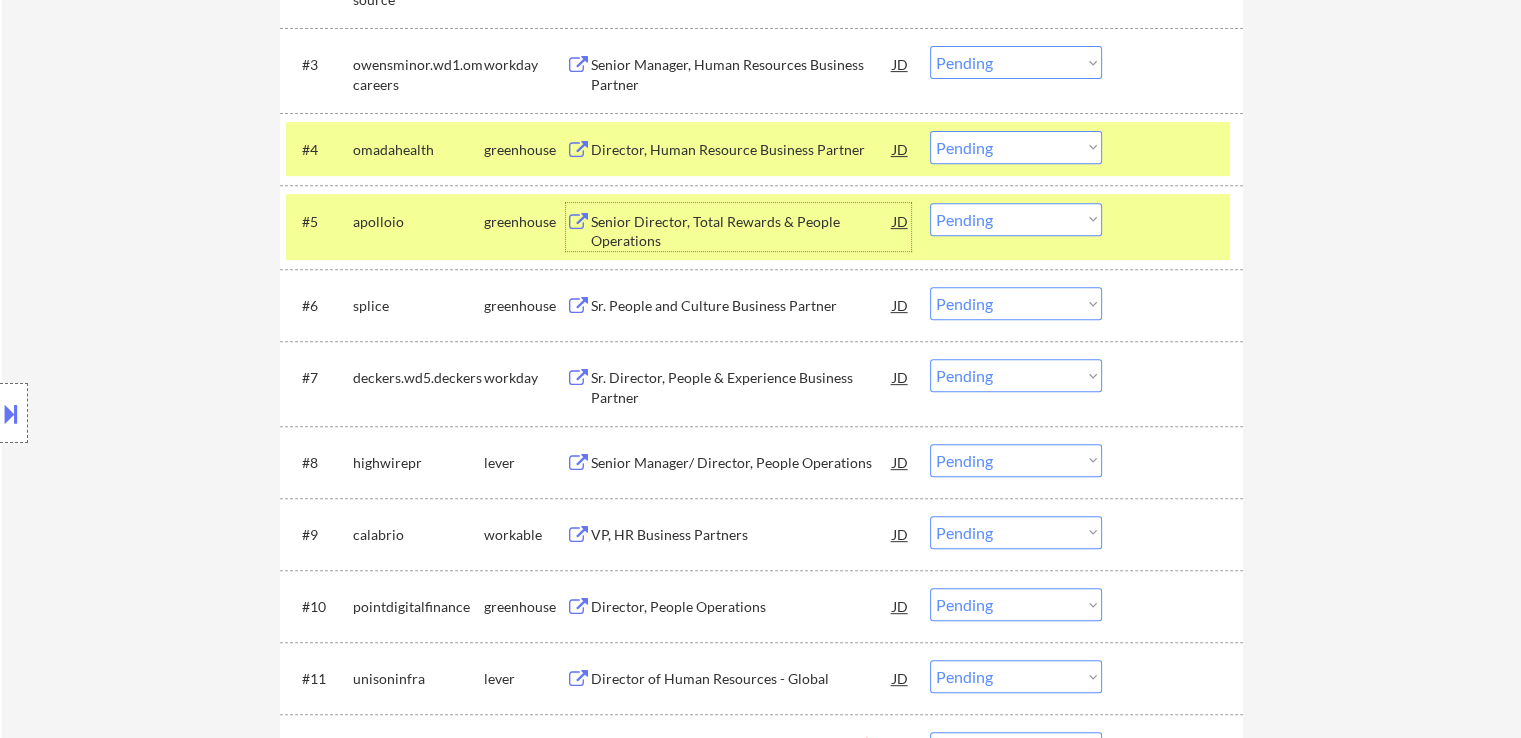 click on "Senior Director, Total Rewards & People Operations" at bounding box center (742, 231) 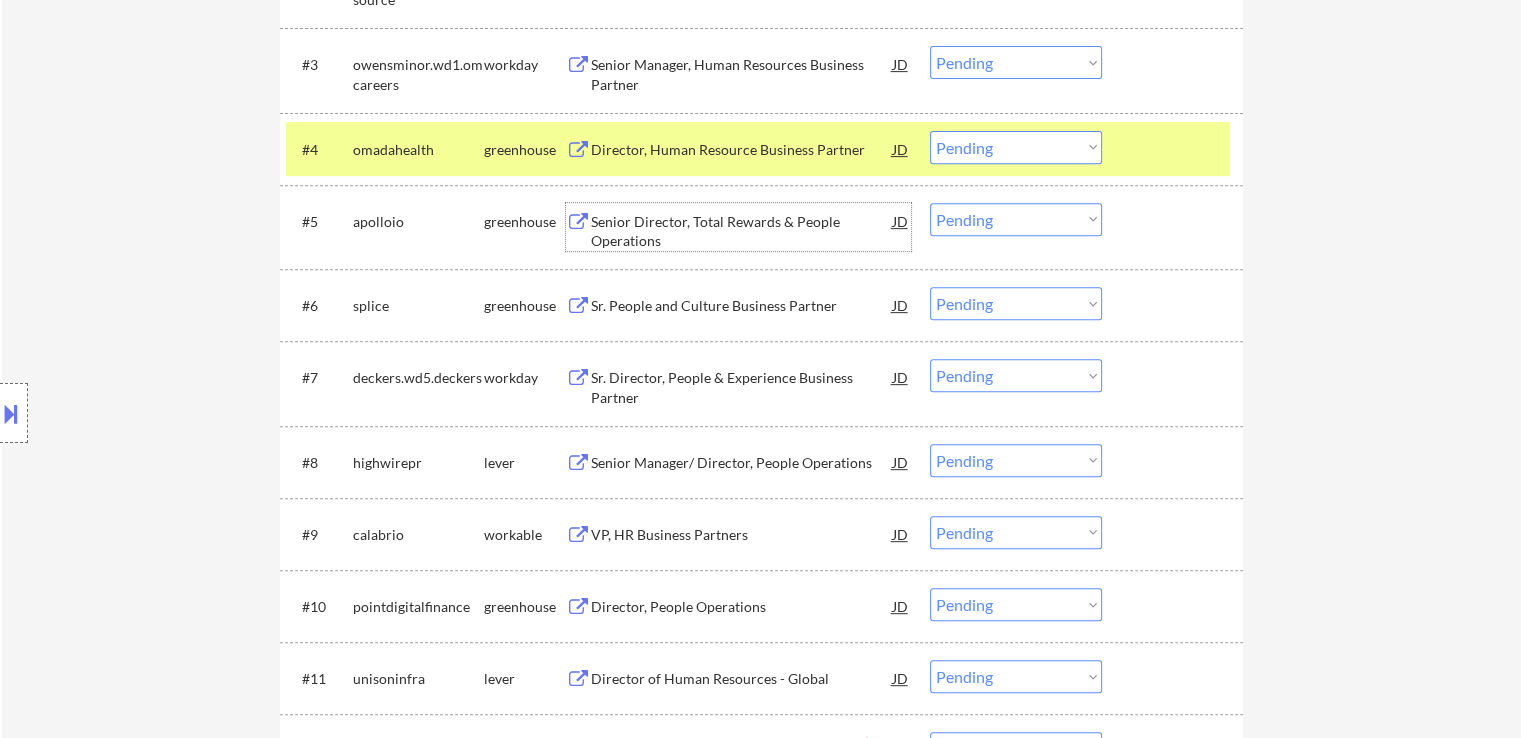 click on "Choose an option... Pending Applied Excluded (Questions) Excluded (Expired) Excluded (Location) Excluded (Bad Match) Excluded (Blocklist) Excluded (Salary) Excluded (Other)" at bounding box center [1016, 147] 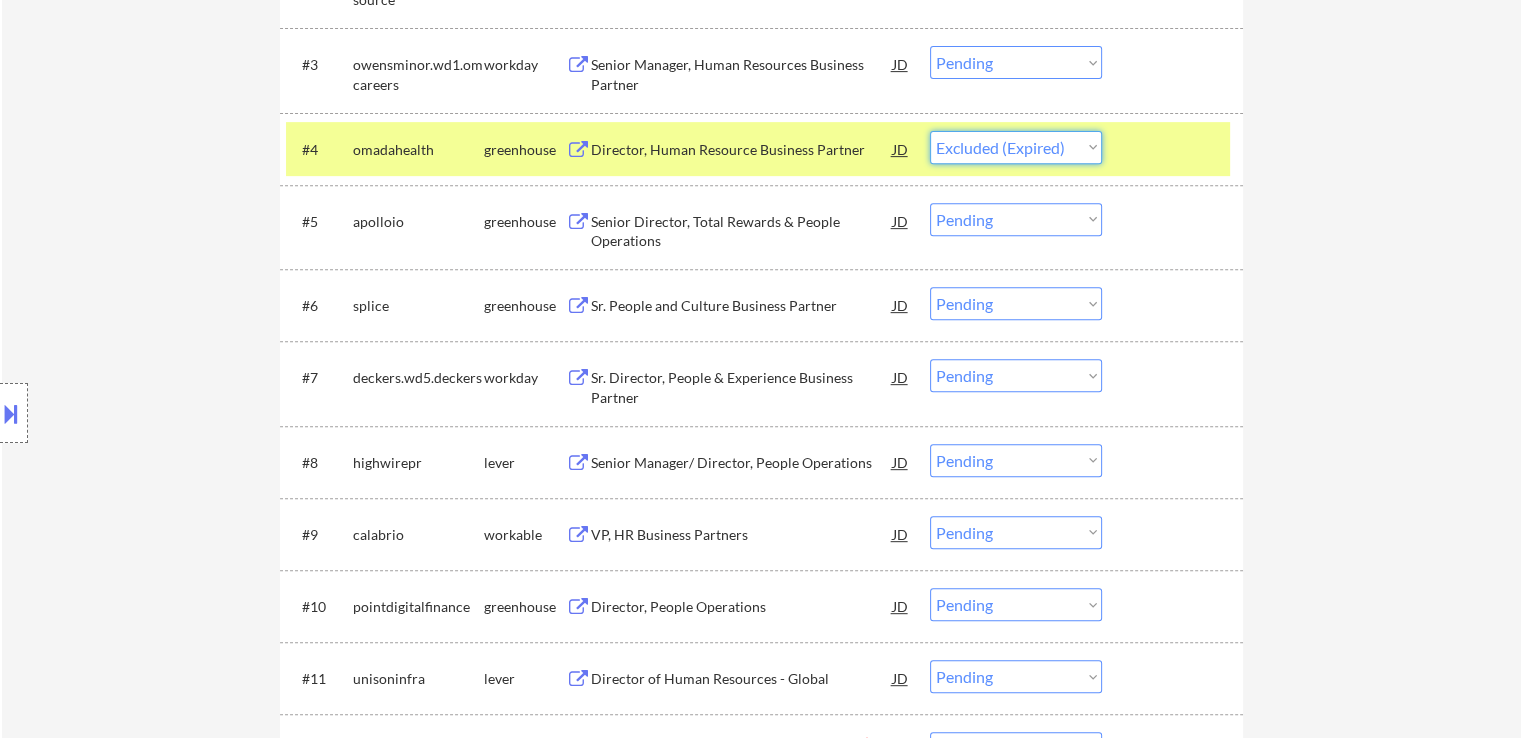 click on "Choose an option... Pending Applied Excluded (Questions) Excluded (Expired) Excluded (Location) Excluded (Bad Match) Excluded (Blocklist) Excluded (Salary) Excluded (Other)" at bounding box center [1016, 147] 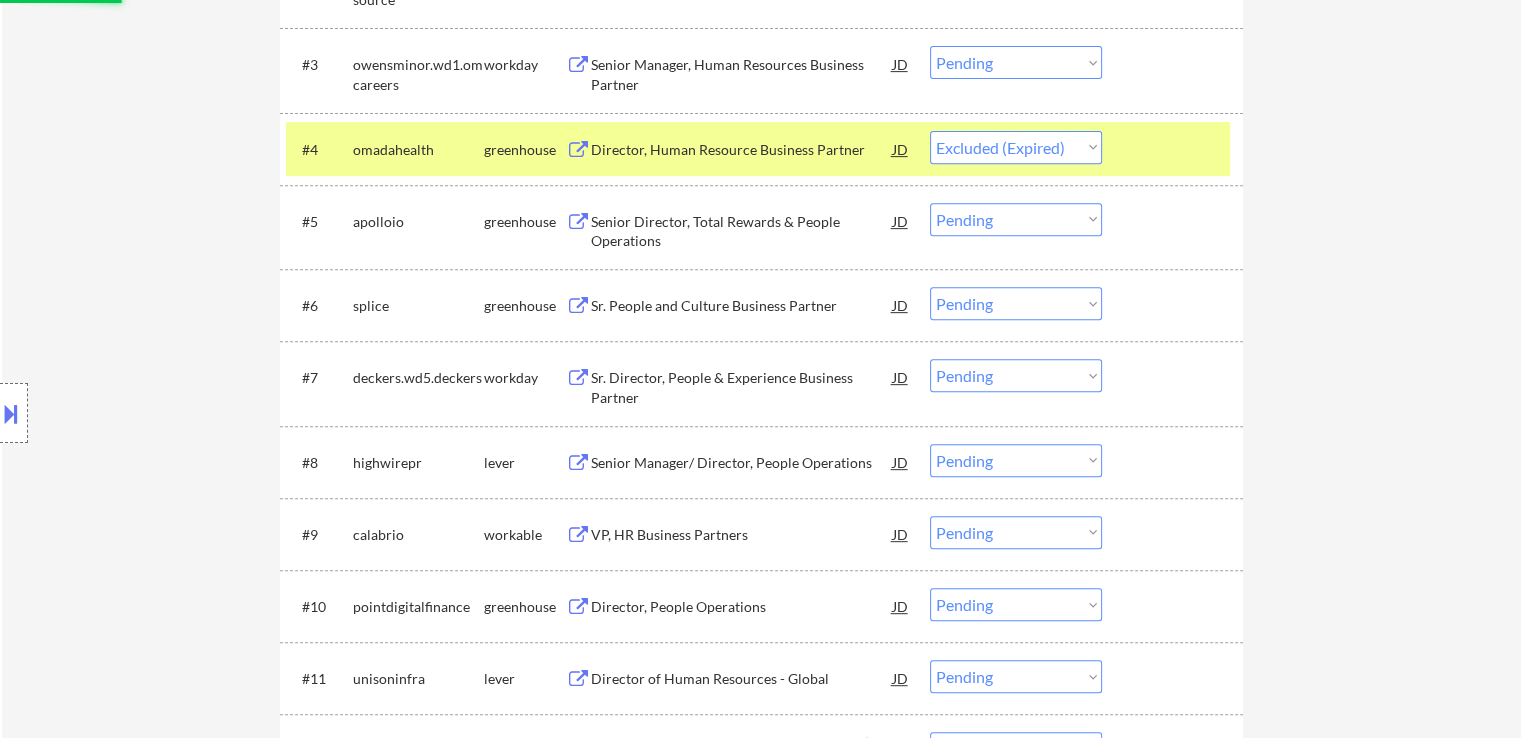 click on "Sr. People and Culture Business Partner" at bounding box center (742, 306) 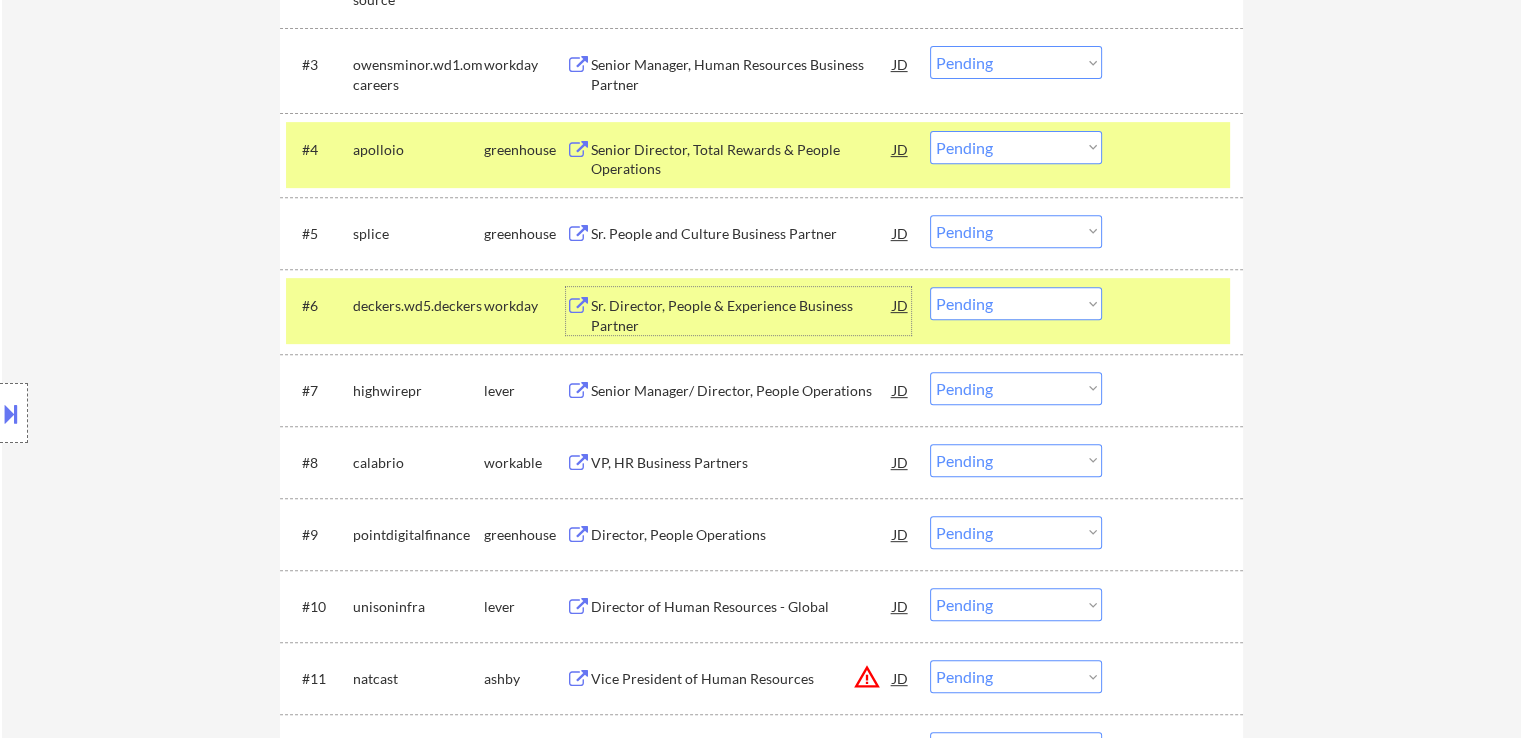 click on "Choose an option... Pending Applied Excluded (Questions) Excluded (Expired) Excluded (Location) Excluded (Bad Match) Excluded (Blocklist) Excluded (Salary) Excluded (Other)" at bounding box center (1016, 147) 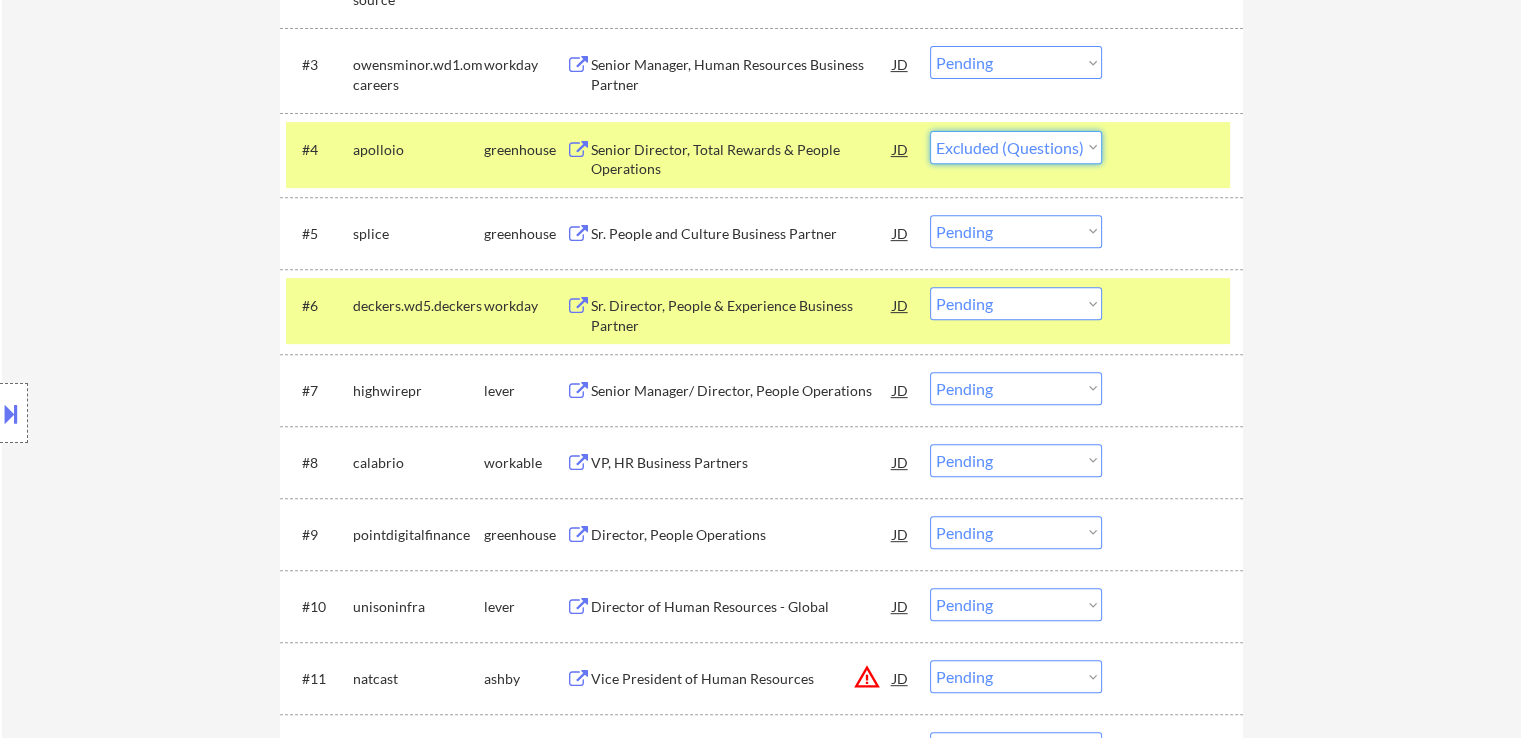 click on "Choose an option... Pending Applied Excluded (Questions) Excluded (Expired) Excluded (Location) Excluded (Bad Match) Excluded (Blocklist) Excluded (Salary) Excluded (Other)" at bounding box center [1016, 147] 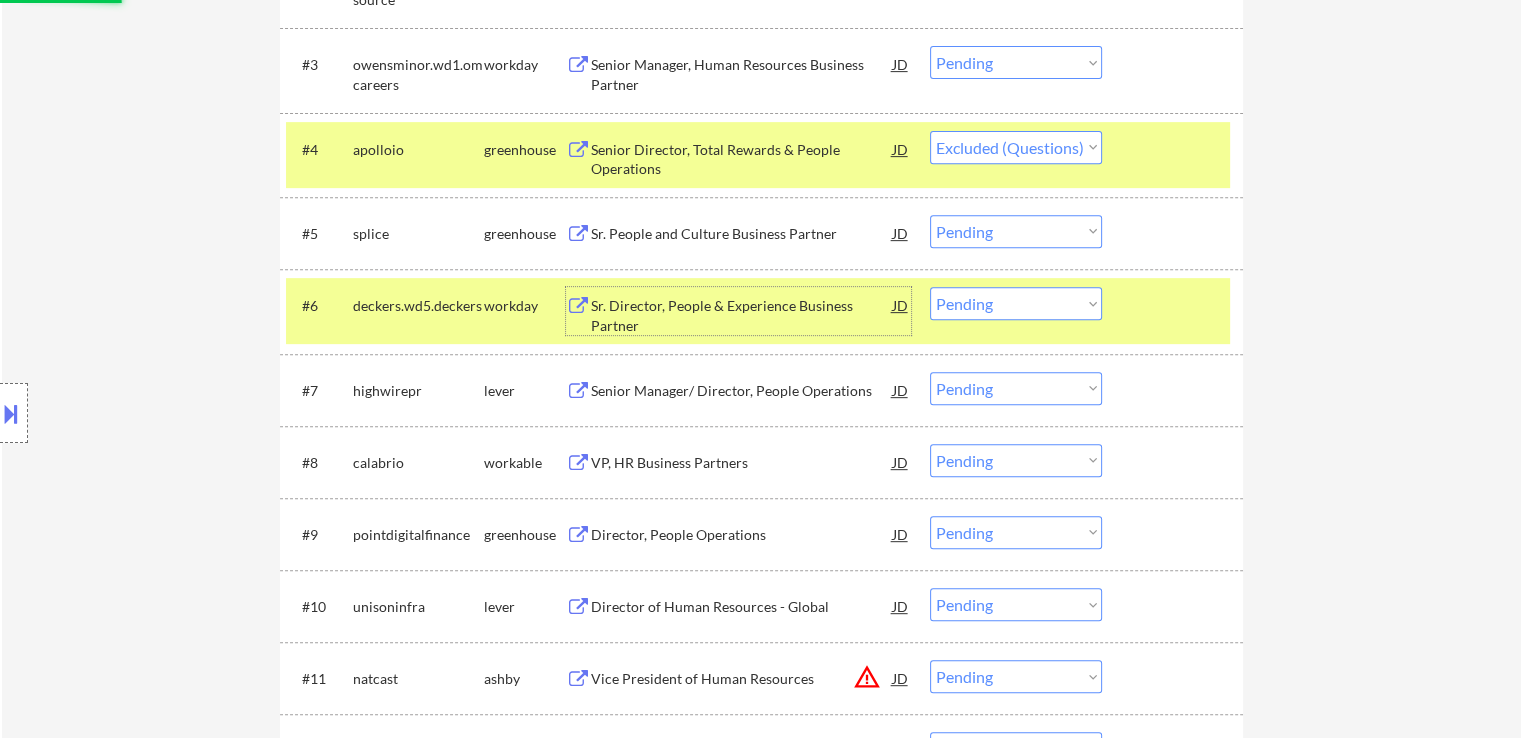 click on "Sr. Director, People & Experience Business Partner" at bounding box center [742, 315] 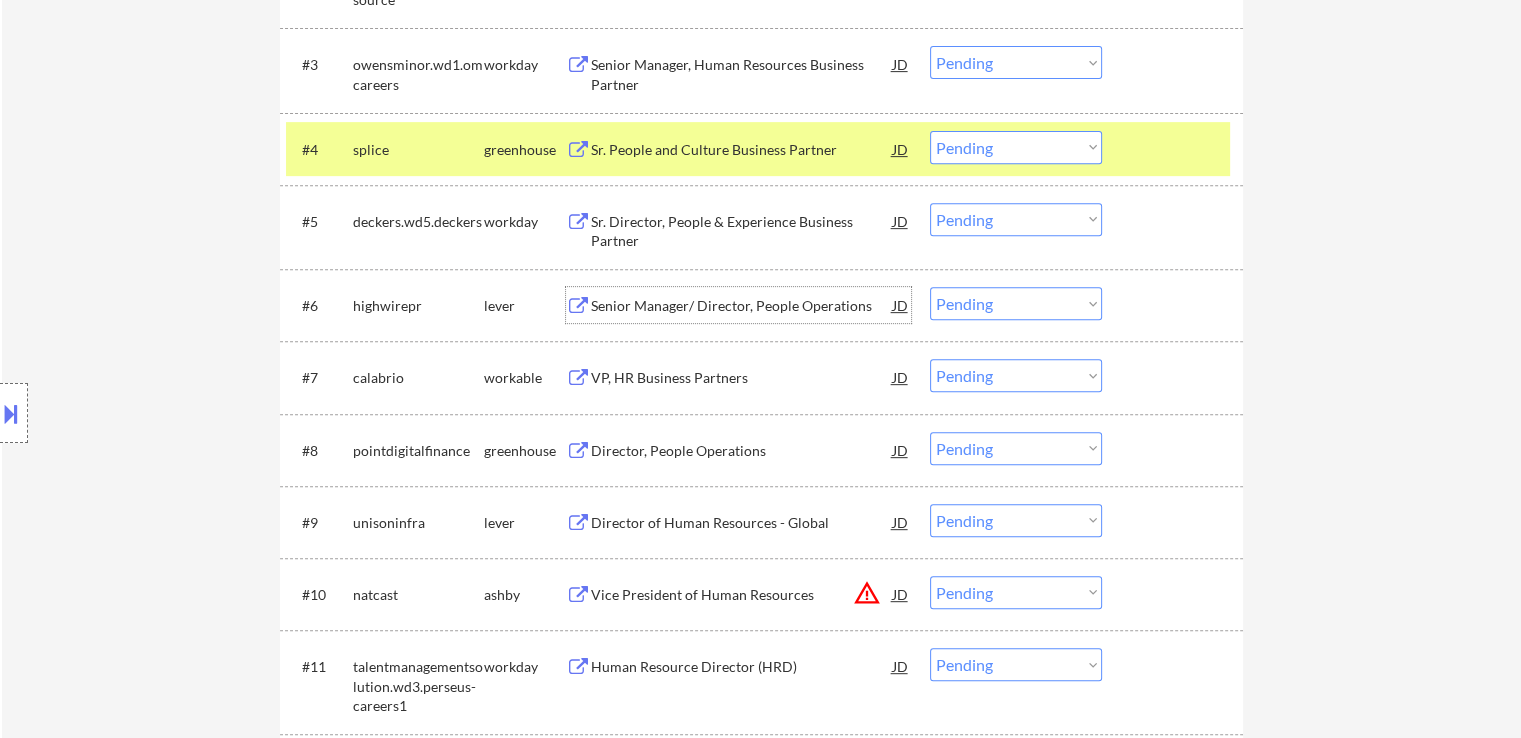 drag, startPoint x: 988, startPoint y: 153, endPoint x: 1006, endPoint y: 160, distance: 19.313208 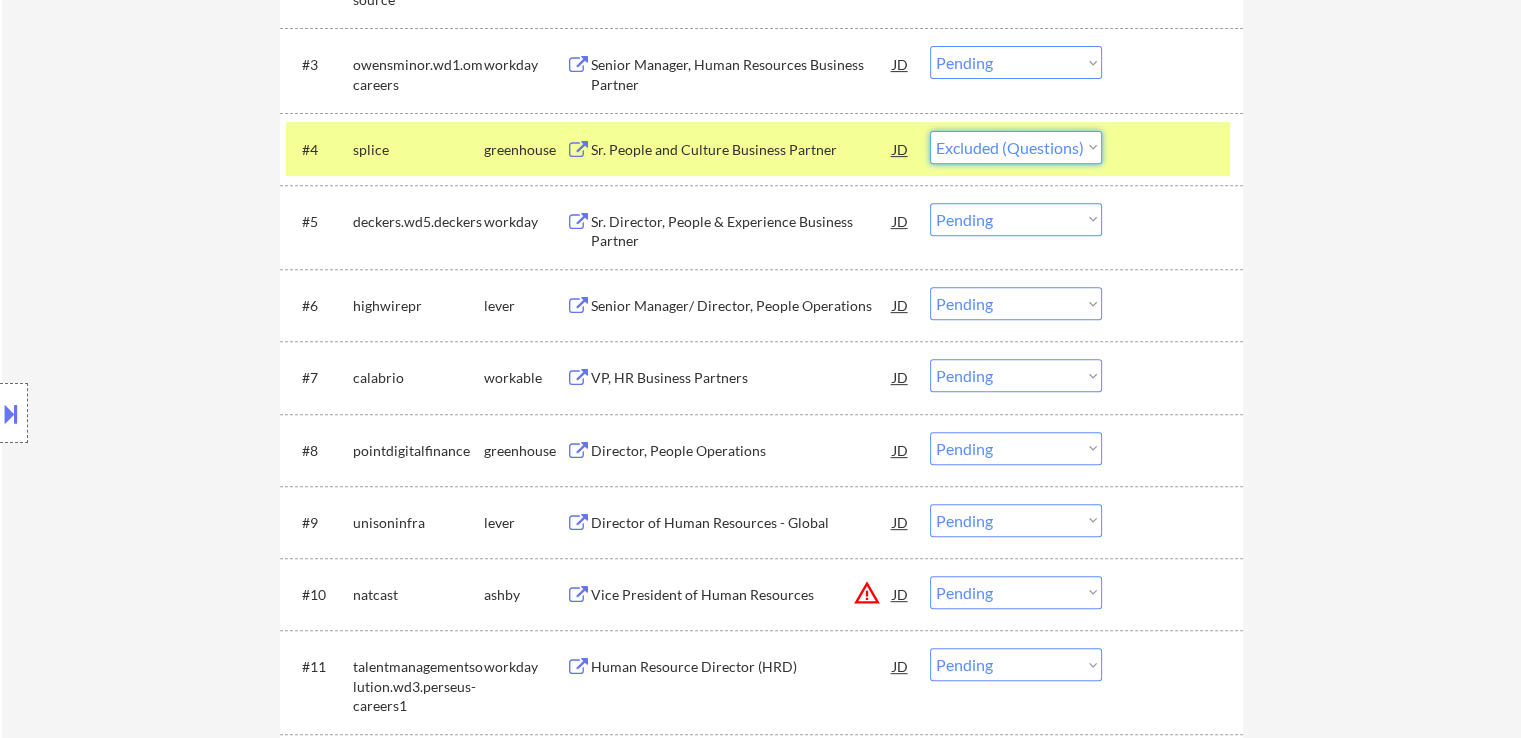 click on "Choose an option... Pending Applied Excluded (Questions) Excluded (Expired) Excluded (Location) Excluded (Bad Match) Excluded (Blocklist) Excluded (Salary) Excluded (Other)" at bounding box center [1016, 147] 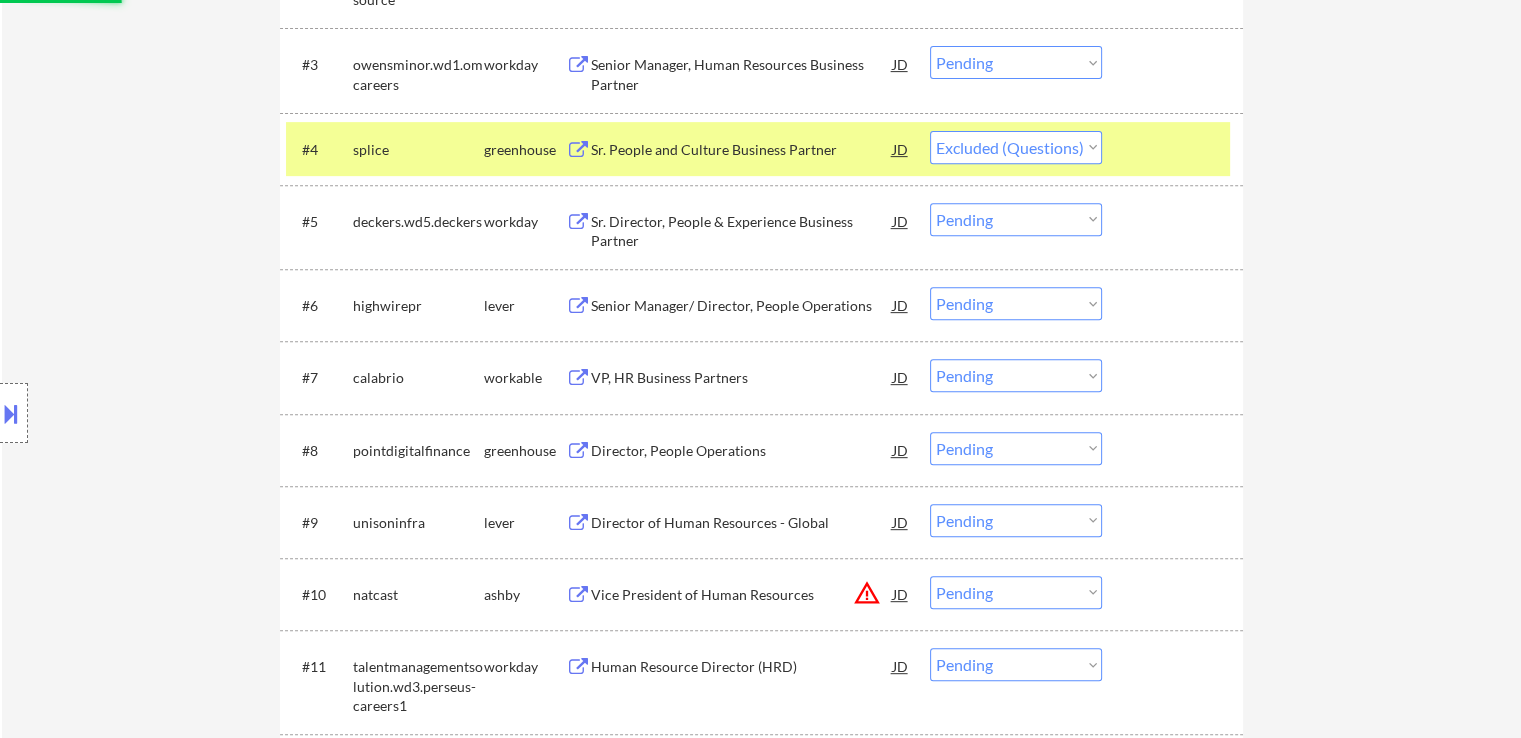 click on "Senior Manager/ Director, People Operations" at bounding box center (742, 306) 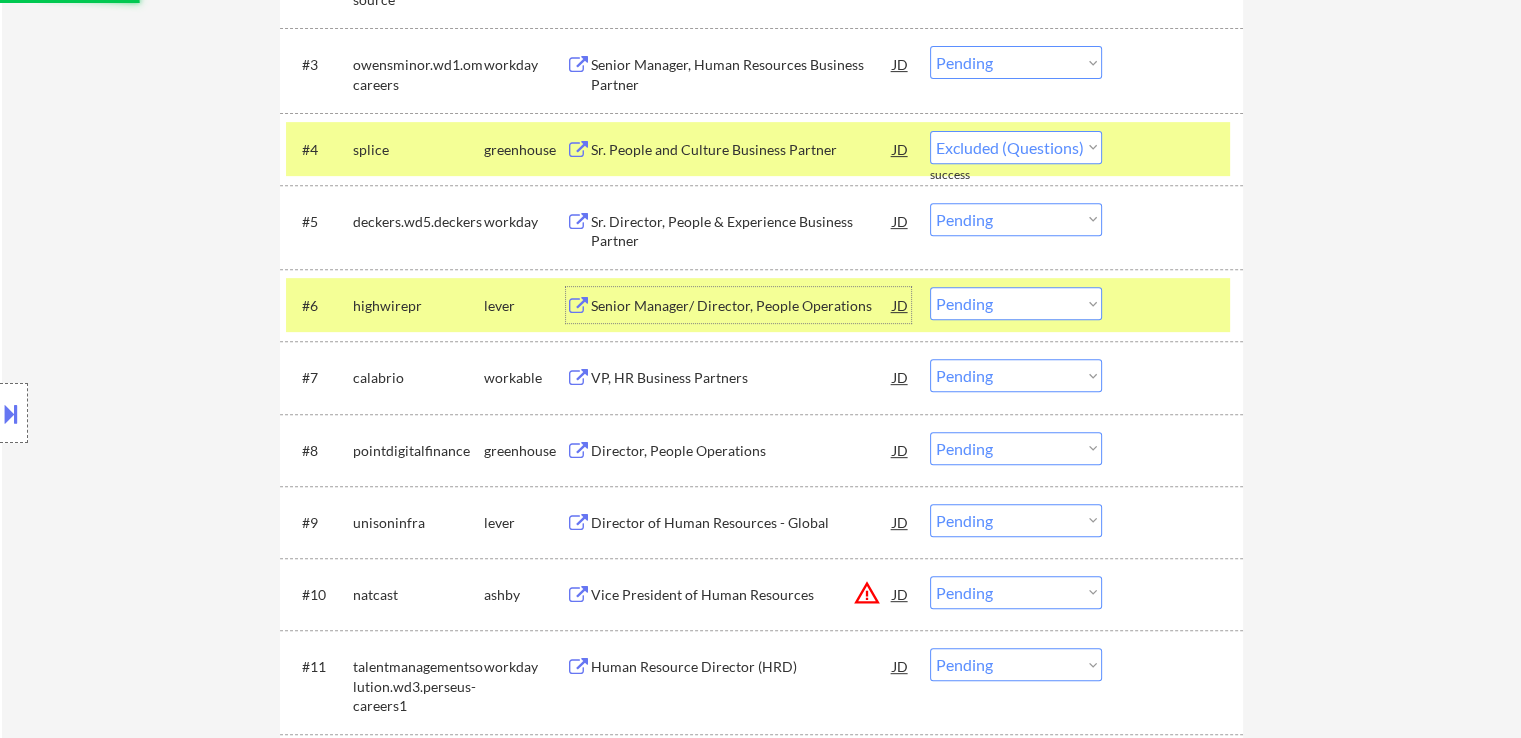 select on ""pending"" 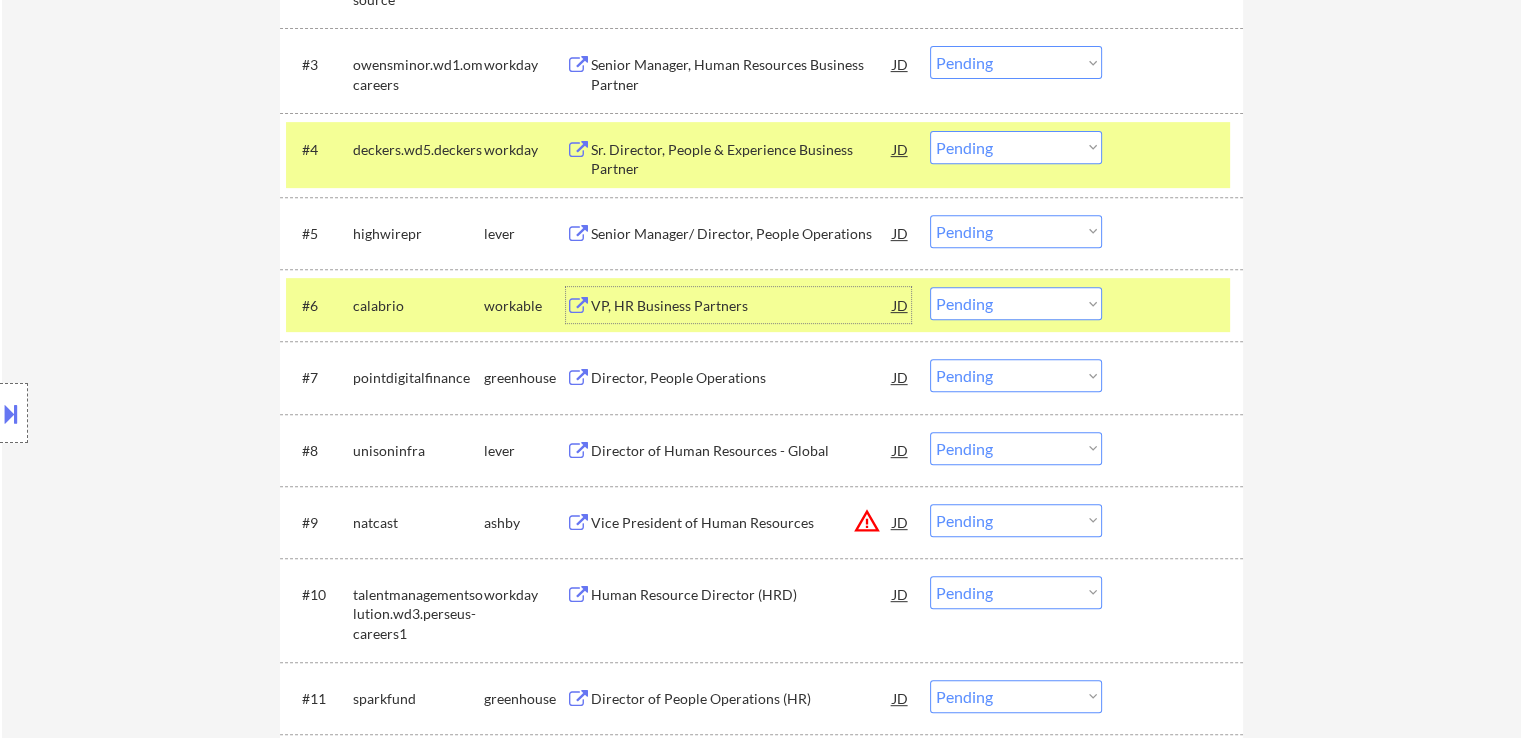 click on "VP, HR Business Partners" at bounding box center [742, 305] 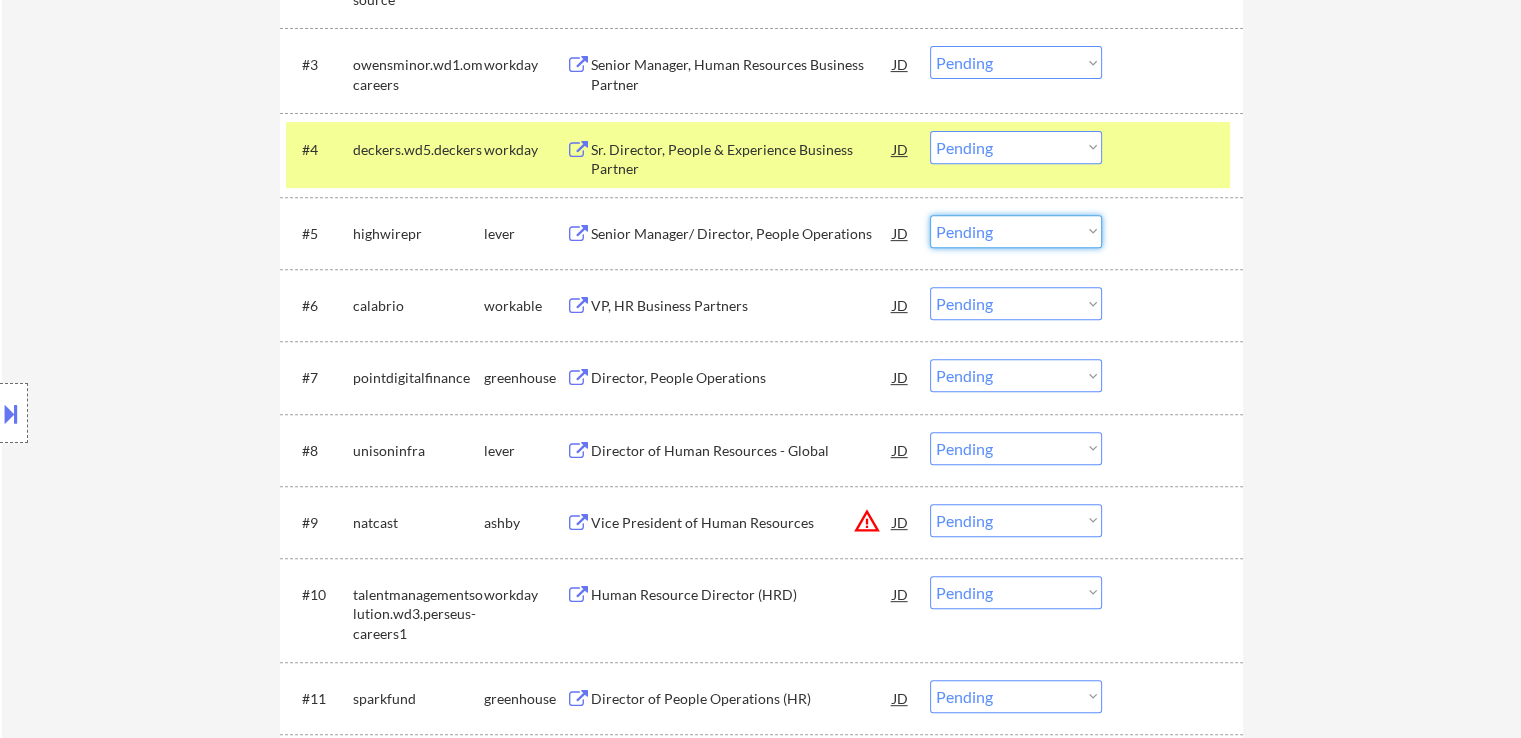 drag, startPoint x: 978, startPoint y: 222, endPoint x: 968, endPoint y: 245, distance: 25.079872 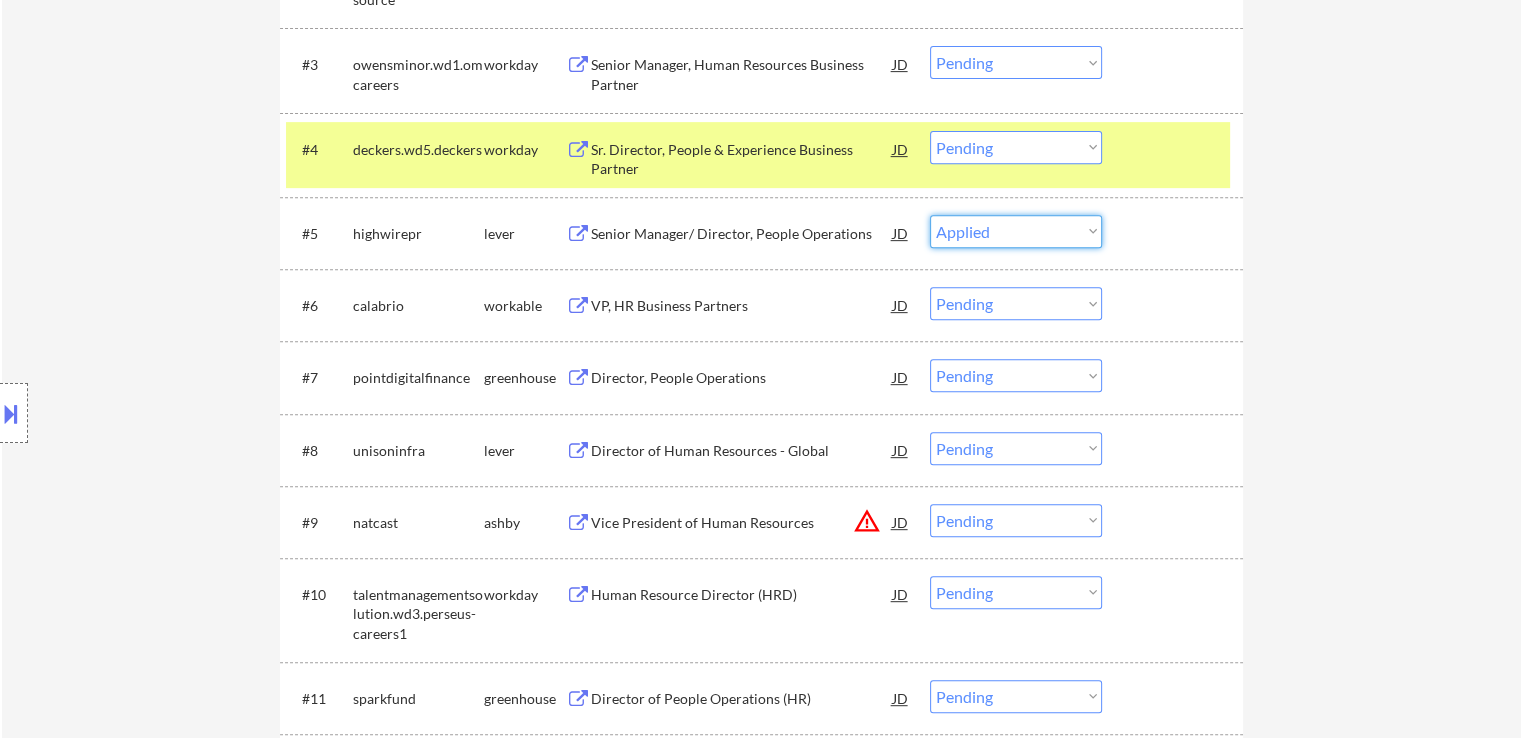 click on "Choose an option... Pending Applied Excluded (Questions) Excluded (Expired) Excluded (Location) Excluded (Bad Match) Excluded (Blocklist) Excluded (Salary) Excluded (Other)" at bounding box center [1016, 231] 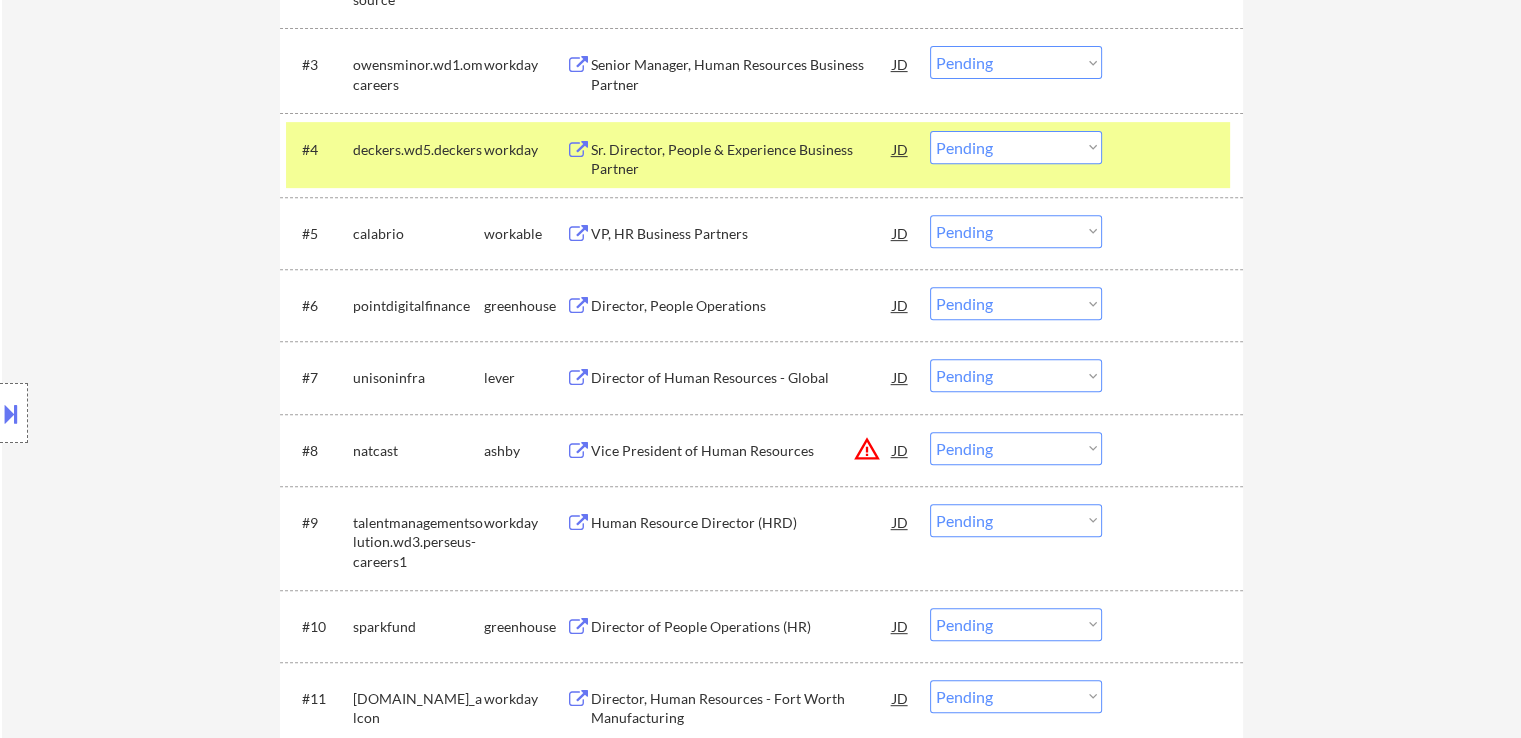 click on "Choose an option... Pending Applied Excluded (Questions) Excluded (Expired) Excluded (Location) Excluded (Bad Match) Excluded (Blocklist) Excluded (Salary) Excluded (Other)" at bounding box center [1016, 231] 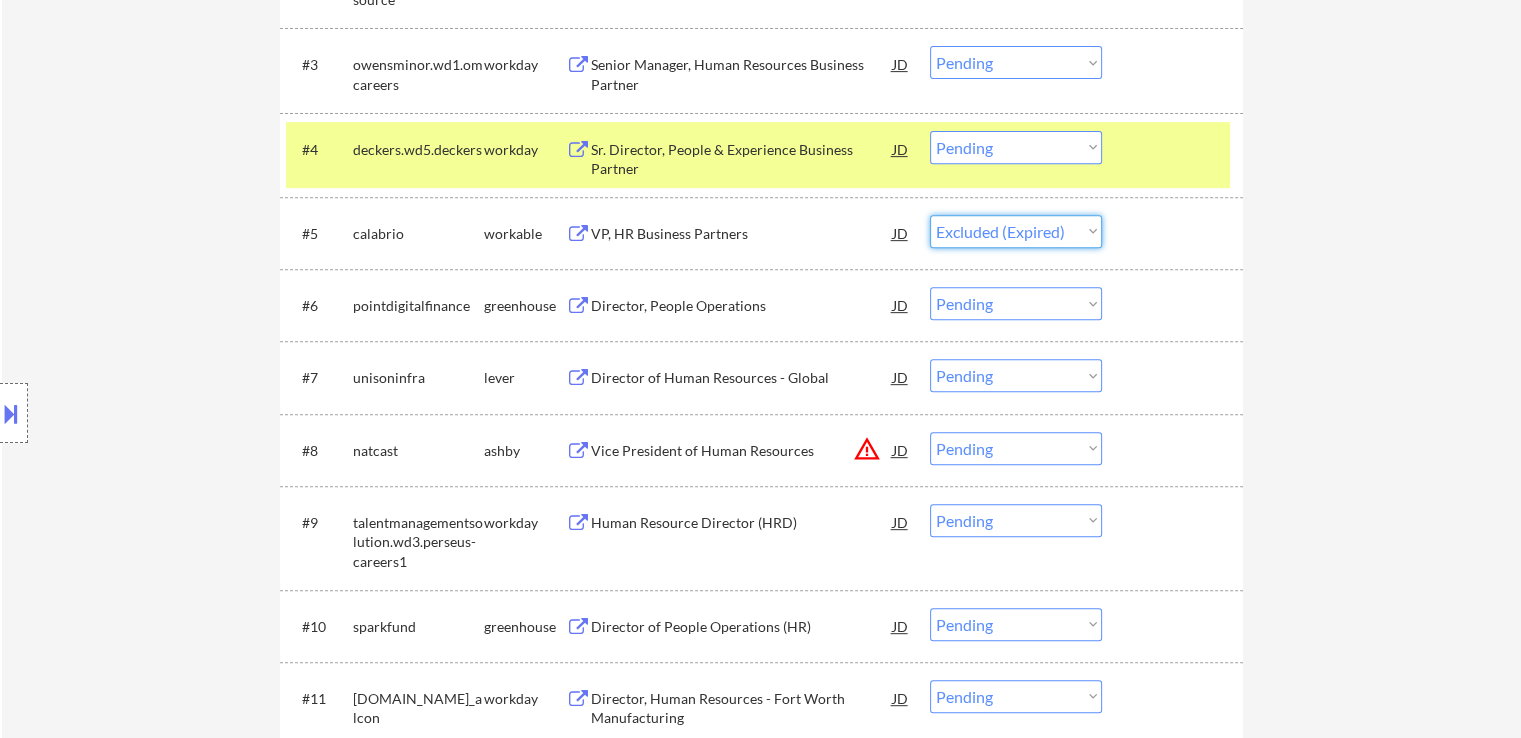 click on "Choose an option... Pending Applied Excluded (Questions) Excluded (Expired) Excluded (Location) Excluded (Bad Match) Excluded (Blocklist) Excluded (Salary) Excluded (Other)" at bounding box center [1016, 231] 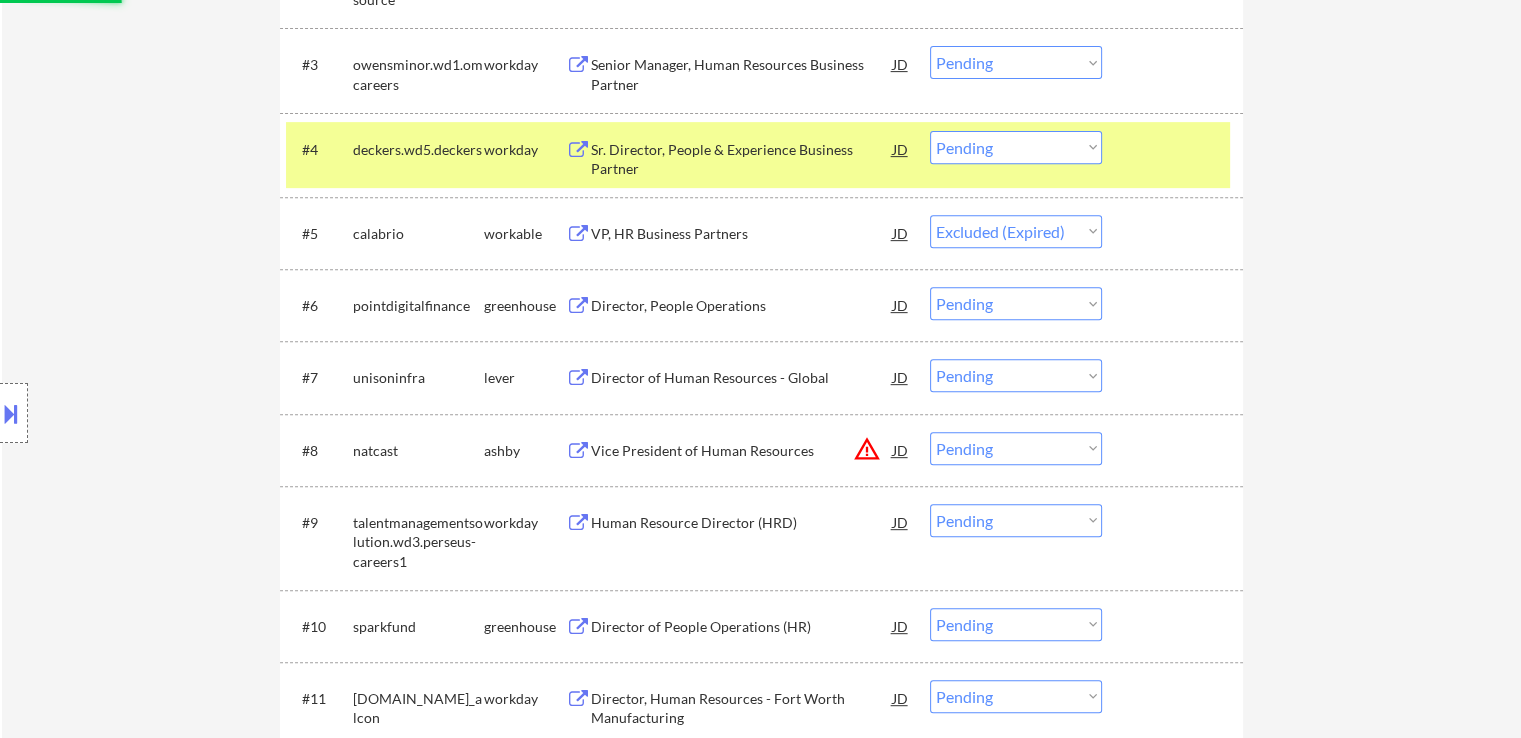 click on "Director, People Operations" at bounding box center [742, 306] 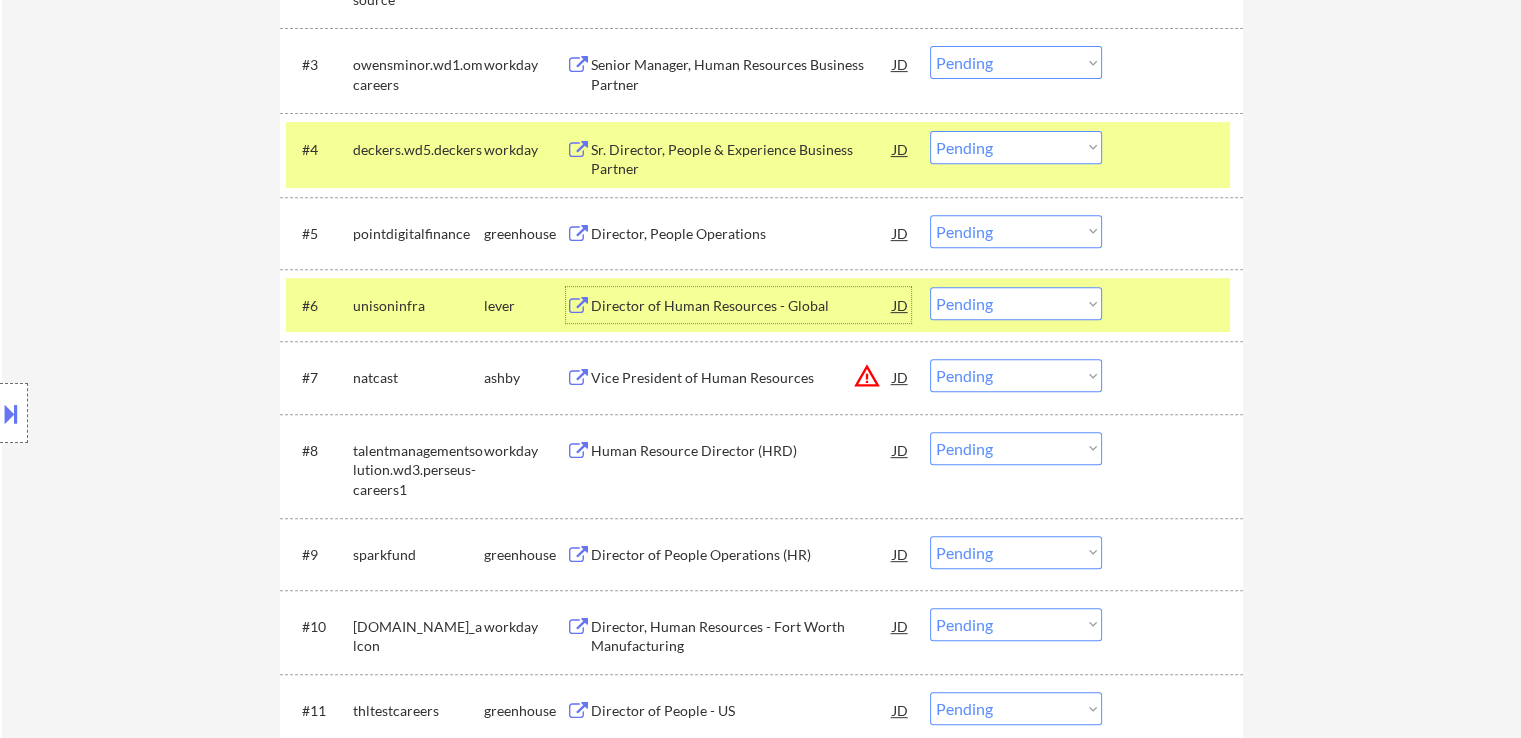 click on "Choose an option... Pending Applied Excluded (Questions) Excluded (Expired) Excluded (Location) Excluded (Bad Match) Excluded (Blocklist) Excluded (Salary) Excluded (Other)" at bounding box center (1016, 231) 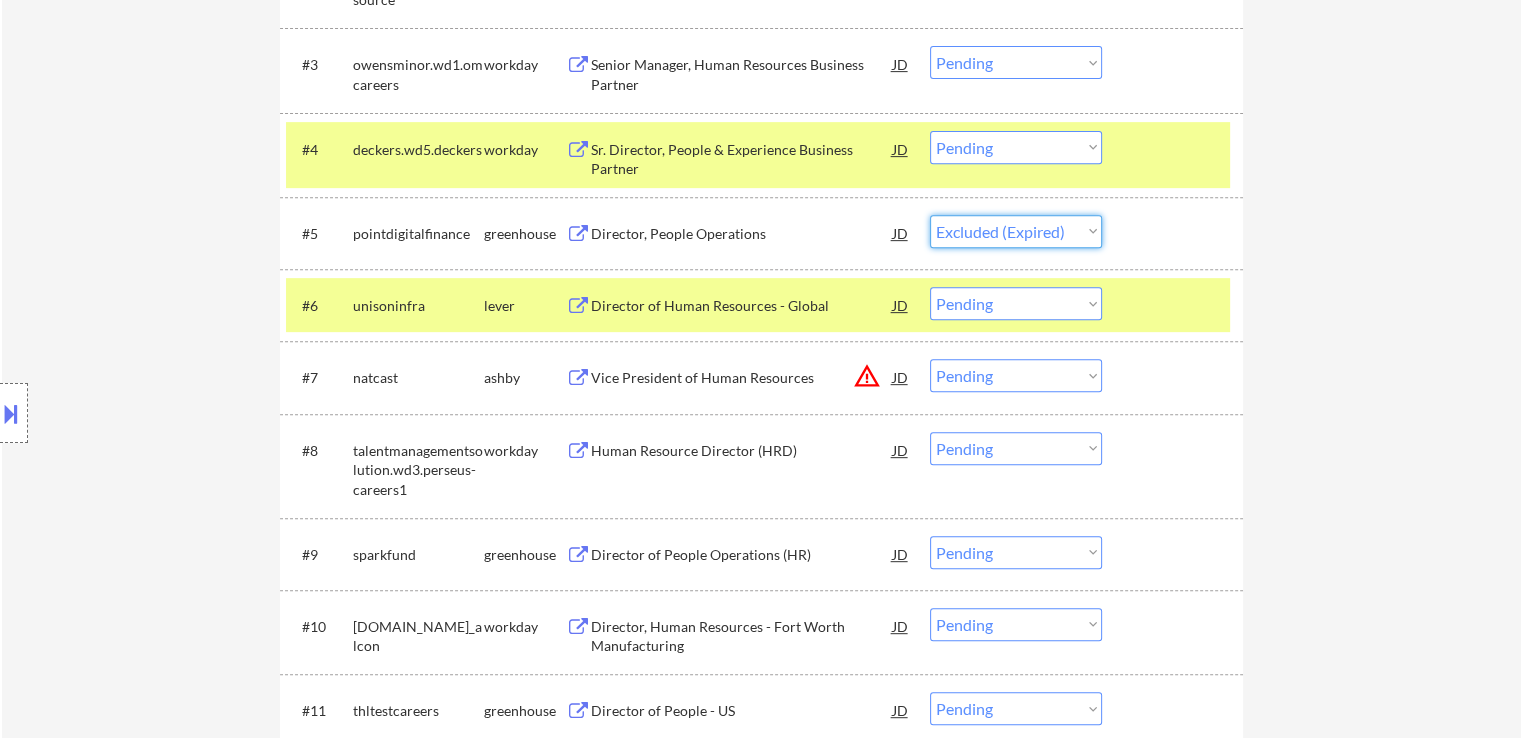 click on "Choose an option... Pending Applied Excluded (Questions) Excluded (Expired) Excluded (Location) Excluded (Bad Match) Excluded (Blocklist) Excluded (Salary) Excluded (Other)" at bounding box center [1016, 231] 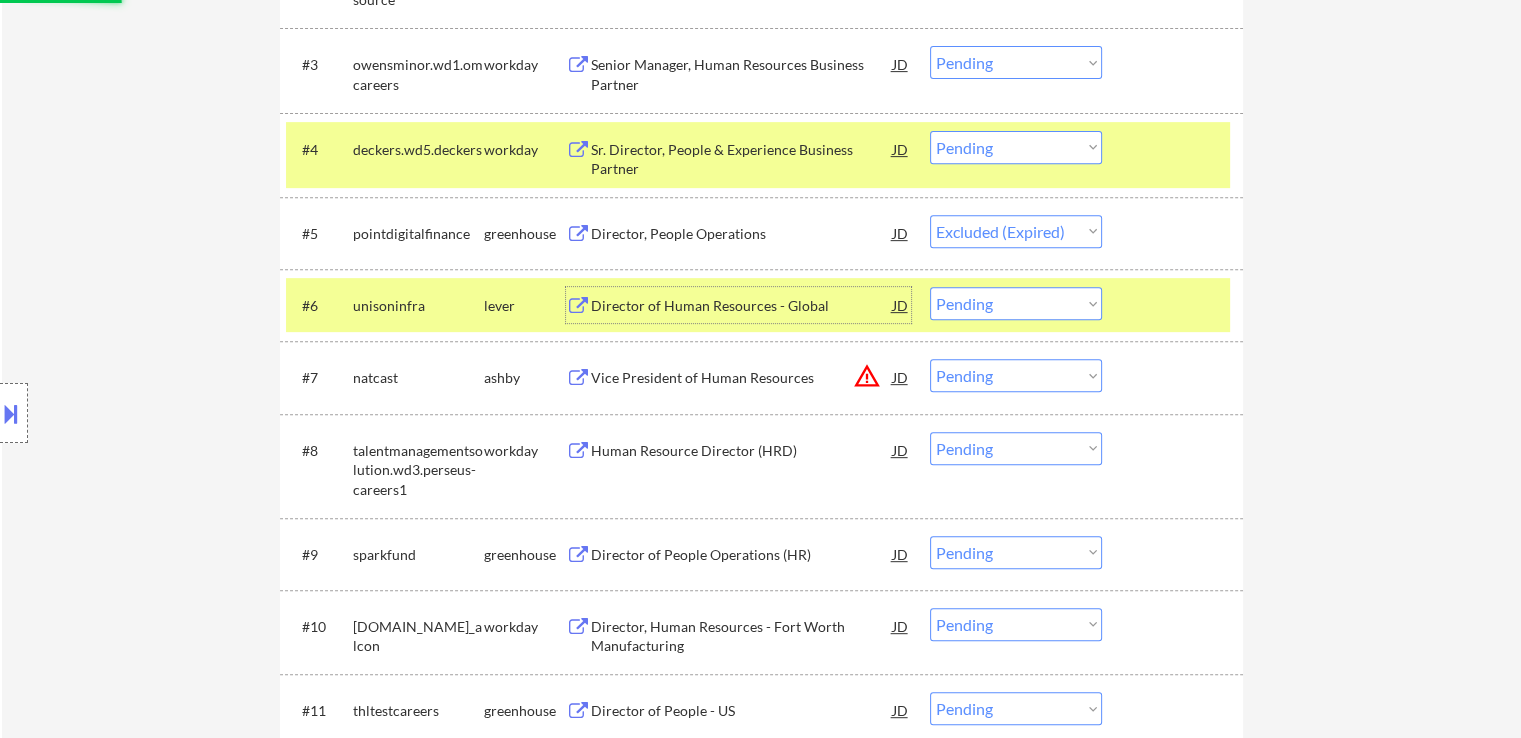 click on "Director of Human Resources - Global" at bounding box center (742, 306) 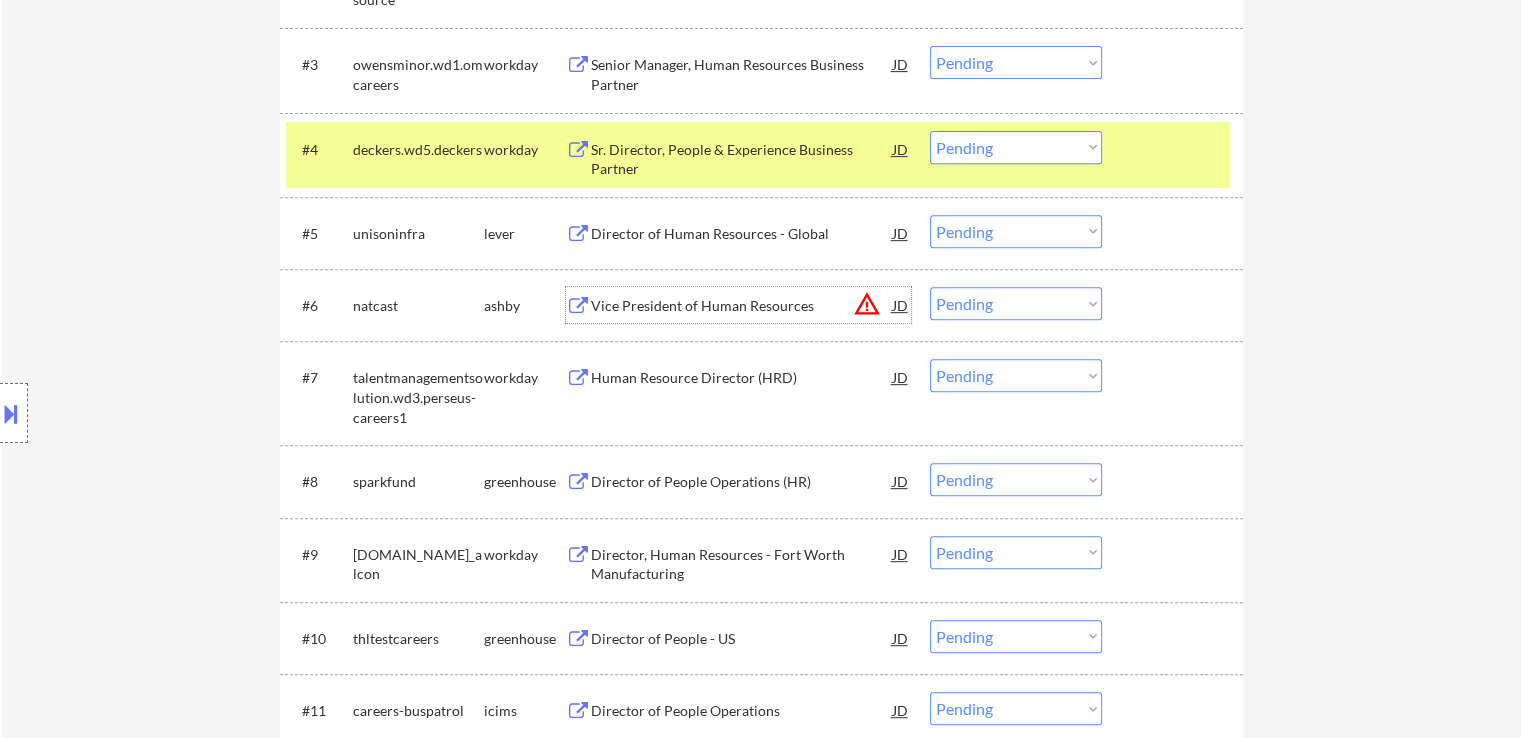 drag, startPoint x: 1000, startPoint y: 236, endPoint x: 988, endPoint y: 246, distance: 15.6205 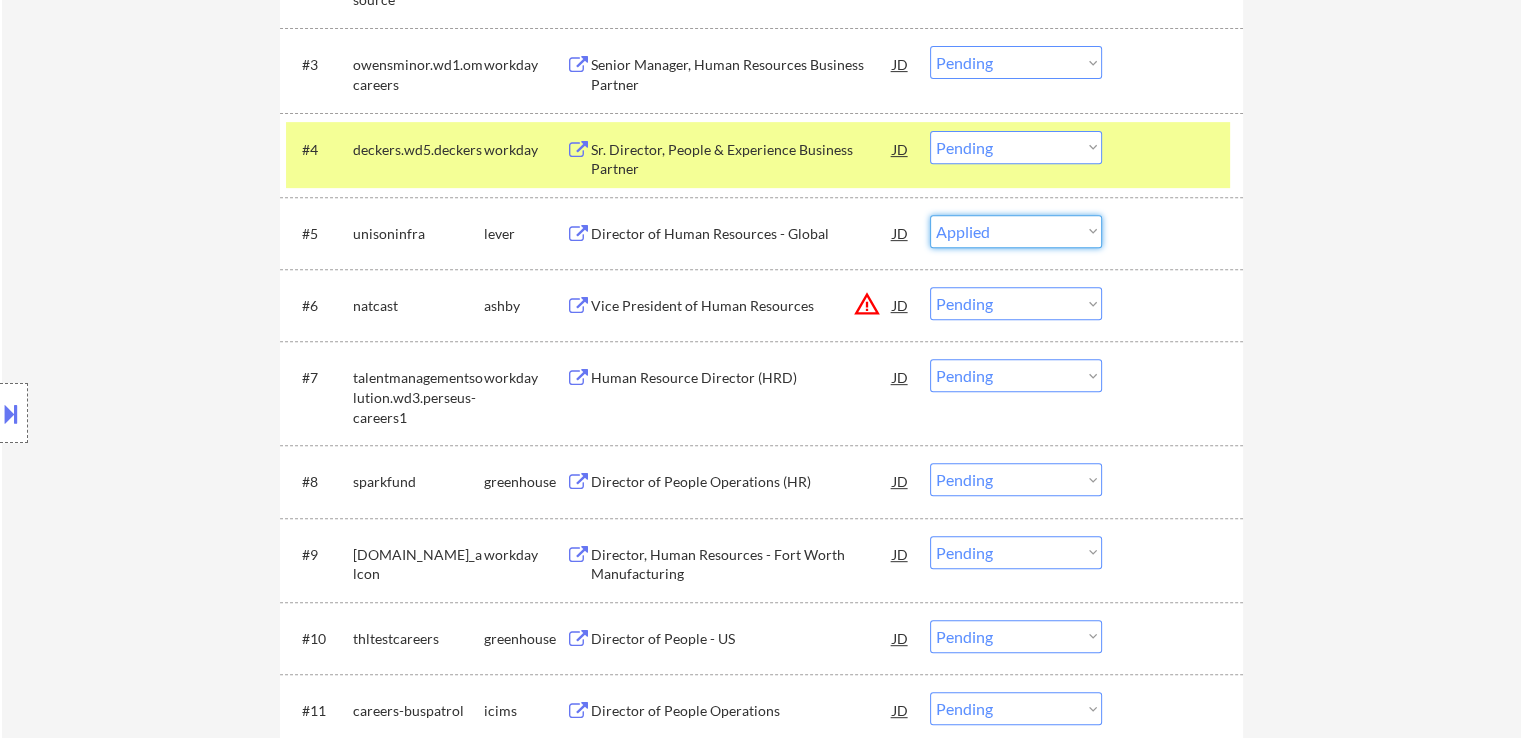 click on "Choose an option... Pending Applied Excluded (Questions) Excluded (Expired) Excluded (Location) Excluded (Bad Match) Excluded (Blocklist) Excluded (Salary) Excluded (Other)" at bounding box center (1016, 231) 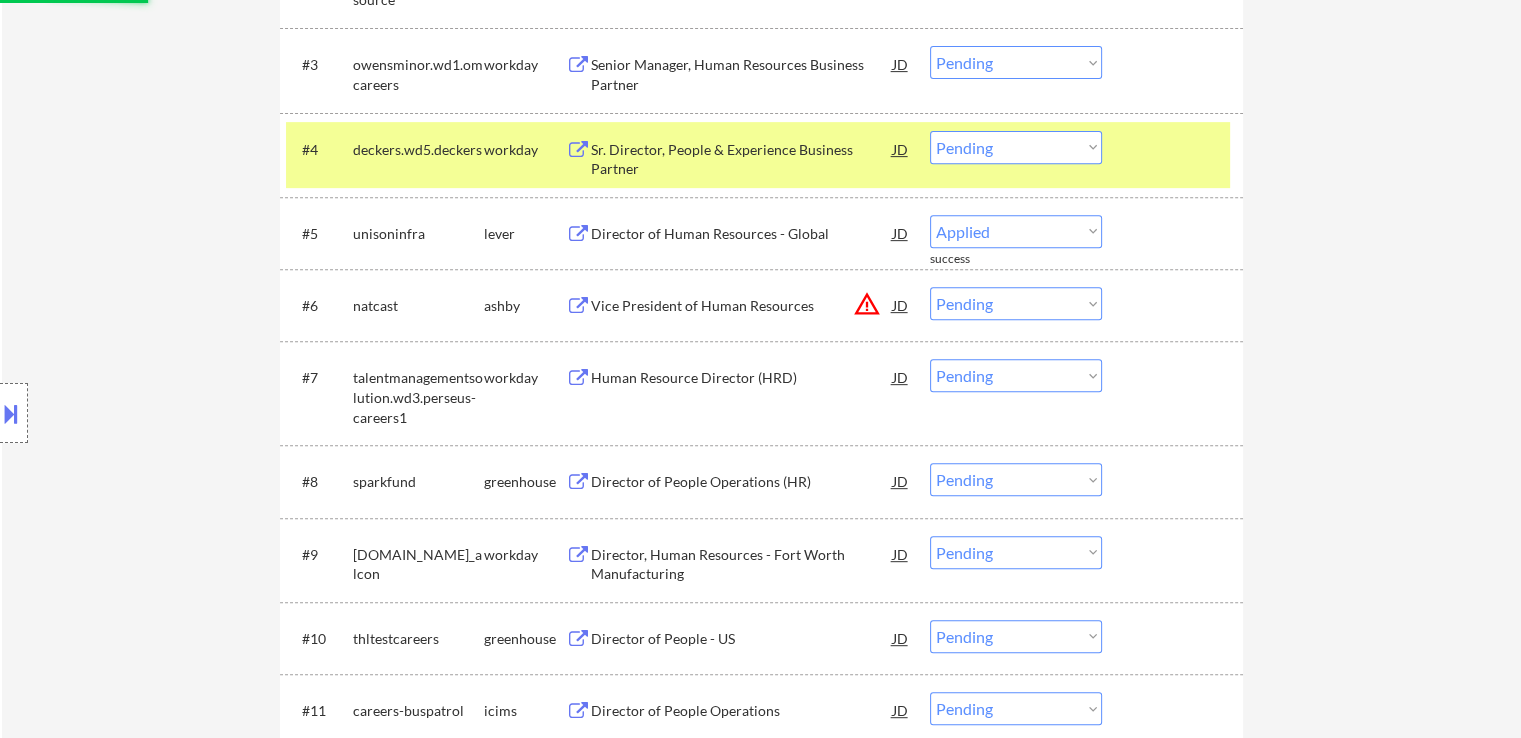 select on ""pending"" 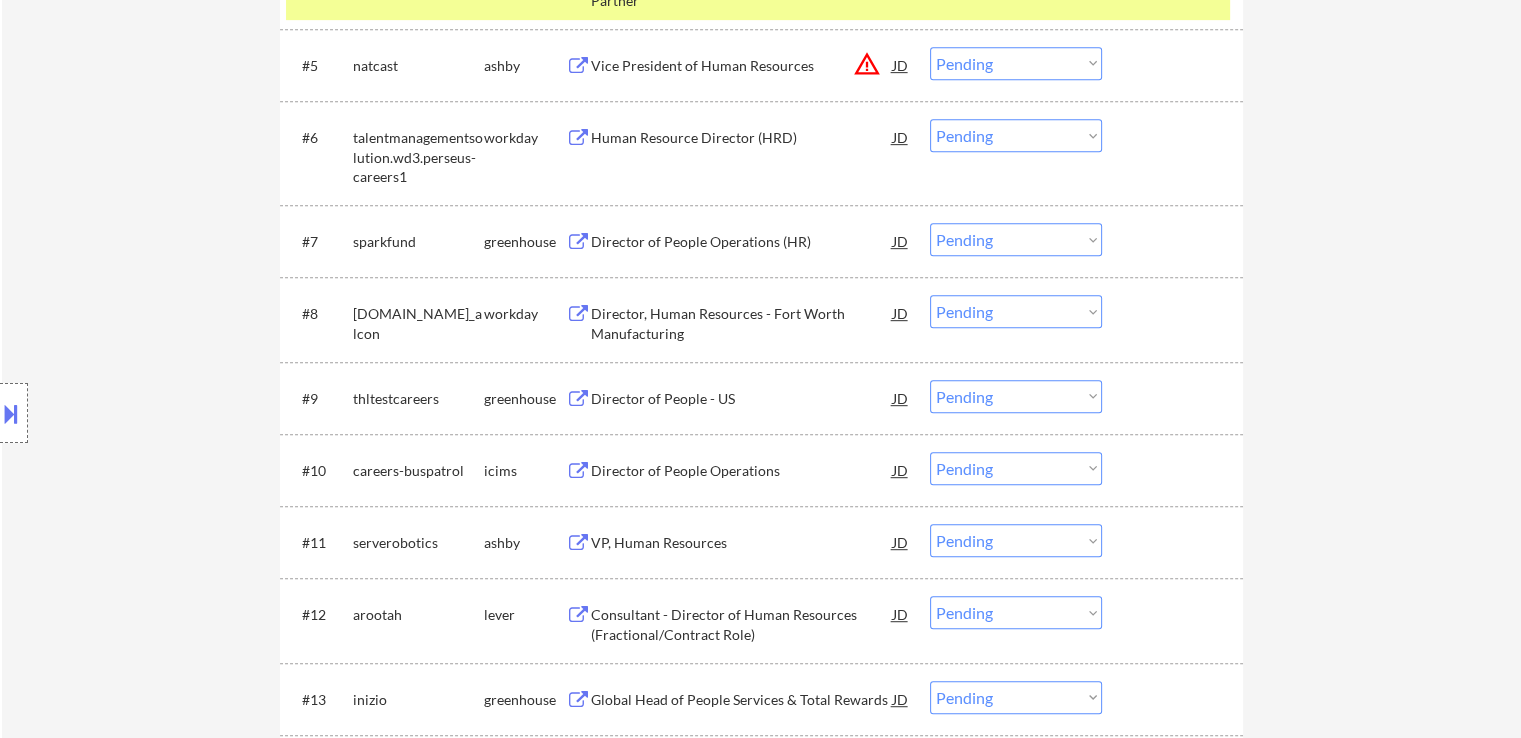scroll, scrollTop: 1000, scrollLeft: 0, axis: vertical 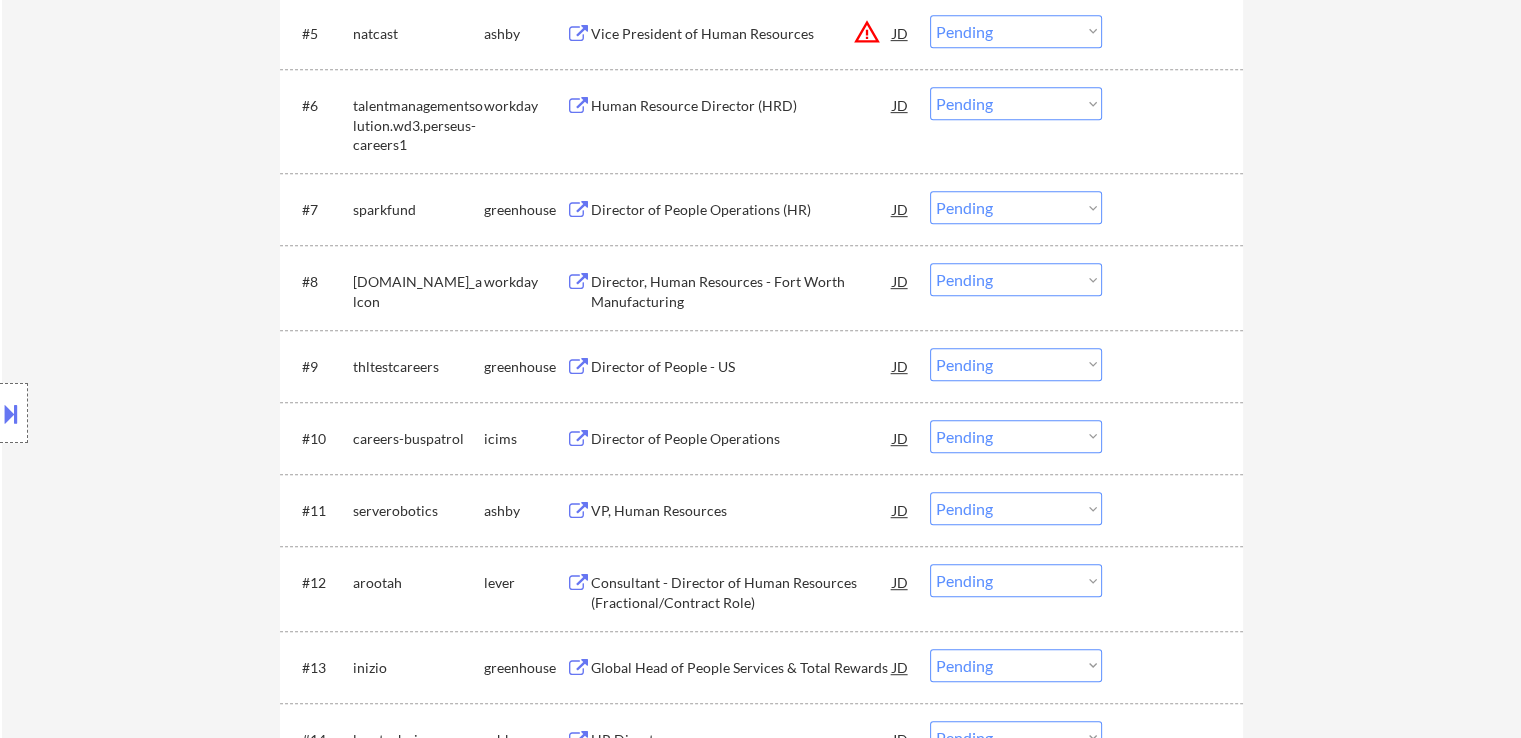 click on "Director of People Operations (HR)" at bounding box center (742, 210) 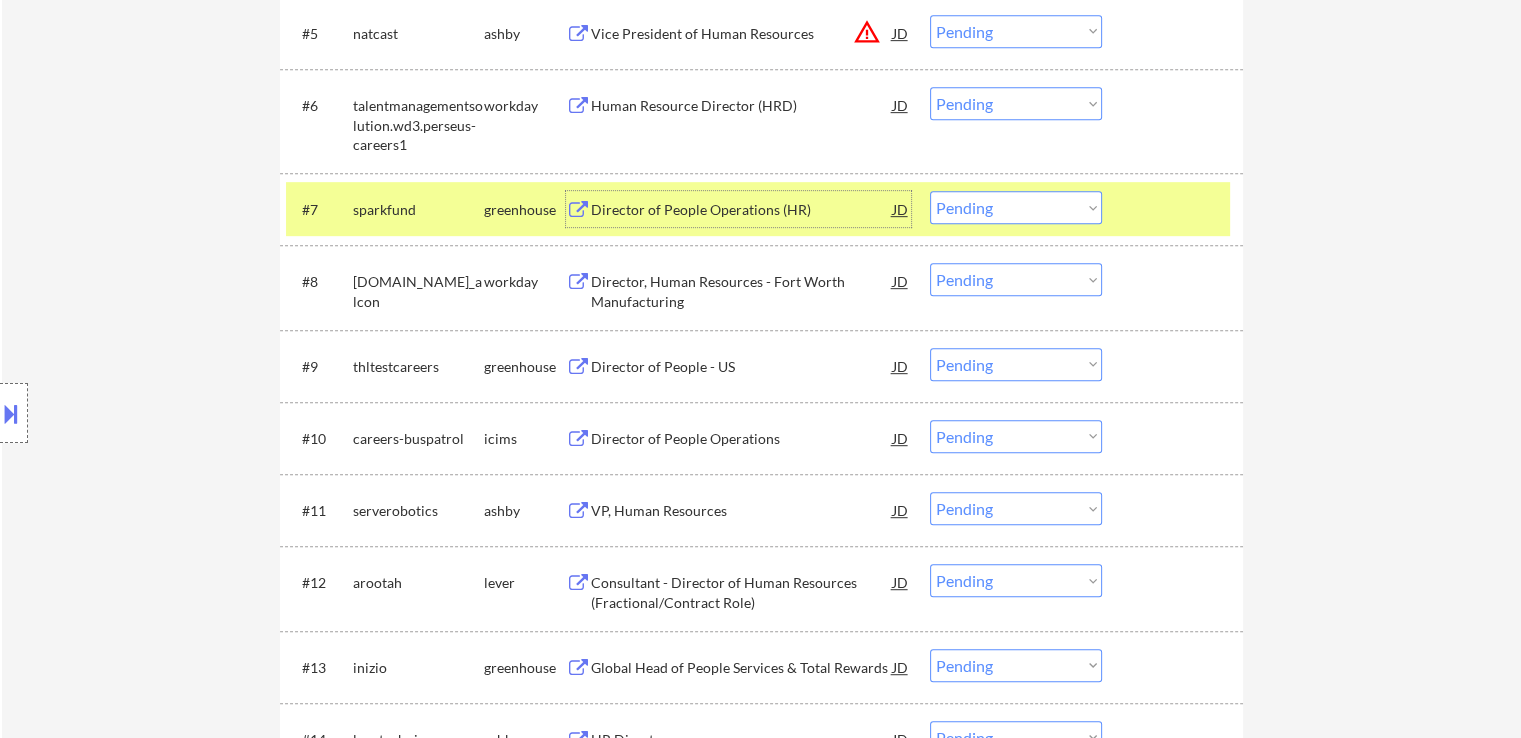 click on "Director of People - US" at bounding box center (742, 367) 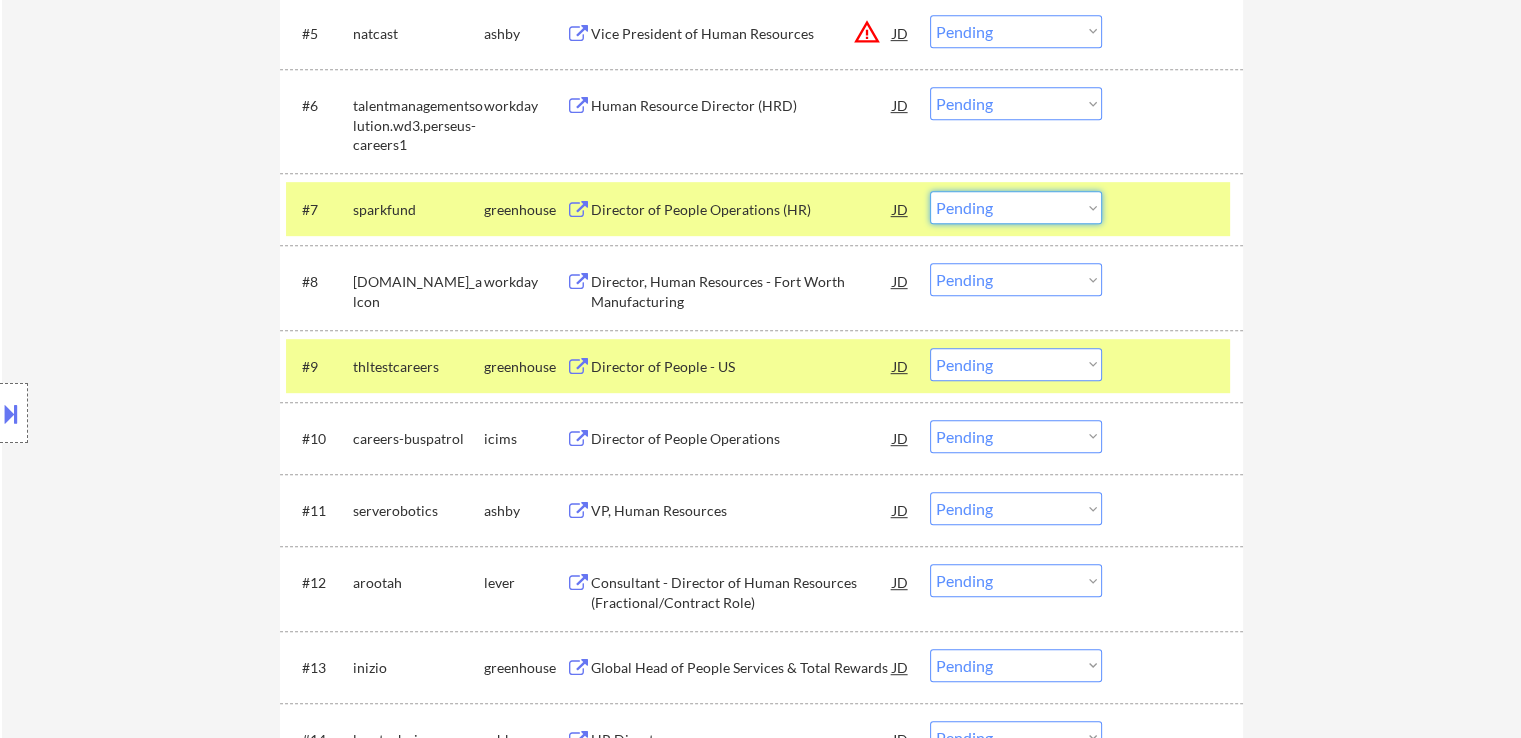 drag, startPoint x: 1008, startPoint y: 203, endPoint x: 1012, endPoint y: 221, distance: 18.439089 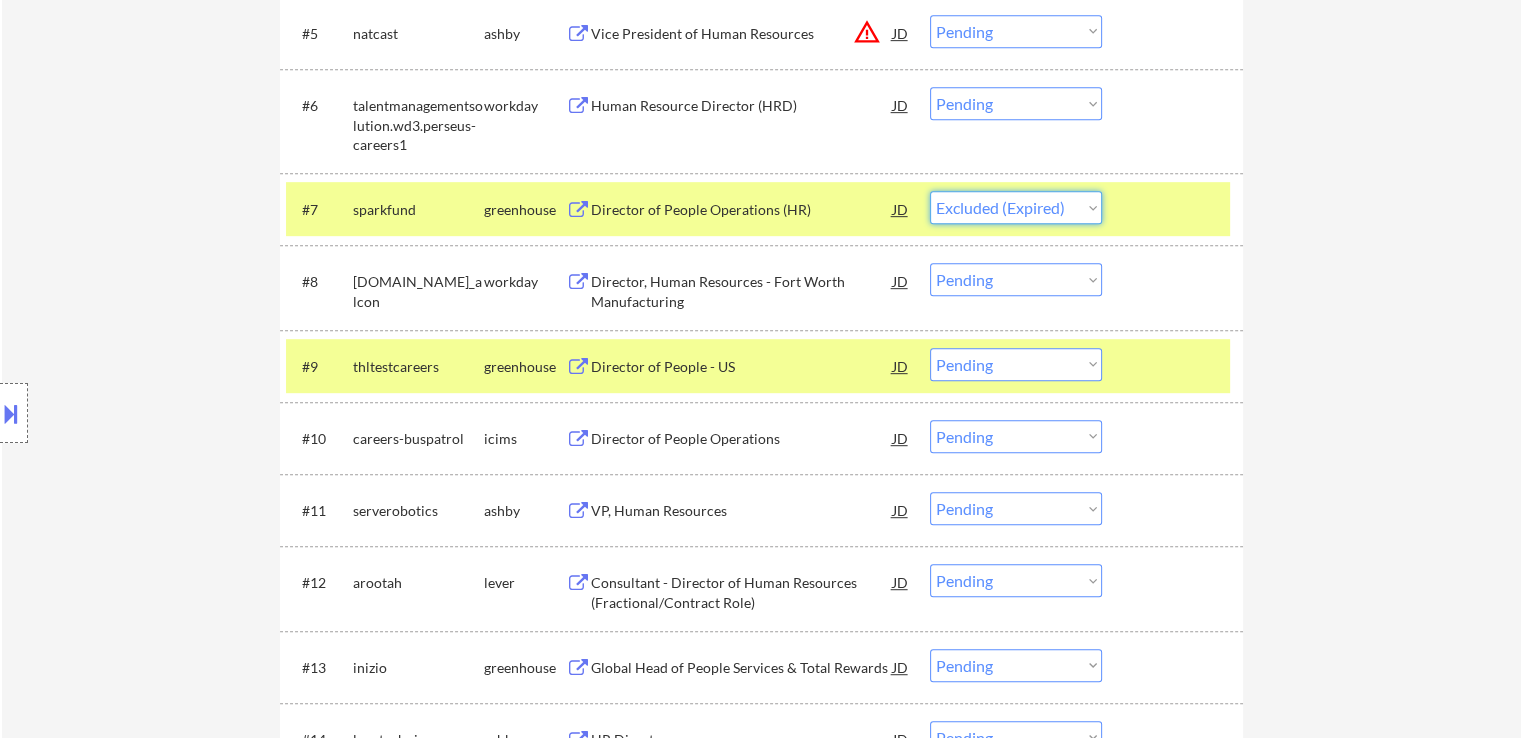 click on "Choose an option... Pending Applied Excluded (Questions) Excluded (Expired) Excluded (Location) Excluded (Bad Match) Excluded (Blocklist) Excluded (Salary) Excluded (Other)" at bounding box center (1016, 207) 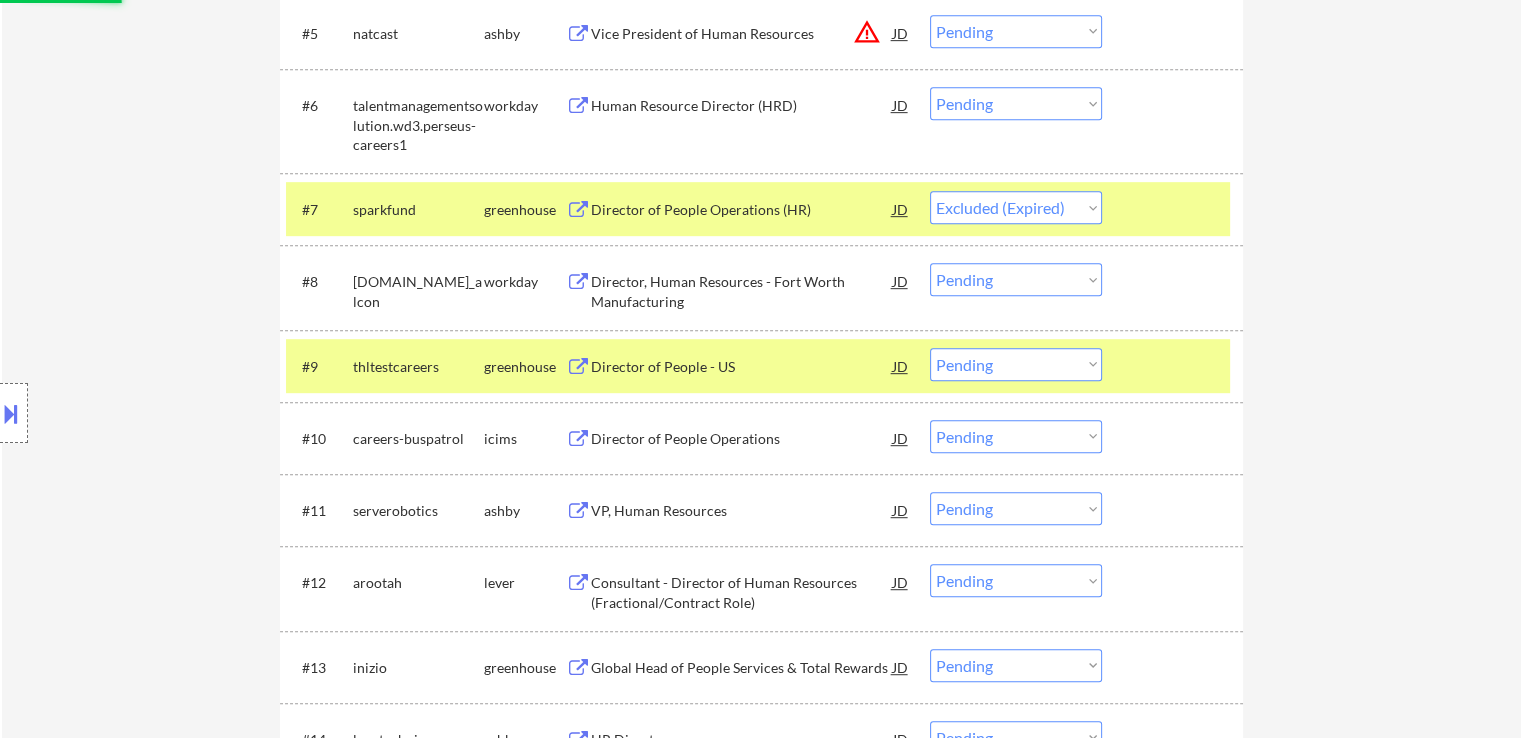 select on ""pending"" 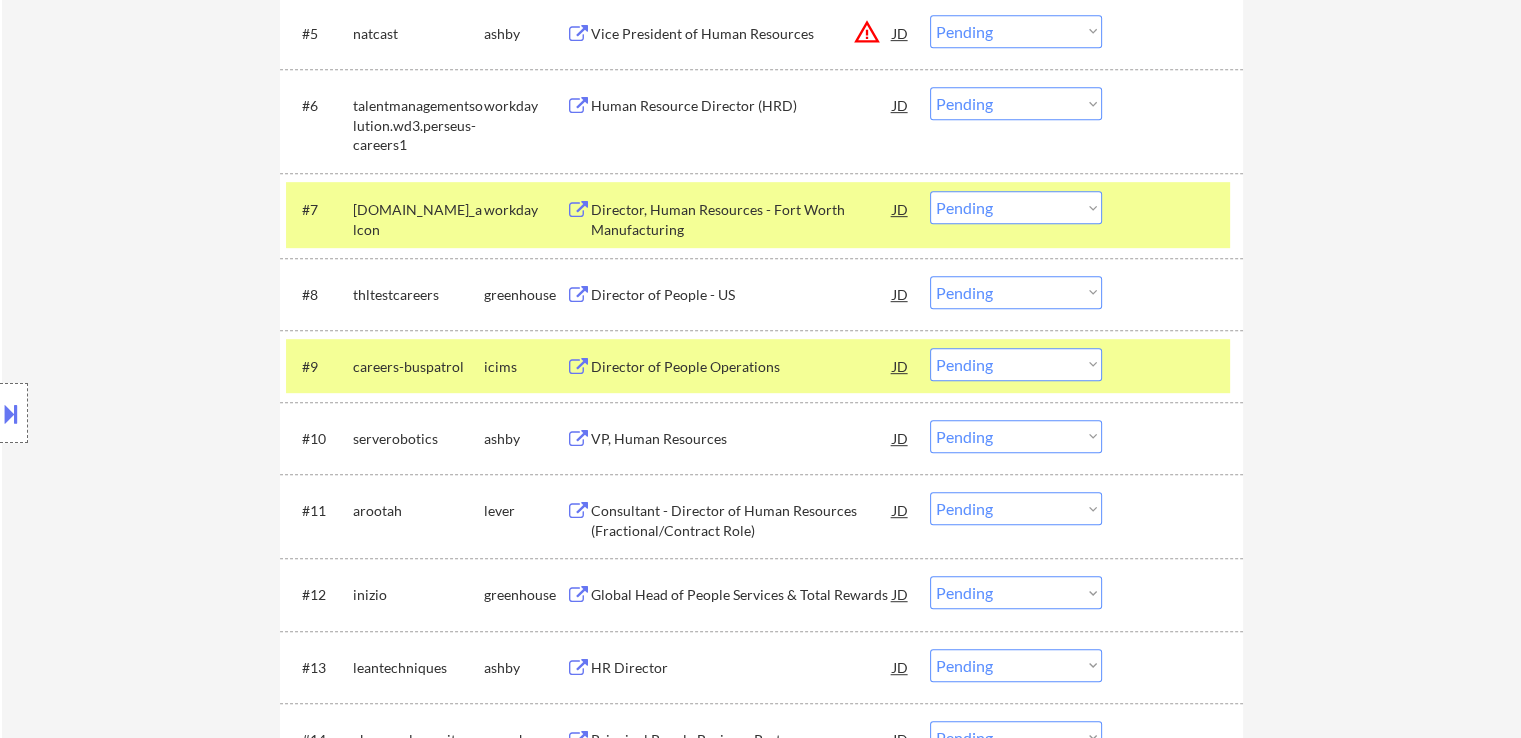 click on "Choose an option... Pending Applied Excluded (Questions) Excluded (Expired) Excluded (Location) Excluded (Bad Match) Excluded (Blocklist) Excluded (Salary) Excluded (Other)" at bounding box center [1016, 292] 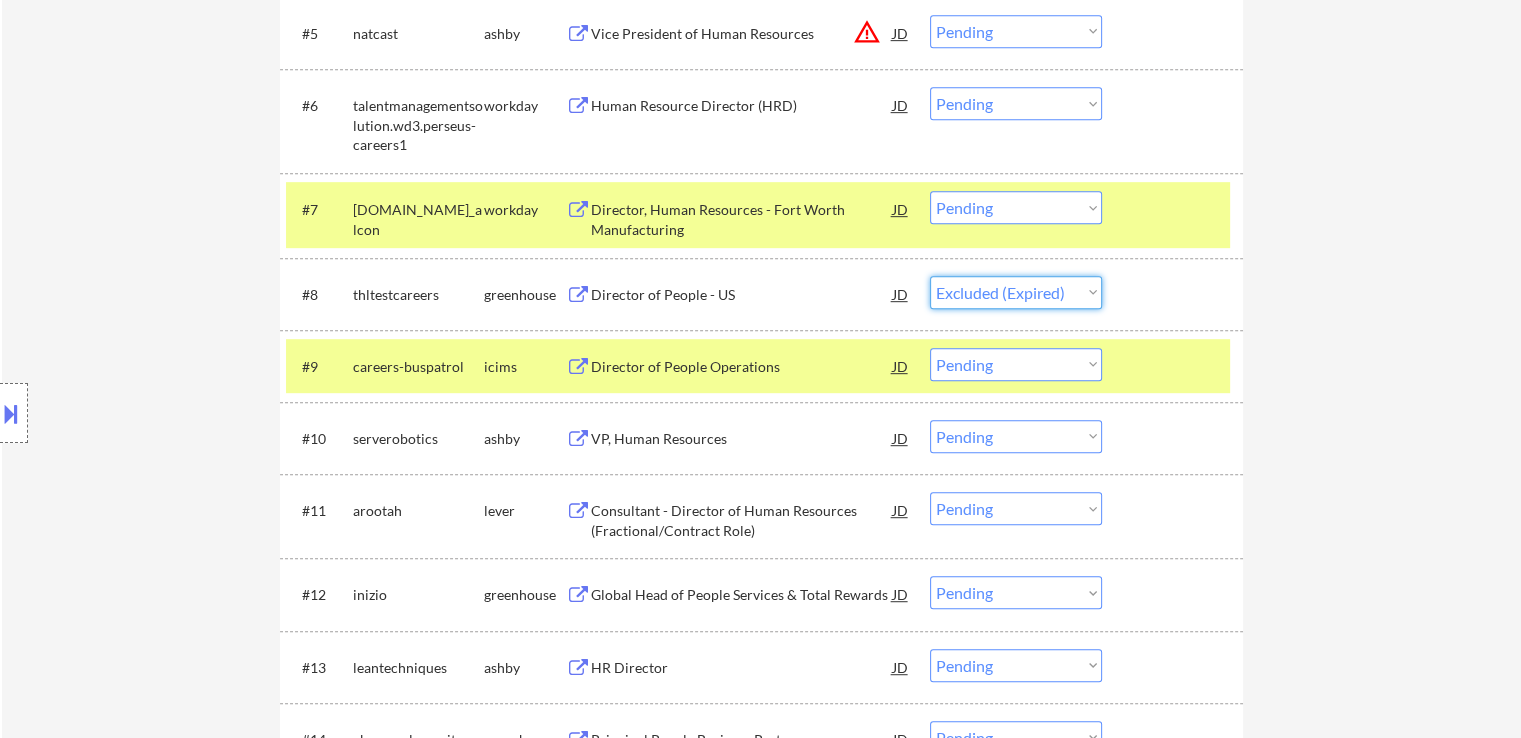 click on "Choose an option... Pending Applied Excluded (Questions) Excluded (Expired) Excluded (Location) Excluded (Bad Match) Excluded (Blocklist) Excluded (Salary) Excluded (Other)" at bounding box center [1016, 292] 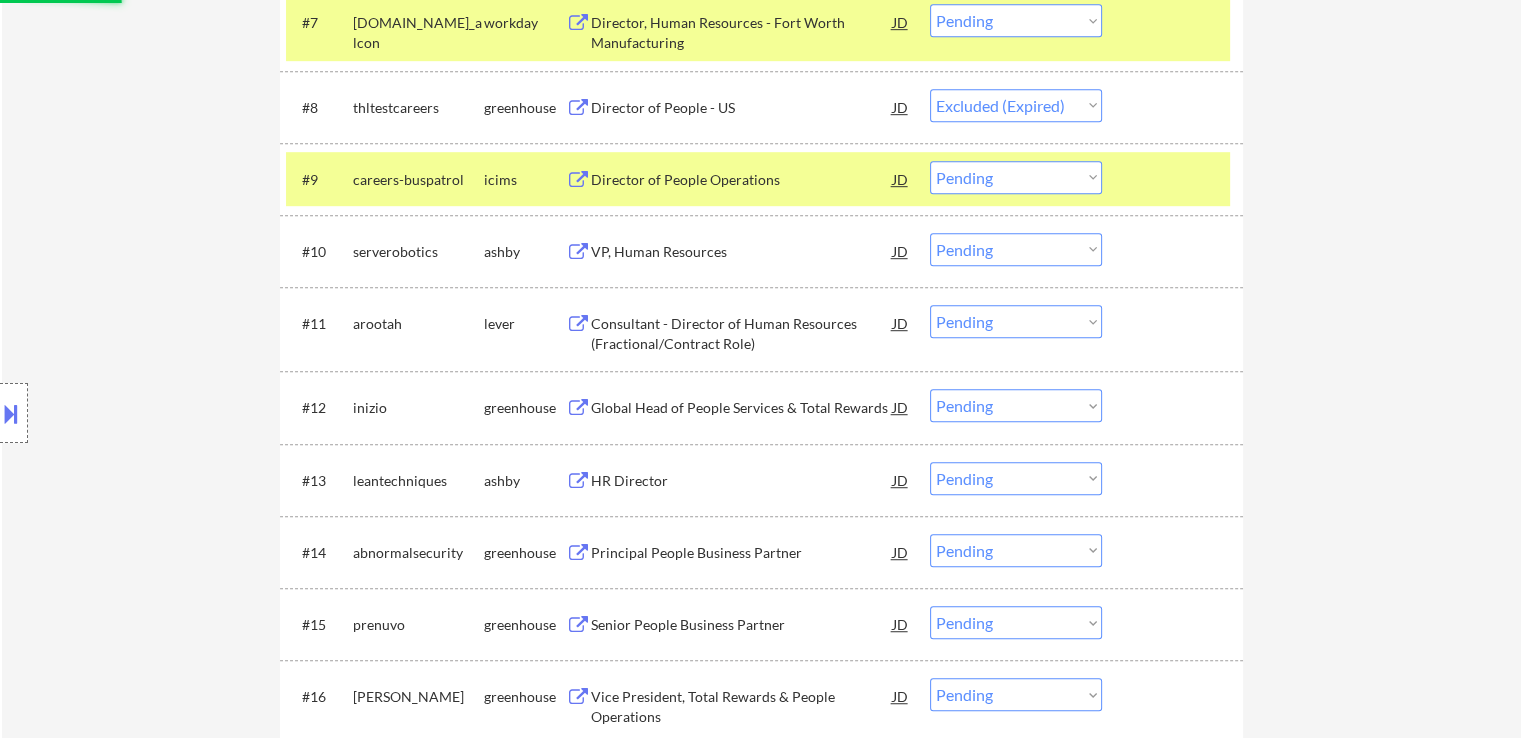 scroll, scrollTop: 1200, scrollLeft: 0, axis: vertical 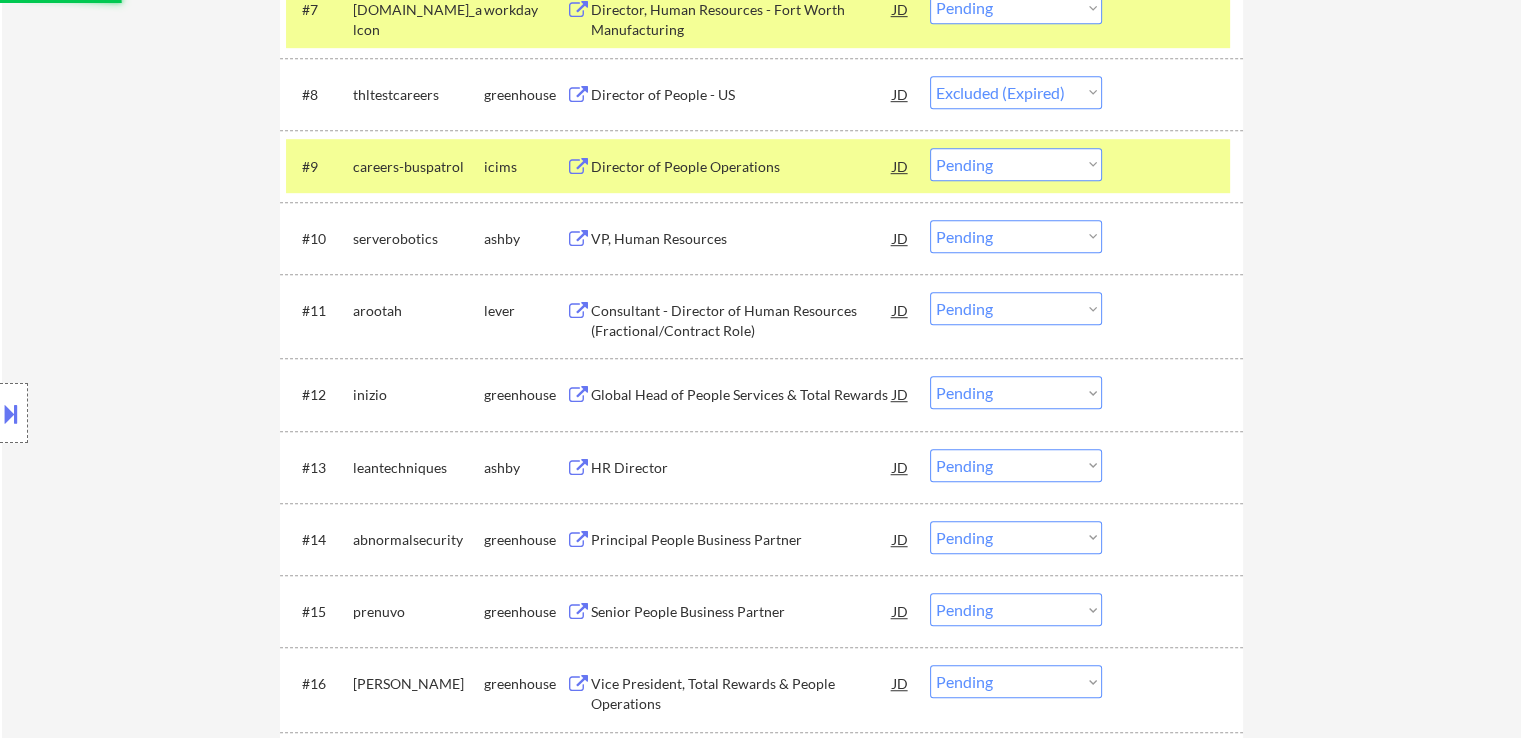 click on "VP, Human Resources" at bounding box center [742, 239] 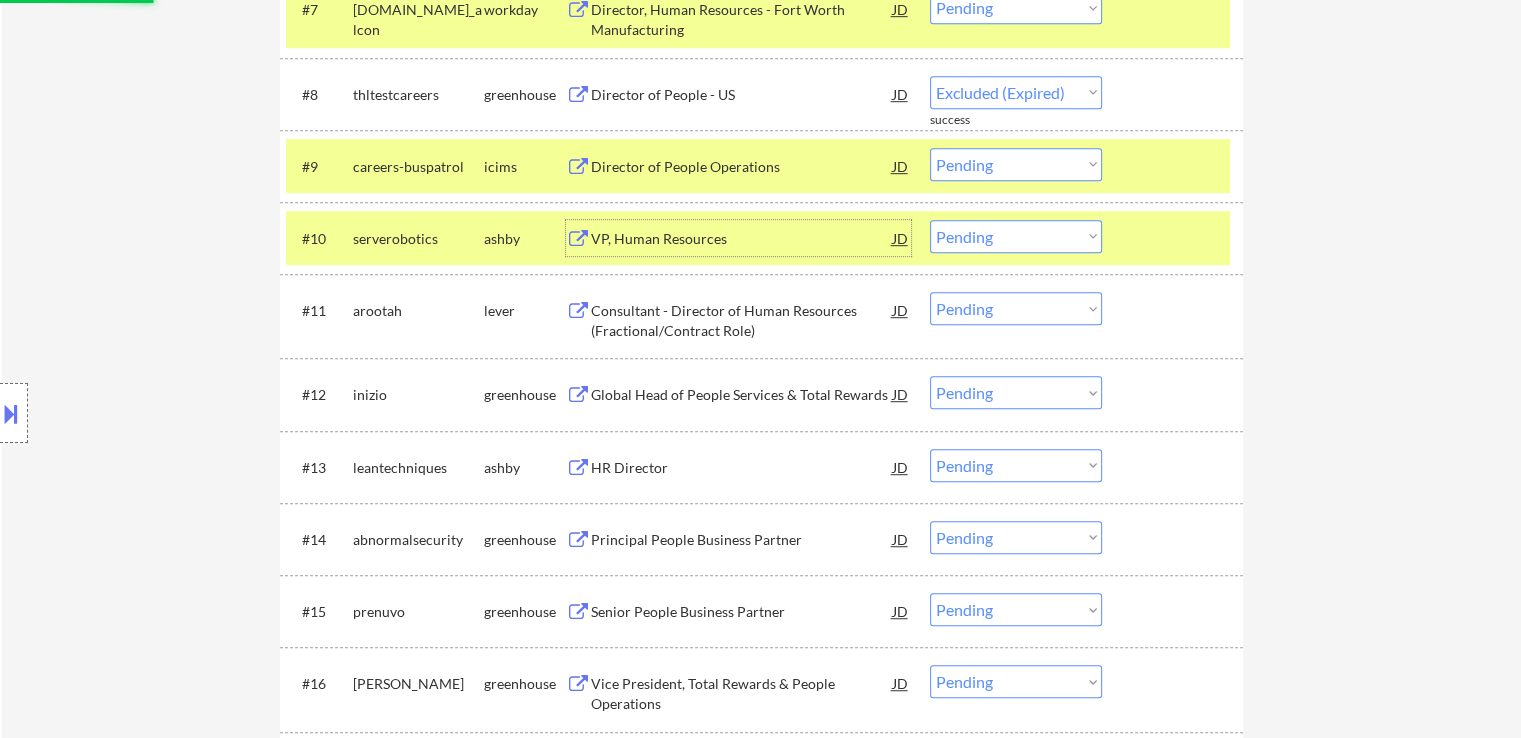 select on ""pending"" 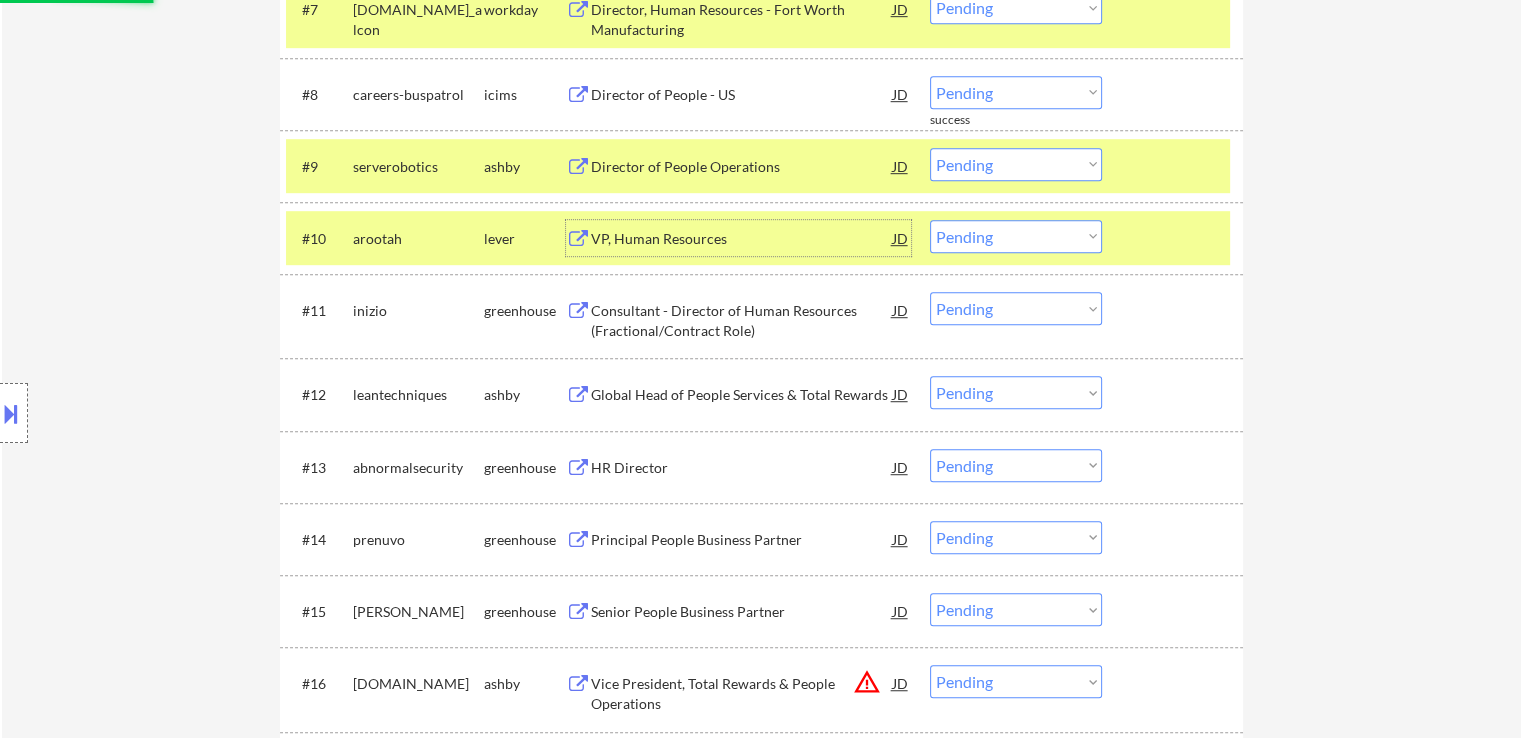 click on "#11 inizio greenhouse Consultant - Director of Human Resources (Fractional/Contract Role) JD warning_amber Choose an option... Pending Applied Excluded (Questions) Excluded (Expired) Excluded (Location) Excluded (Bad Match) Excluded (Blocklist) Excluded (Salary) Excluded (Other)" at bounding box center (758, 316) 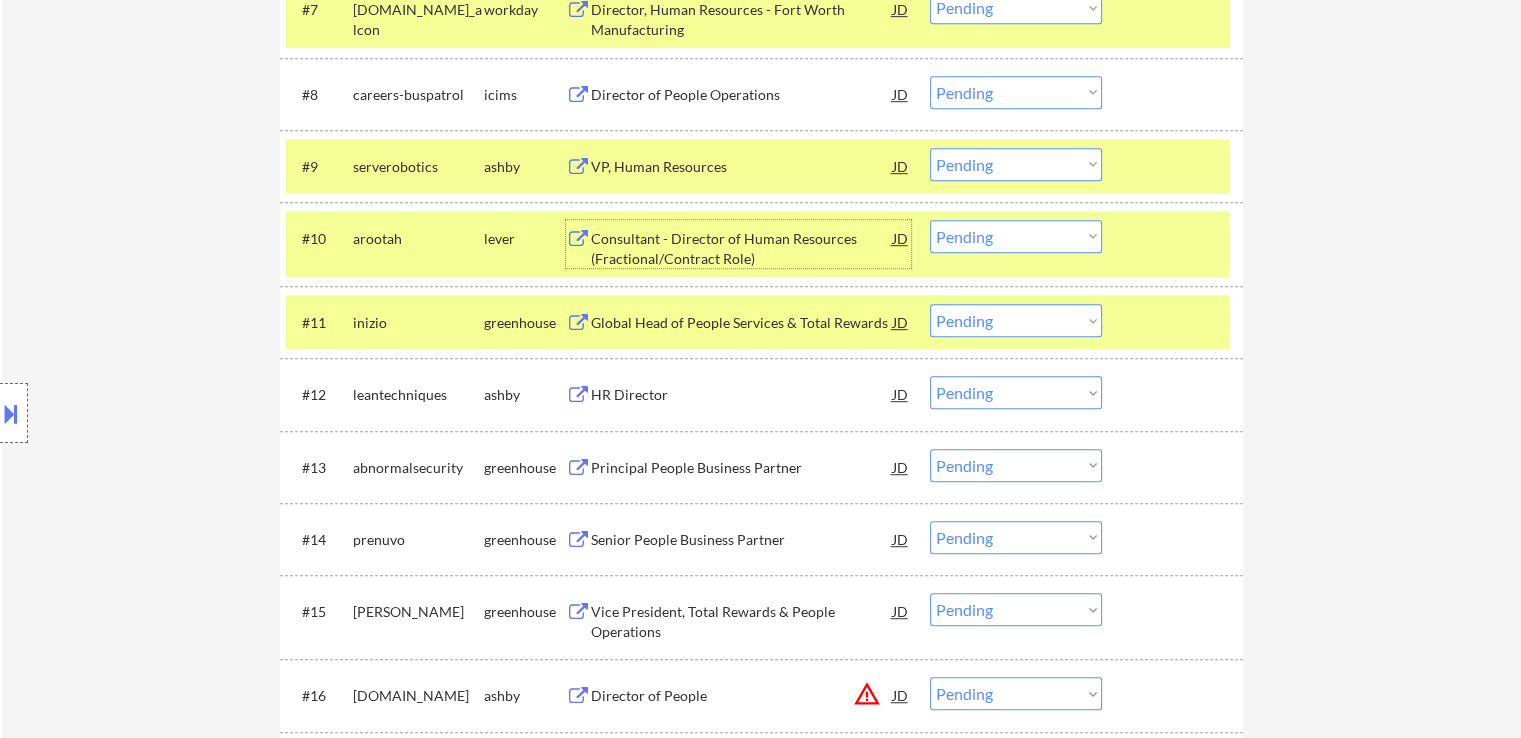 click on "Consultant - Director of Human Resources (Fractional/Contract Role)" at bounding box center [742, 248] 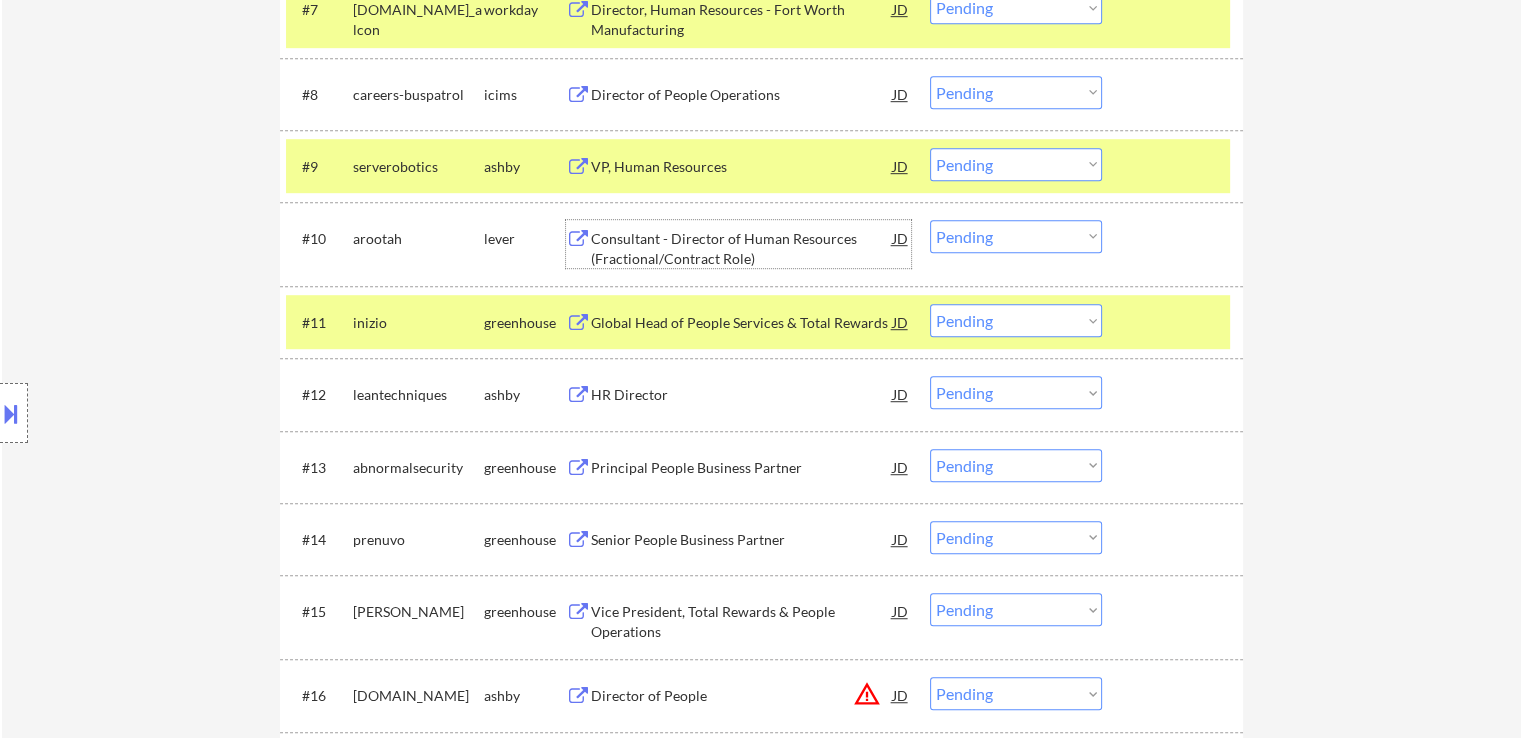 scroll, scrollTop: 1100, scrollLeft: 0, axis: vertical 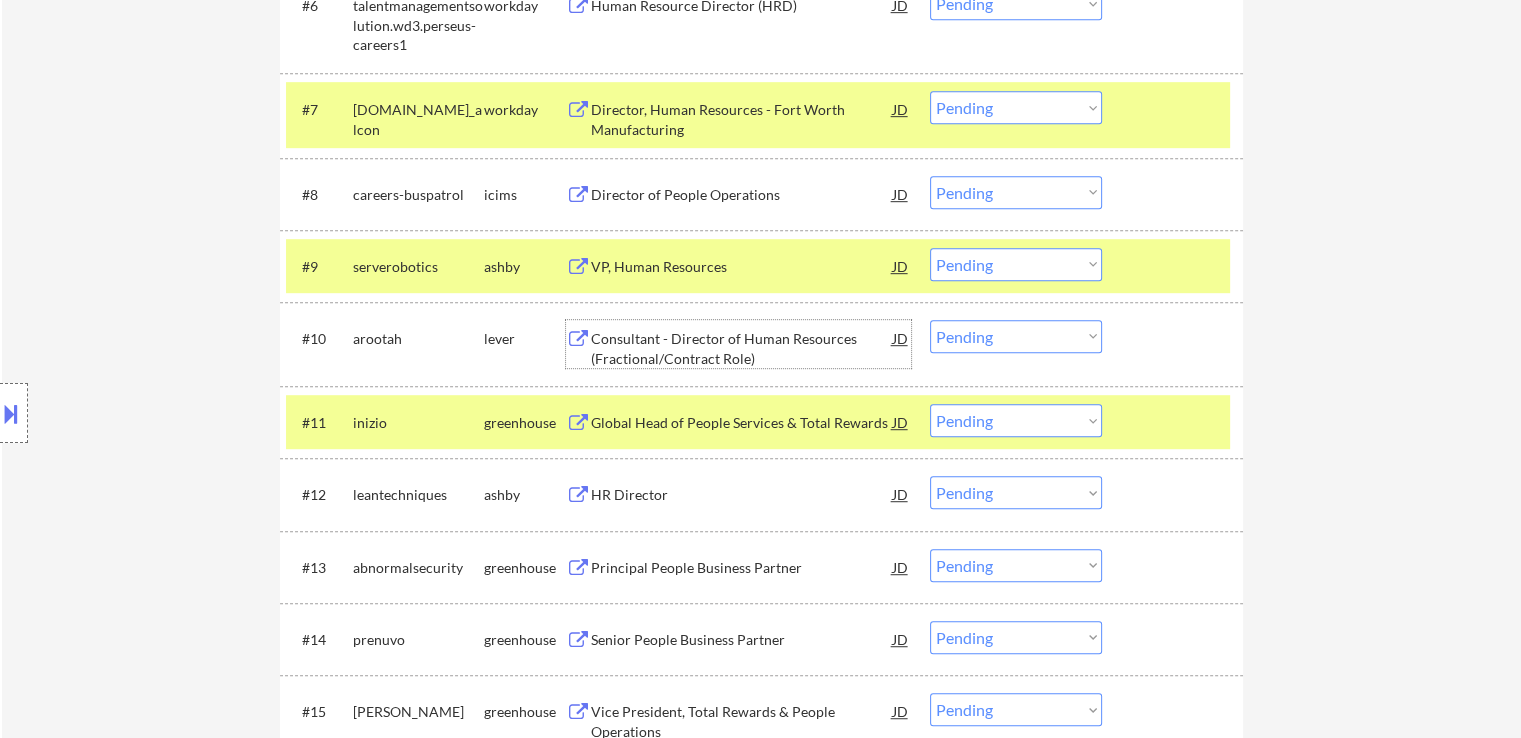 drag, startPoint x: 1008, startPoint y: 264, endPoint x: 1004, endPoint y: 276, distance: 12.649111 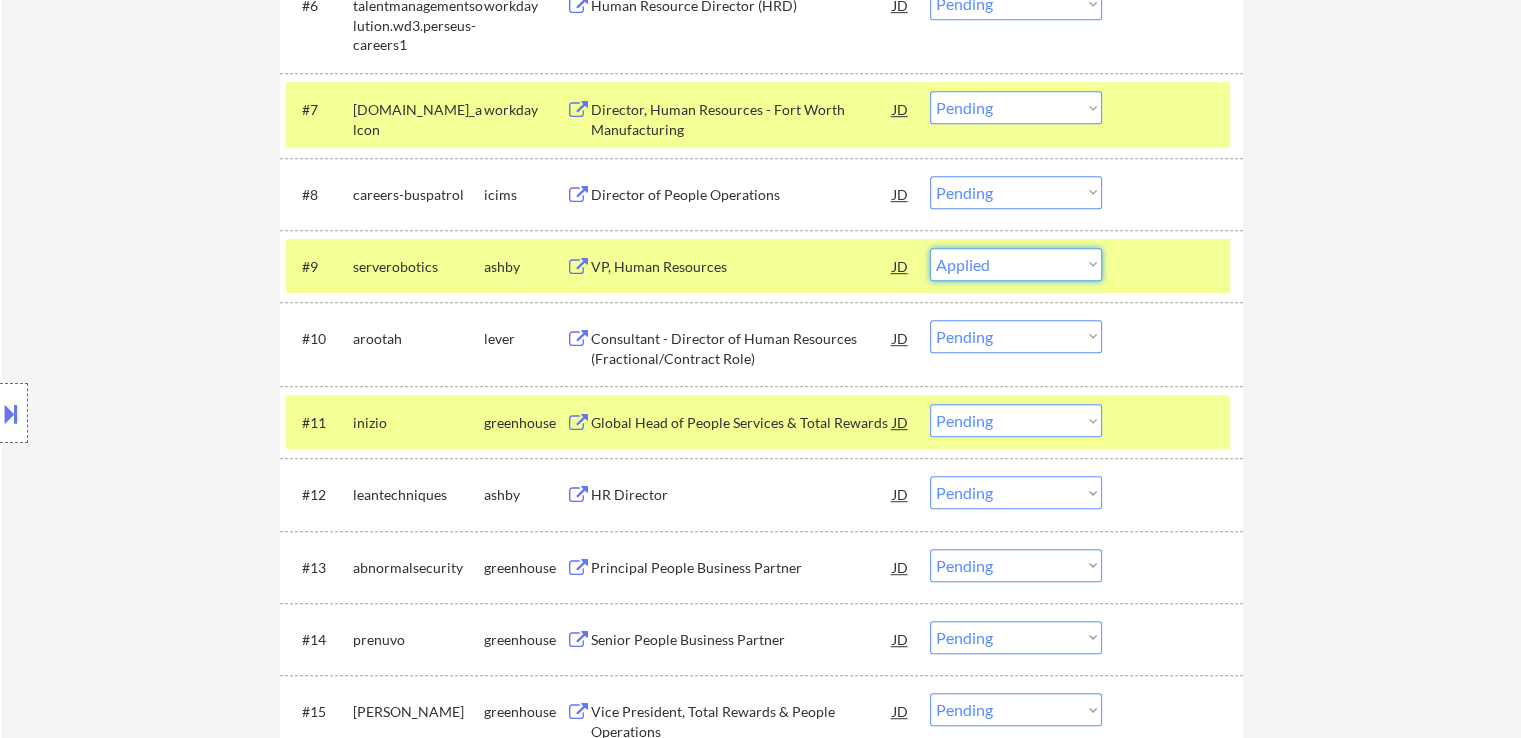 click on "Choose an option... Pending Applied Excluded (Questions) Excluded (Expired) Excluded (Location) Excluded (Bad Match) Excluded (Blocklist) Excluded (Salary) Excluded (Other)" at bounding box center [1016, 264] 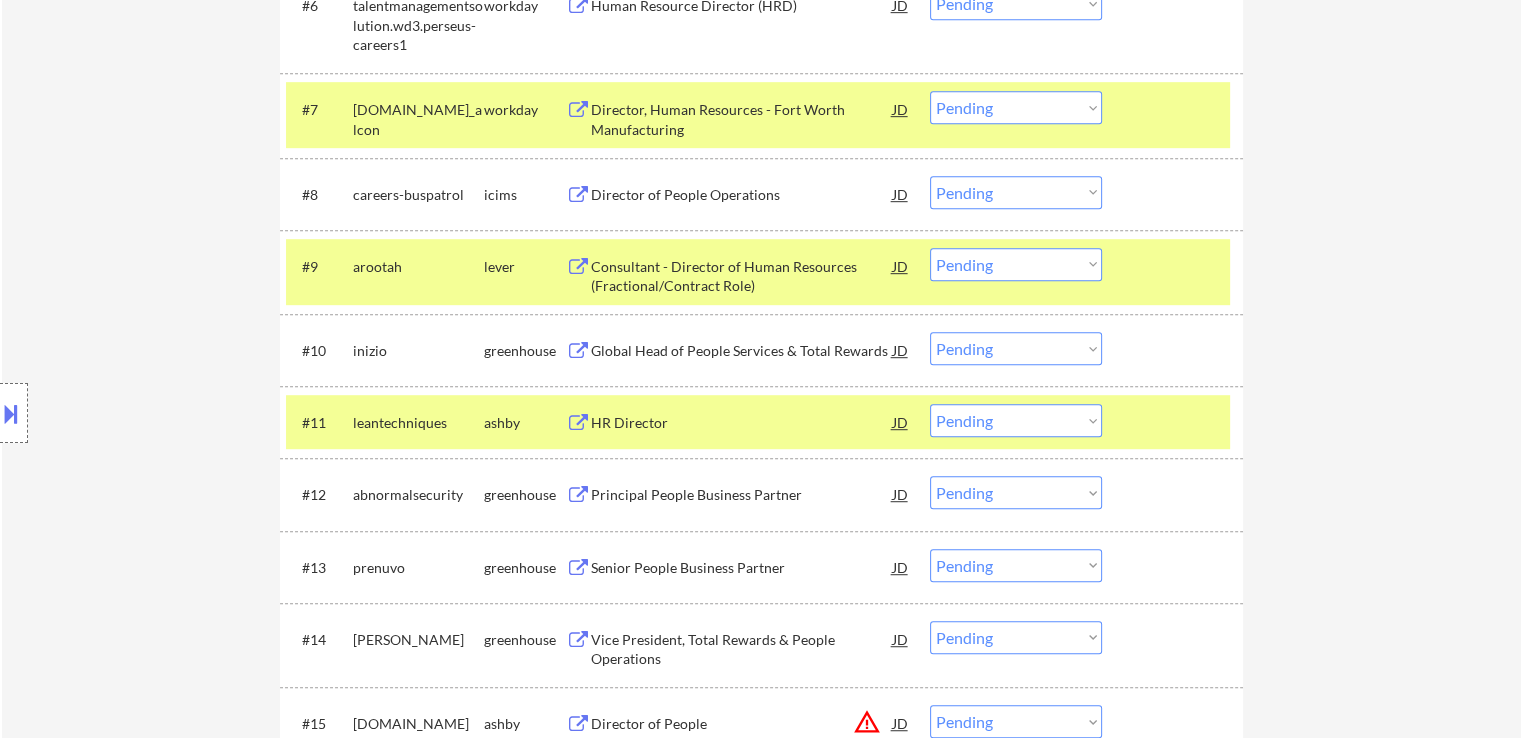 drag, startPoint x: 992, startPoint y: 265, endPoint x: 984, endPoint y: 273, distance: 11.313708 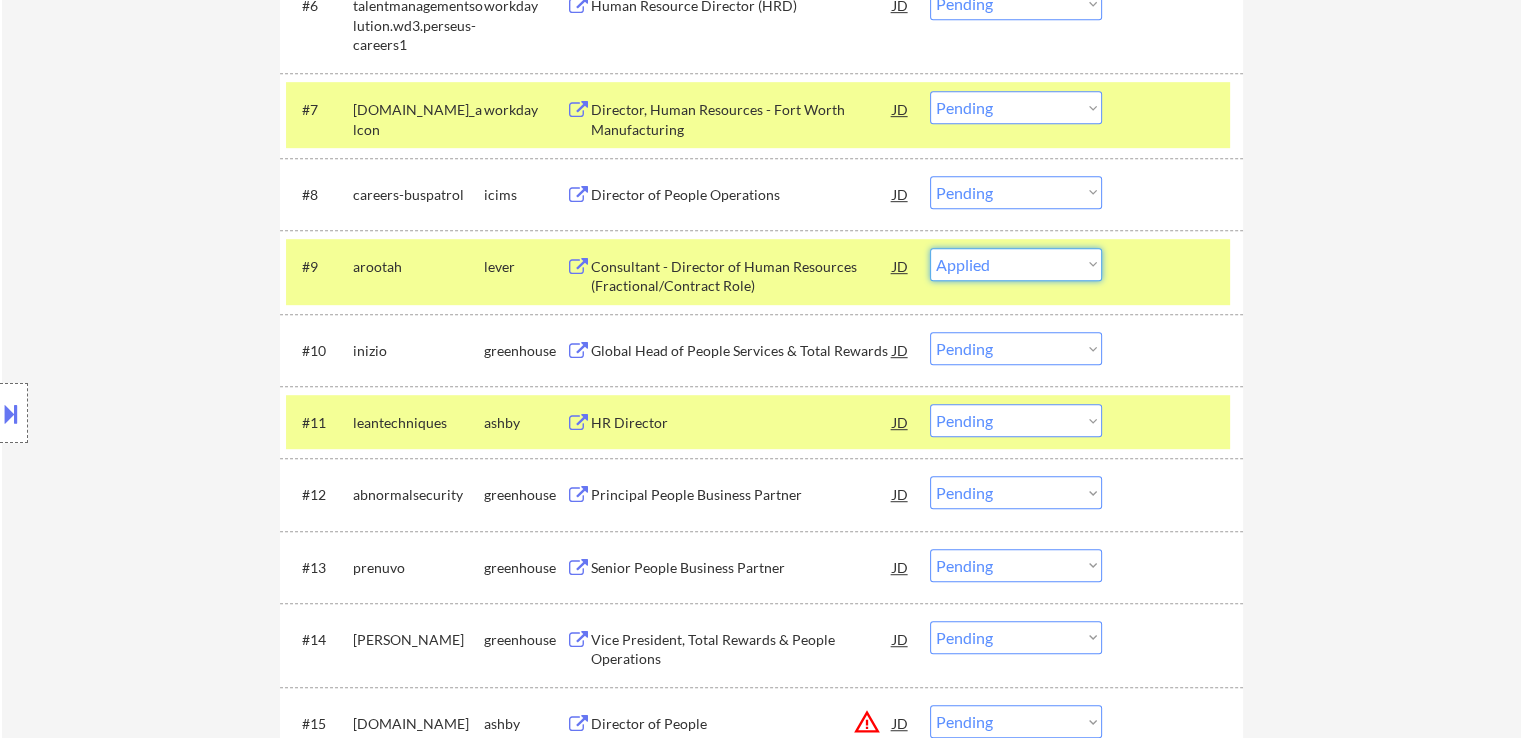 click on "Choose an option... Pending Applied Excluded (Questions) Excluded (Expired) Excluded (Location) Excluded (Bad Match) Excluded (Blocklist) Excluded (Salary) Excluded (Other)" at bounding box center (1016, 264) 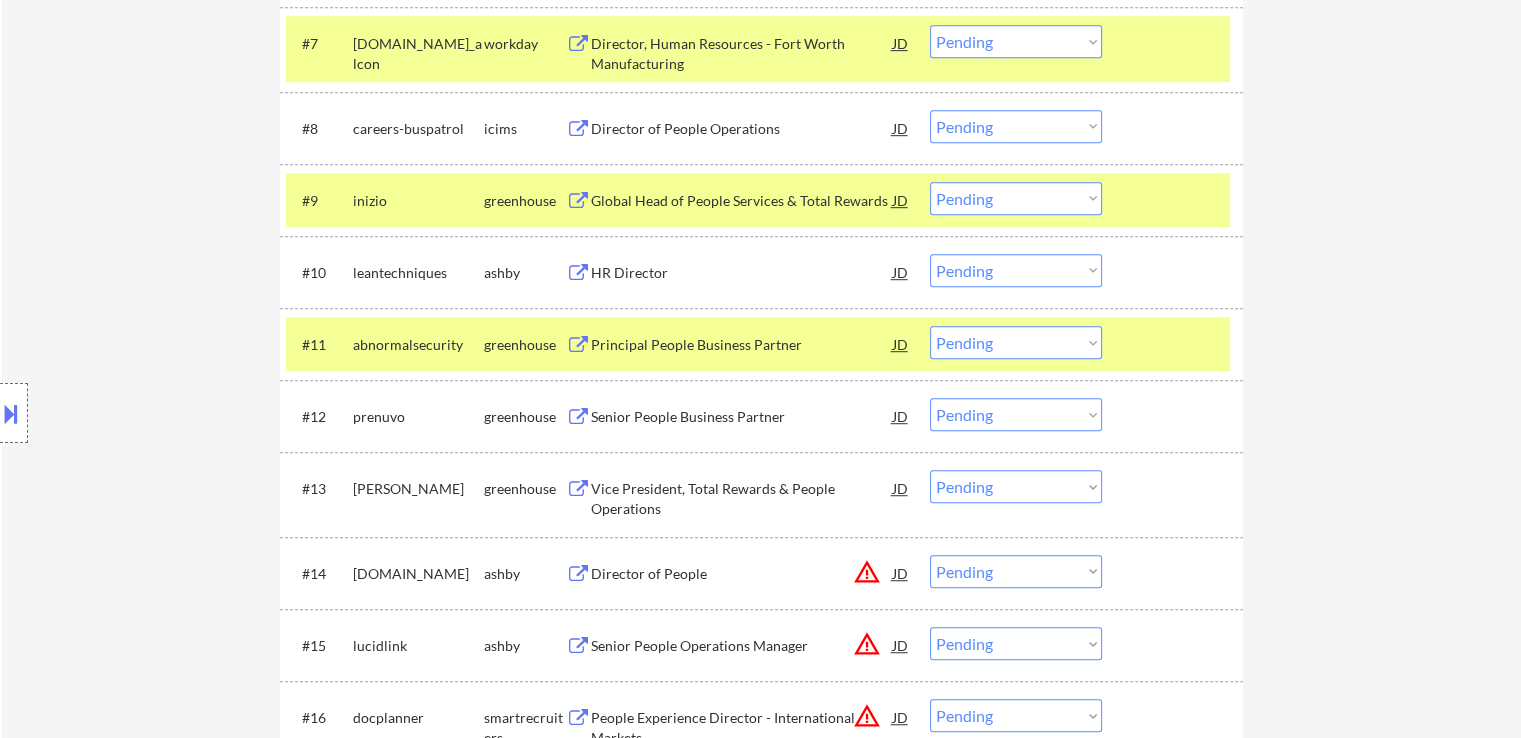 scroll, scrollTop: 1200, scrollLeft: 0, axis: vertical 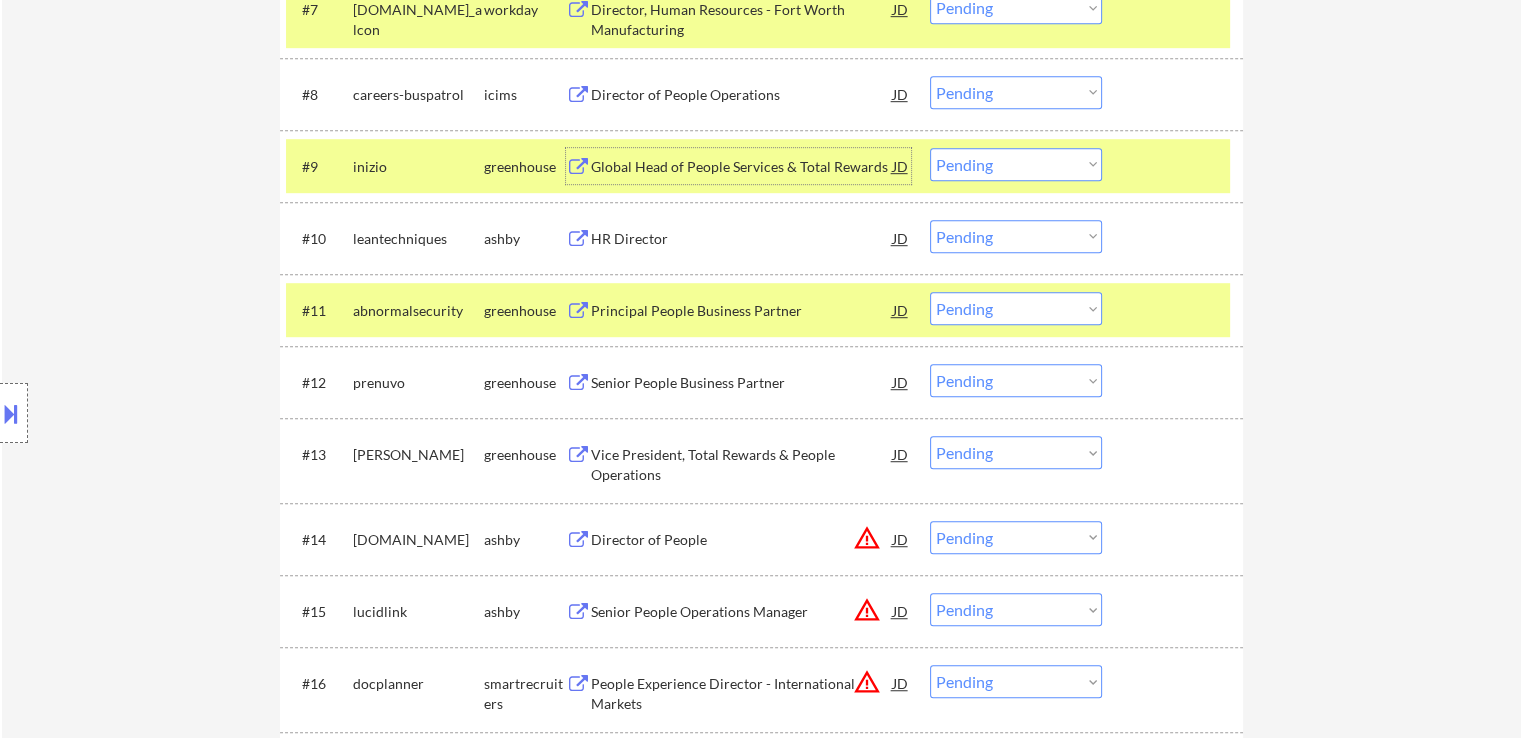 click on "Global Head of People Services & Total Rewards" at bounding box center [742, 166] 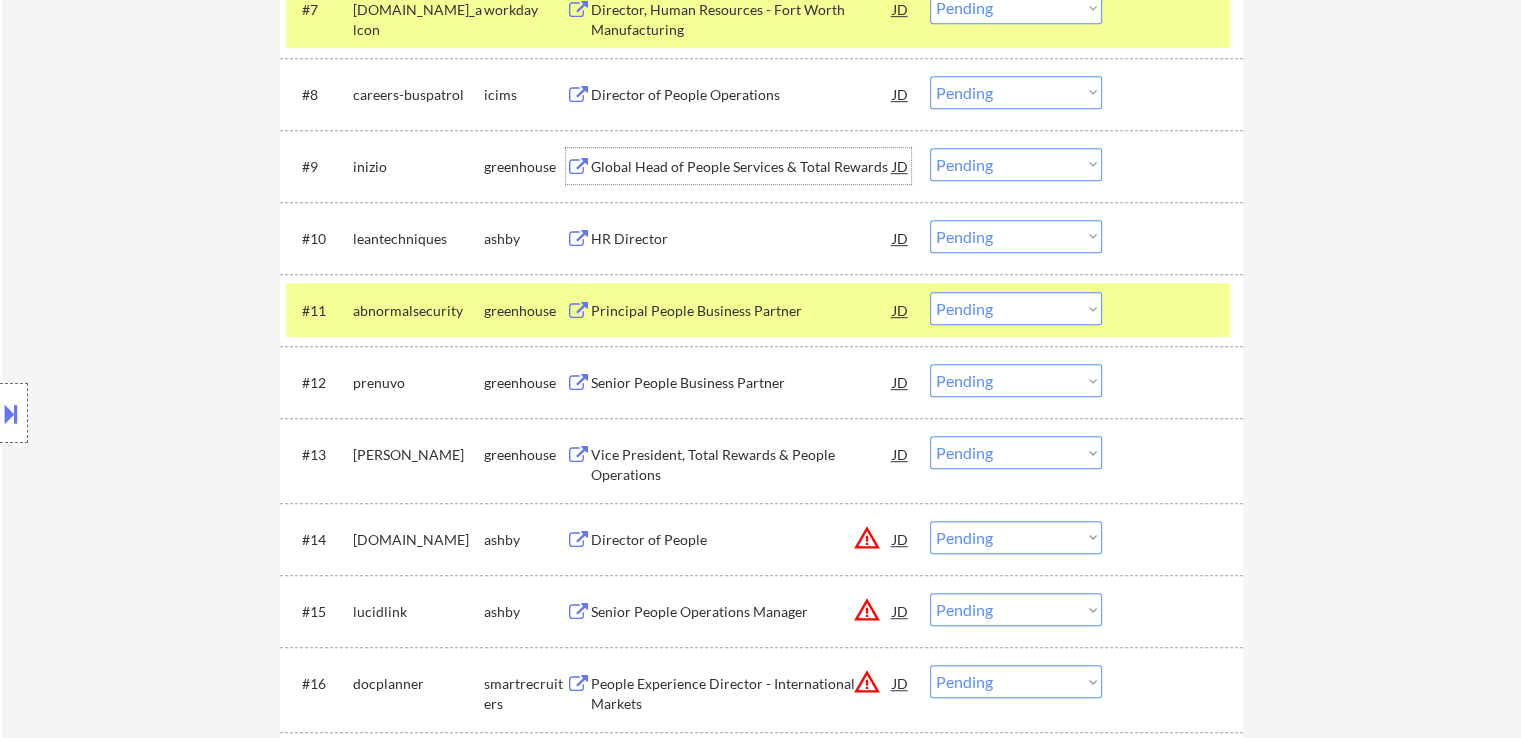 click on "HR Director" at bounding box center (742, 239) 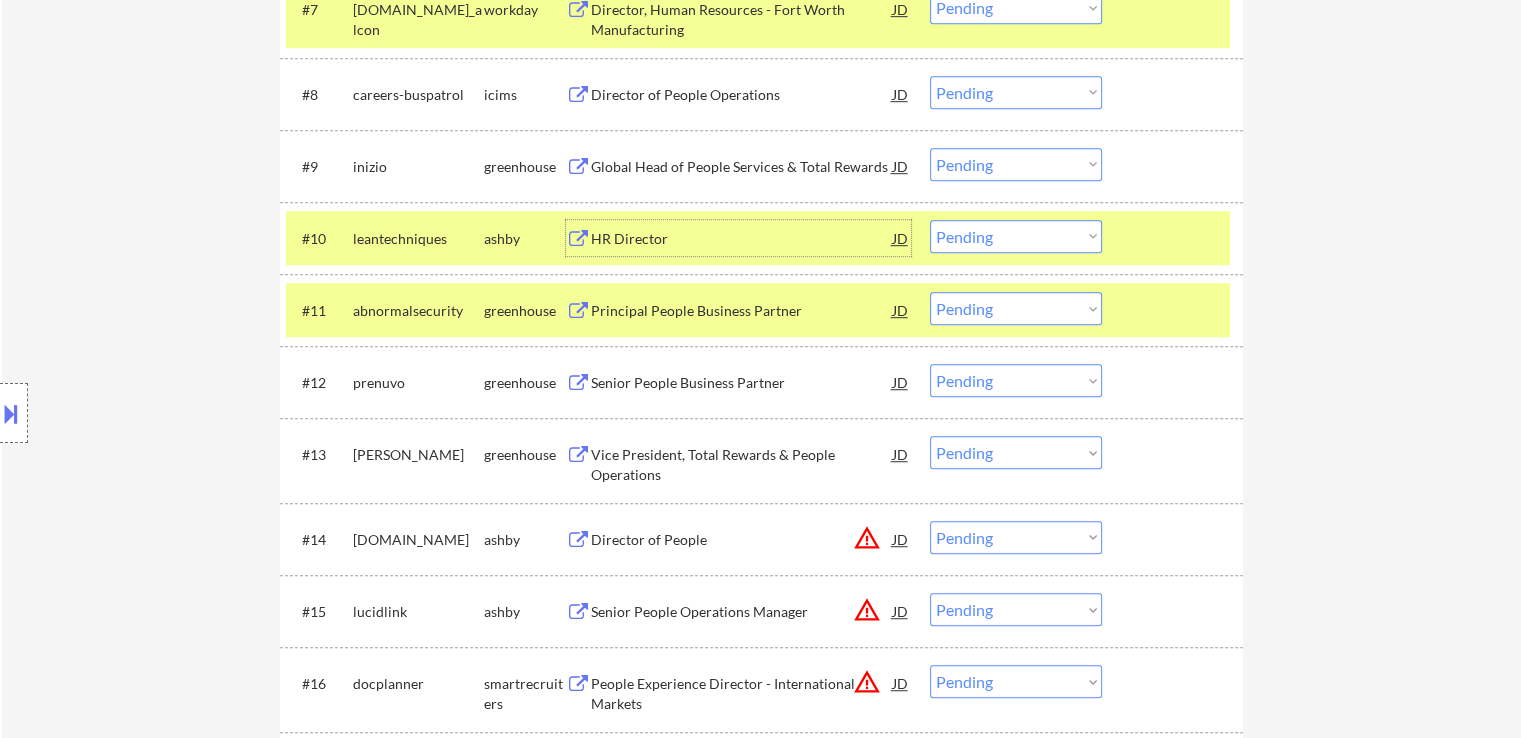 click at bounding box center (11, 413) 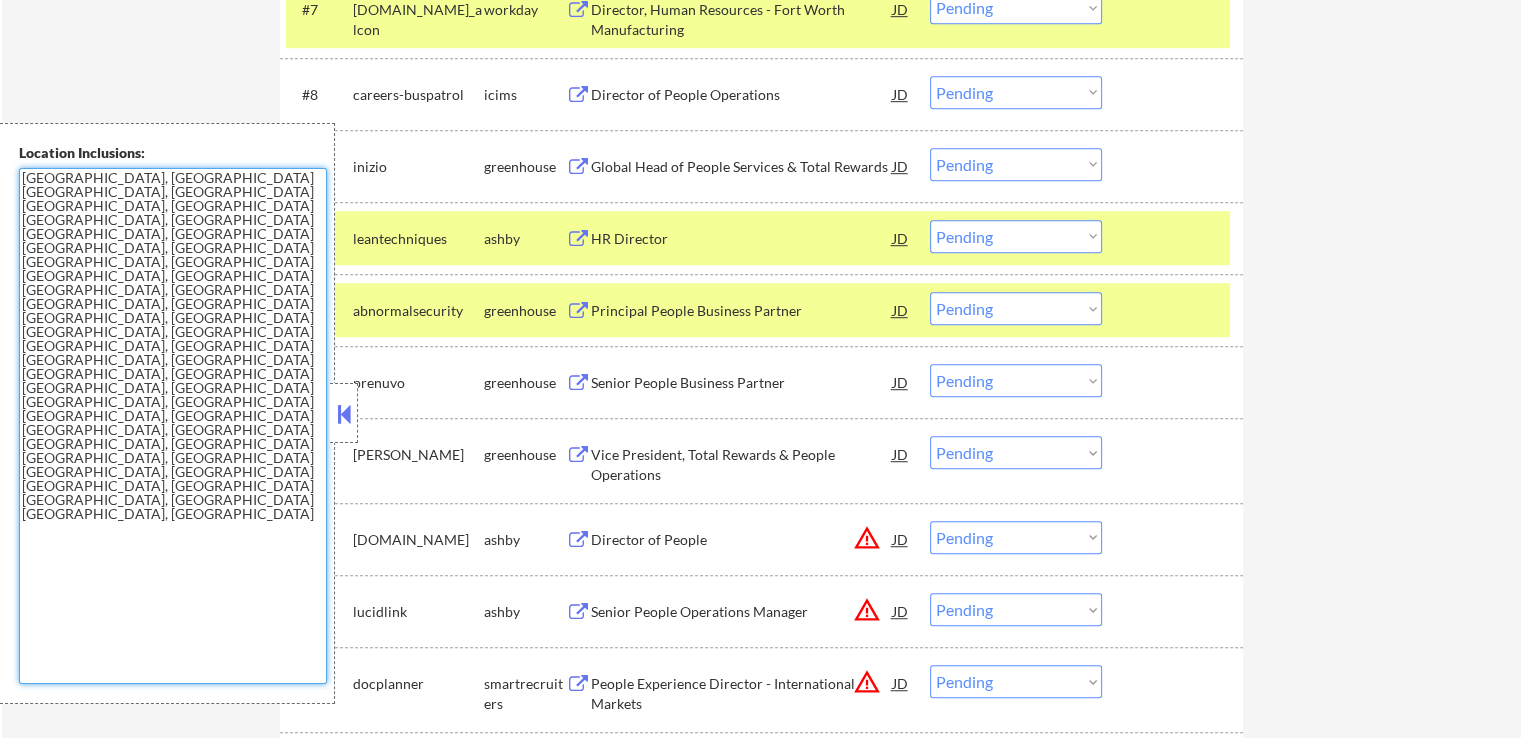 click on "[GEOGRAPHIC_DATA], [GEOGRAPHIC_DATA]   [GEOGRAPHIC_DATA], [GEOGRAPHIC_DATA]   [GEOGRAPHIC_DATA], [GEOGRAPHIC_DATA]   [GEOGRAPHIC_DATA], [GEOGRAPHIC_DATA]   [GEOGRAPHIC_DATA], [GEOGRAPHIC_DATA]   [GEOGRAPHIC_DATA], [GEOGRAPHIC_DATA]   [GEOGRAPHIC_DATA], [GEOGRAPHIC_DATA]   [GEOGRAPHIC_DATA], [GEOGRAPHIC_DATA]   [GEOGRAPHIC_DATA], [GEOGRAPHIC_DATA]   [GEOGRAPHIC_DATA], [GEOGRAPHIC_DATA]   [GEOGRAPHIC_DATA], [GEOGRAPHIC_DATA]   [GEOGRAPHIC_DATA], [GEOGRAPHIC_DATA]   [GEOGRAPHIC_DATA], [GEOGRAPHIC_DATA]   [GEOGRAPHIC_DATA], [GEOGRAPHIC_DATA]   [GEOGRAPHIC_DATA], [GEOGRAPHIC_DATA]   [GEOGRAPHIC_DATA], [GEOGRAPHIC_DATA]   [GEOGRAPHIC_DATA], [GEOGRAPHIC_DATA]   [GEOGRAPHIC_DATA], [GEOGRAPHIC_DATA]   [GEOGRAPHIC_DATA], [GEOGRAPHIC_DATA]   [GEOGRAPHIC_DATA], [GEOGRAPHIC_DATA]   [GEOGRAPHIC_DATA], [GEOGRAPHIC_DATA]   [GEOGRAPHIC_DATA], [GEOGRAPHIC_DATA]   [GEOGRAPHIC_DATA], [GEOGRAPHIC_DATA]   [GEOGRAPHIC_DATA], [GEOGRAPHIC_DATA]   [GEOGRAPHIC_DATA], [GEOGRAPHIC_DATA]" at bounding box center (173, 426) 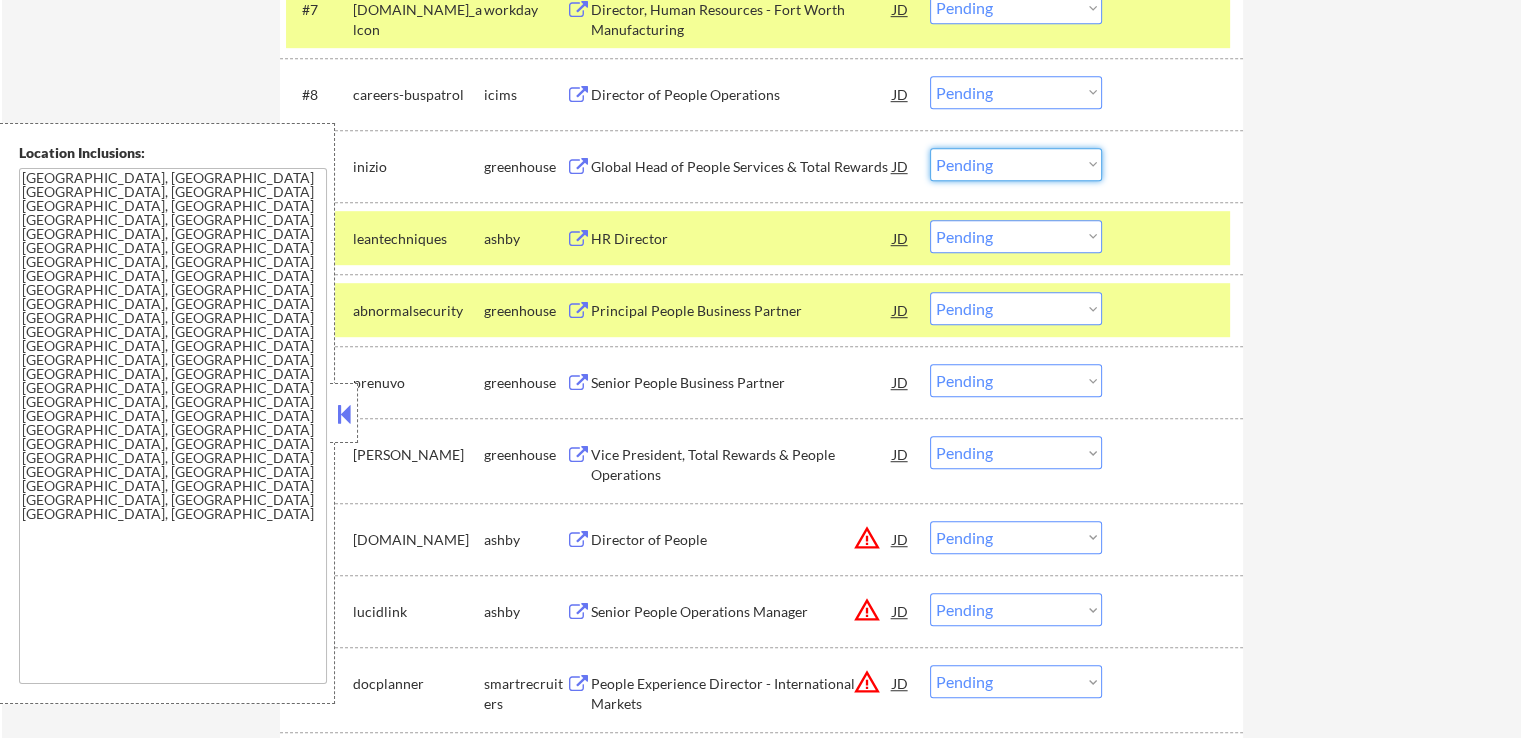 click on "Choose an option... Pending Applied Excluded (Questions) Excluded (Expired) Excluded (Location) Excluded (Bad Match) Excluded (Blocklist) Excluded (Salary) Excluded (Other)" at bounding box center (1016, 164) 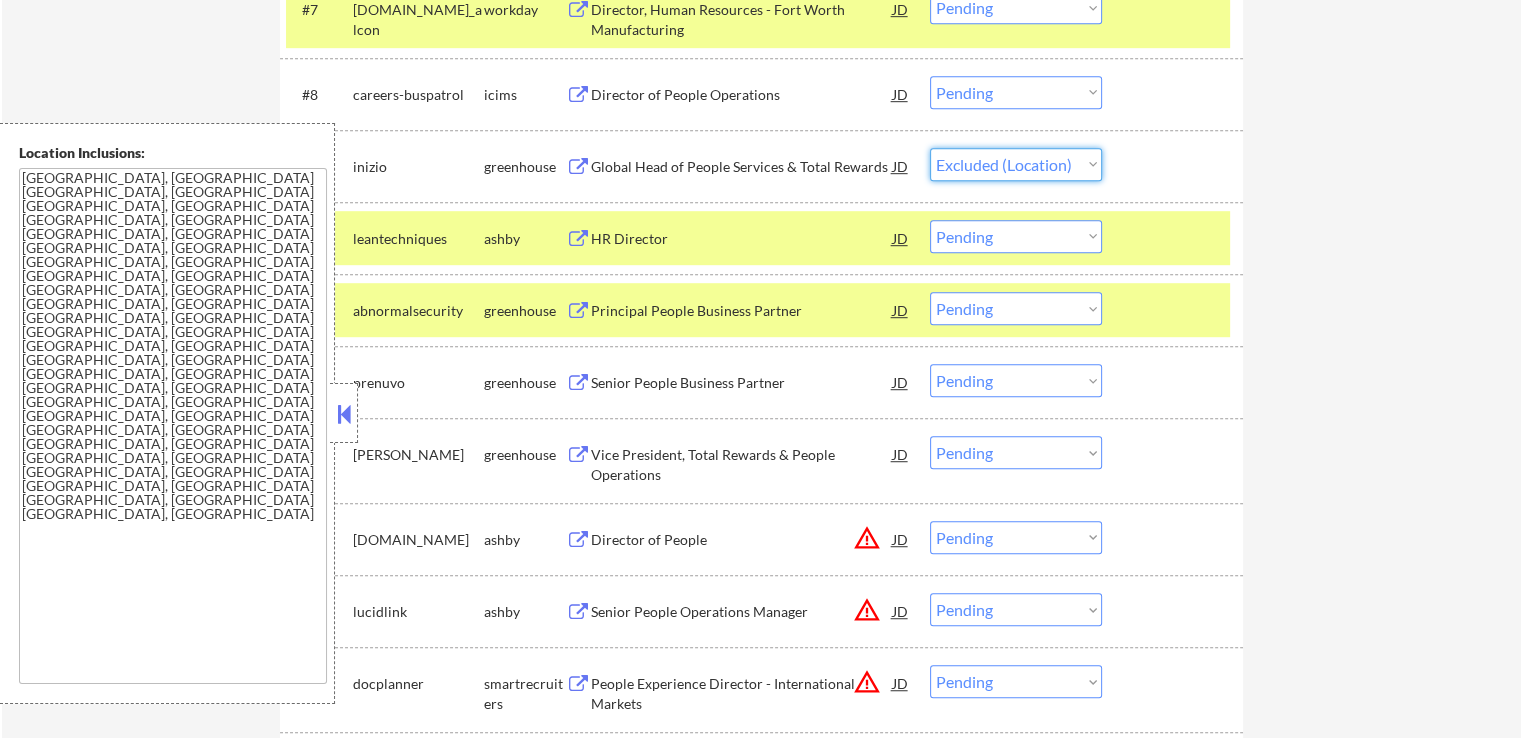 click on "Choose an option... Pending Applied Excluded (Questions) Excluded (Expired) Excluded (Location) Excluded (Bad Match) Excluded (Blocklist) Excluded (Salary) Excluded (Other)" at bounding box center (1016, 164) 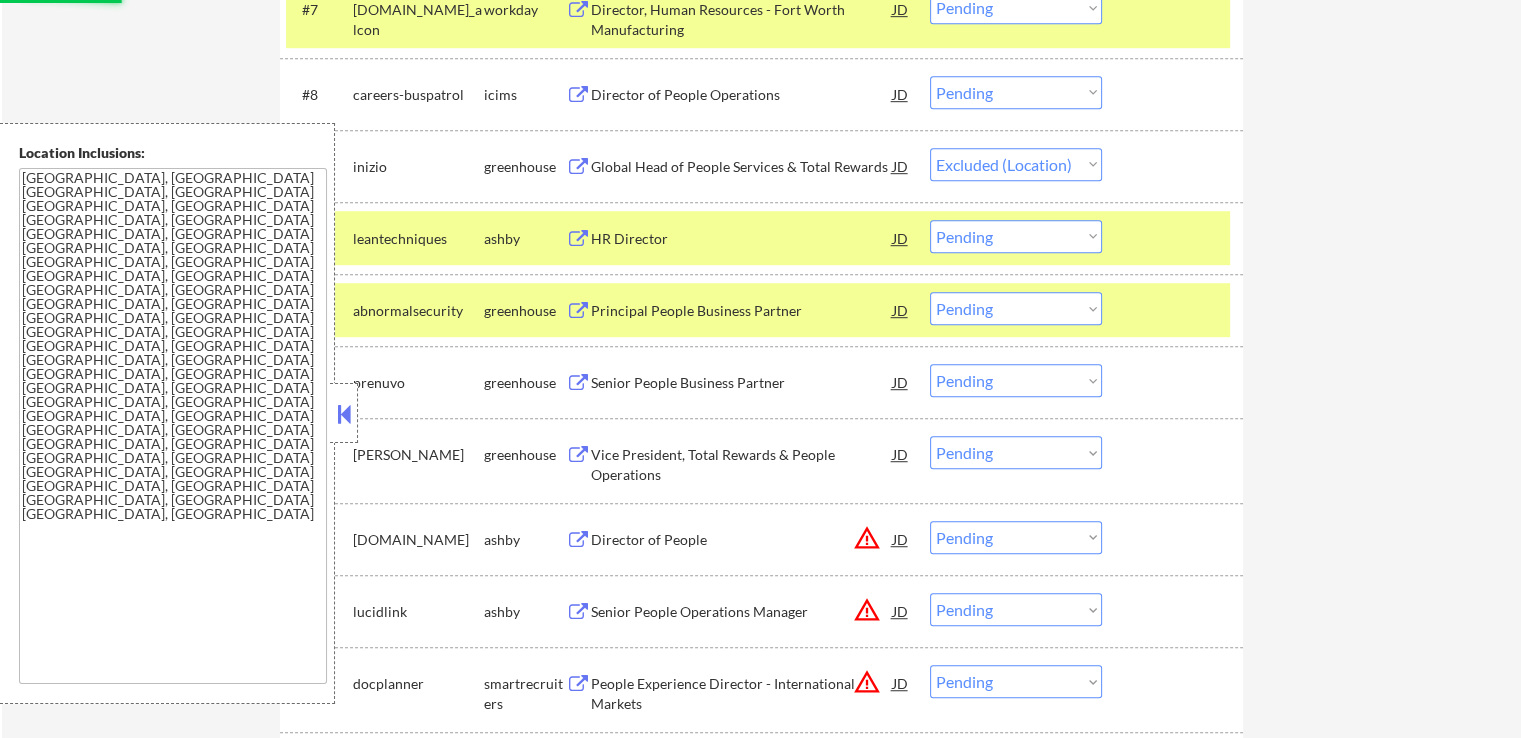 click on "Choose an option... Pending Applied Excluded (Questions) Excluded (Expired) Excluded (Location) Excluded (Bad Match) Excluded (Blocklist) Excluded (Salary) Excluded (Other)" at bounding box center (1016, 236) 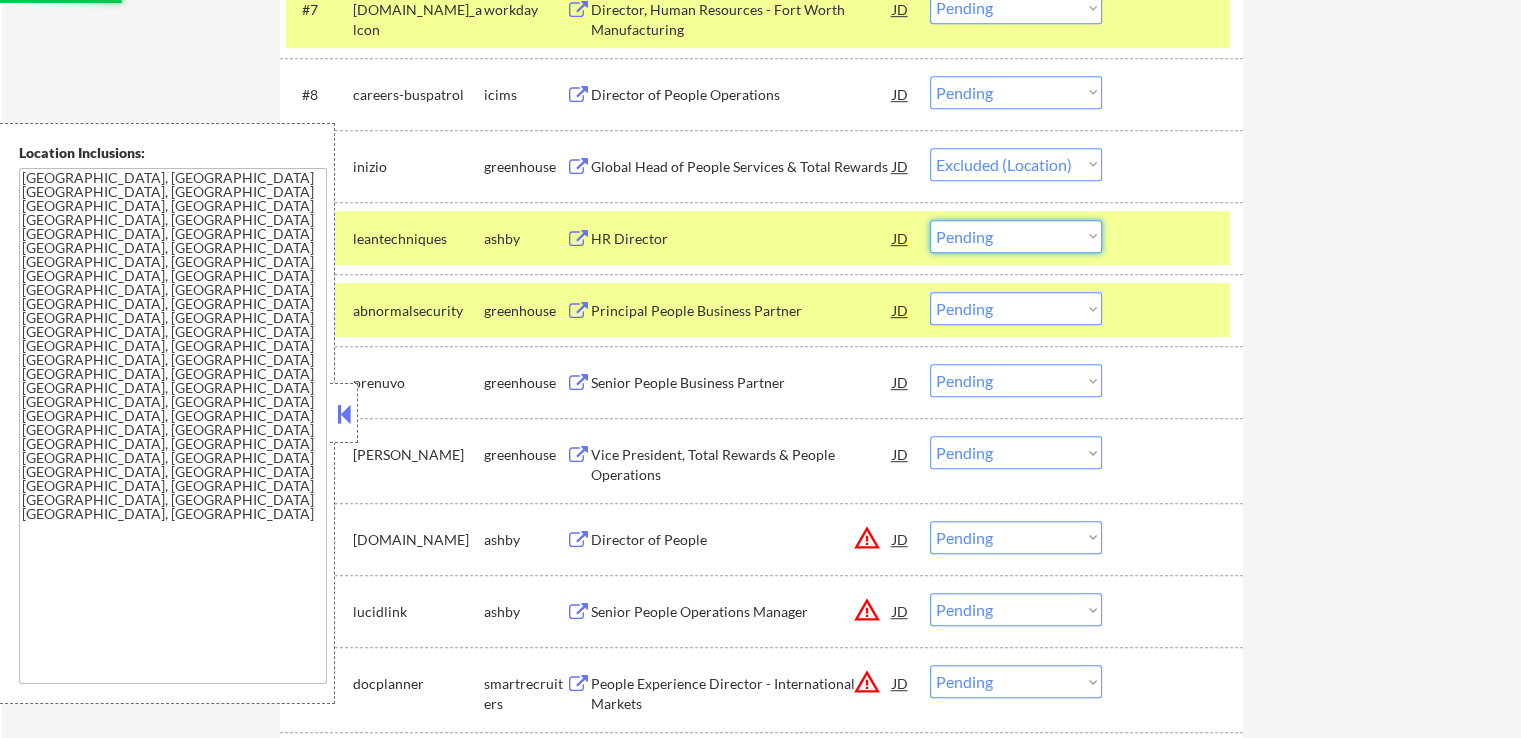 select on ""excluded__expired_"" 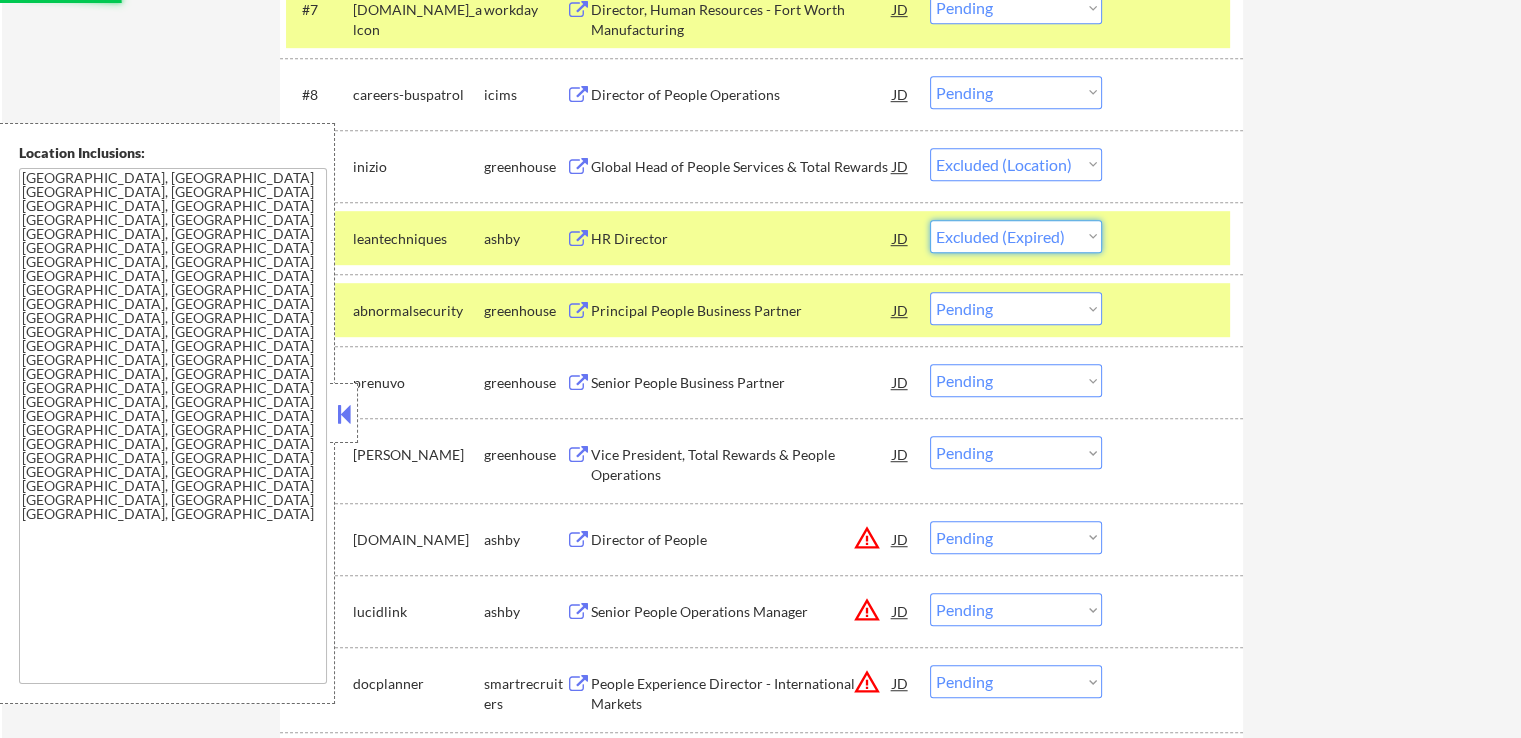 click on "Choose an option... Pending Applied Excluded (Questions) Excluded (Expired) Excluded (Location) Excluded (Bad Match) Excluded (Blocklist) Excluded (Salary) Excluded (Other)" at bounding box center (1016, 236) 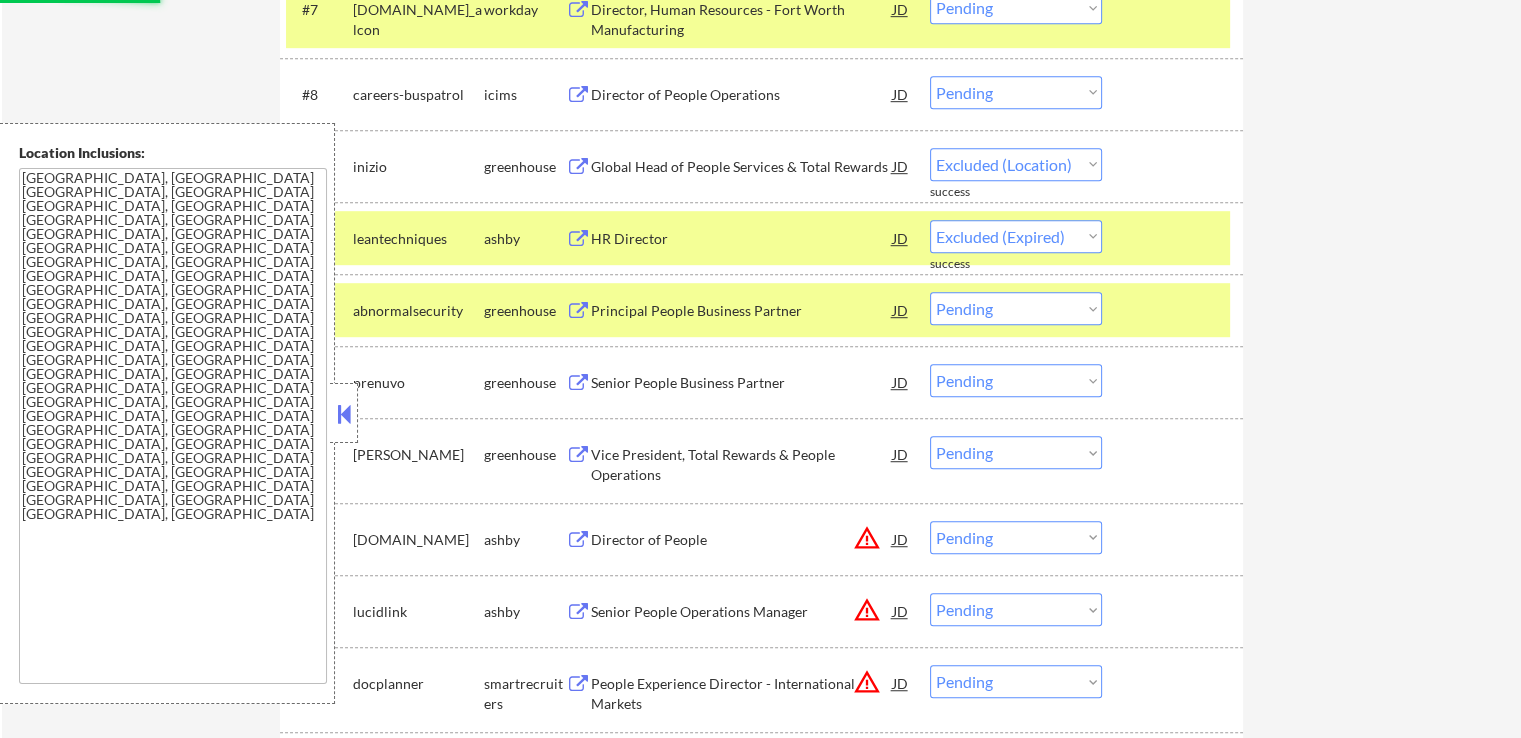 select on ""pending"" 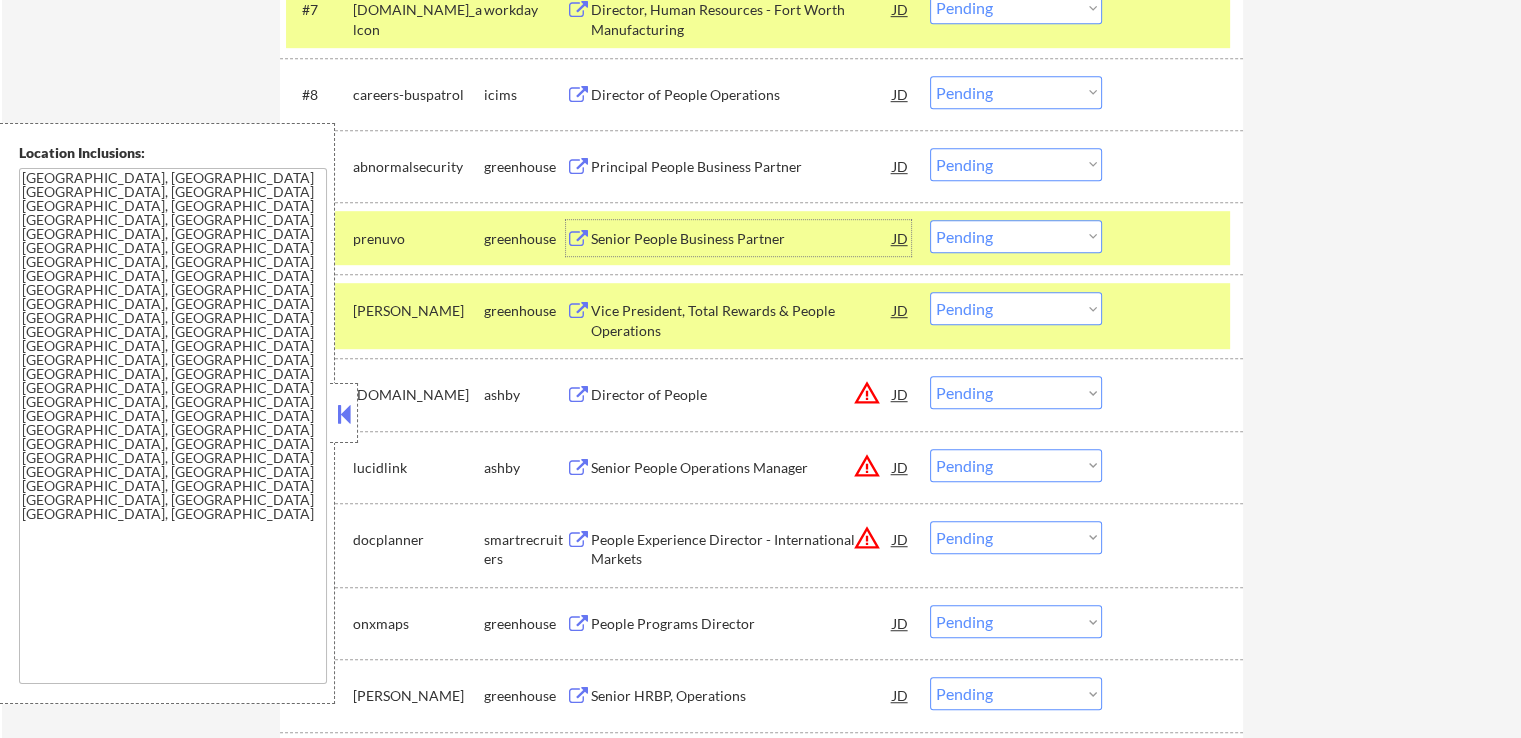 click on "Senior People Business Partner" at bounding box center (742, 239) 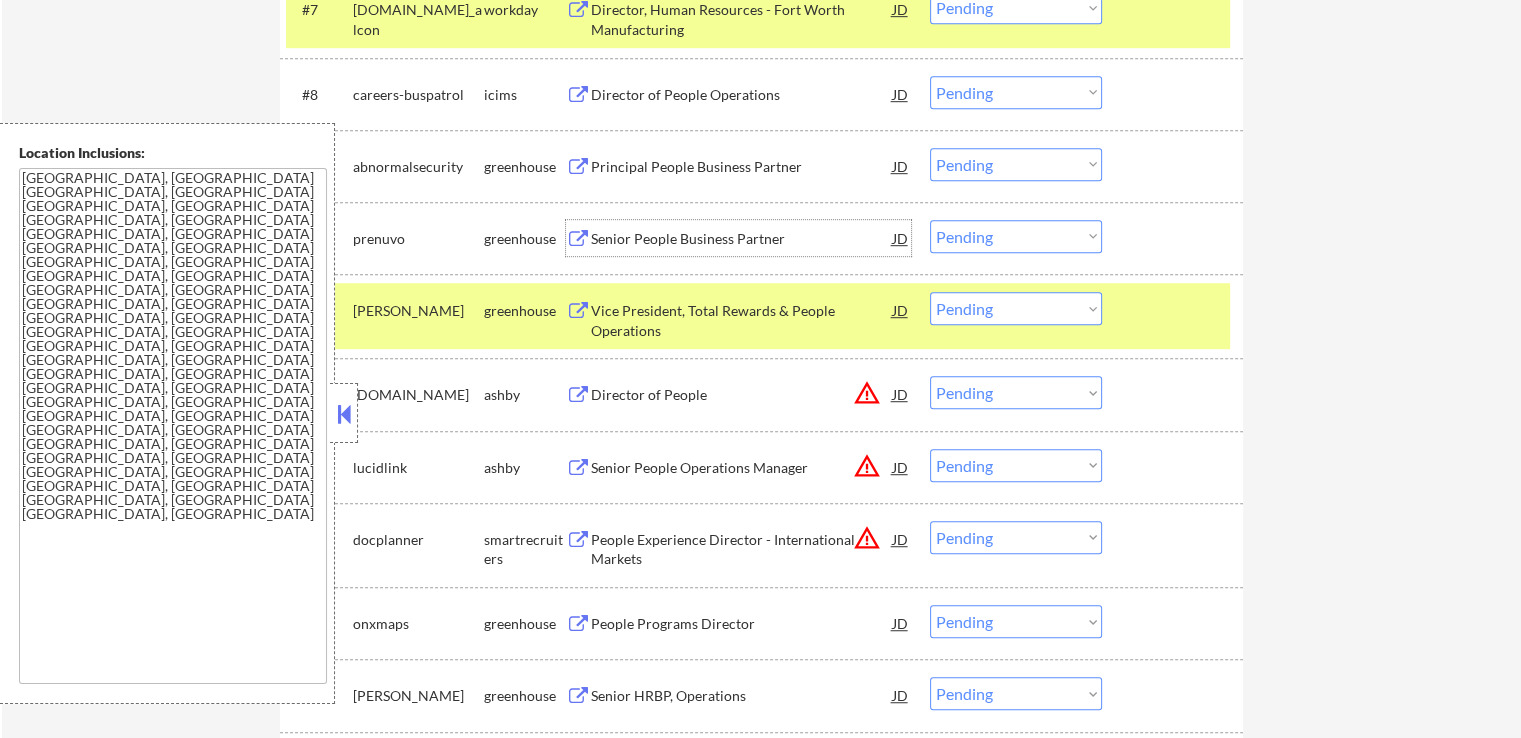 click on "Vice President, Total Rewards & People Operations" at bounding box center (742, 320) 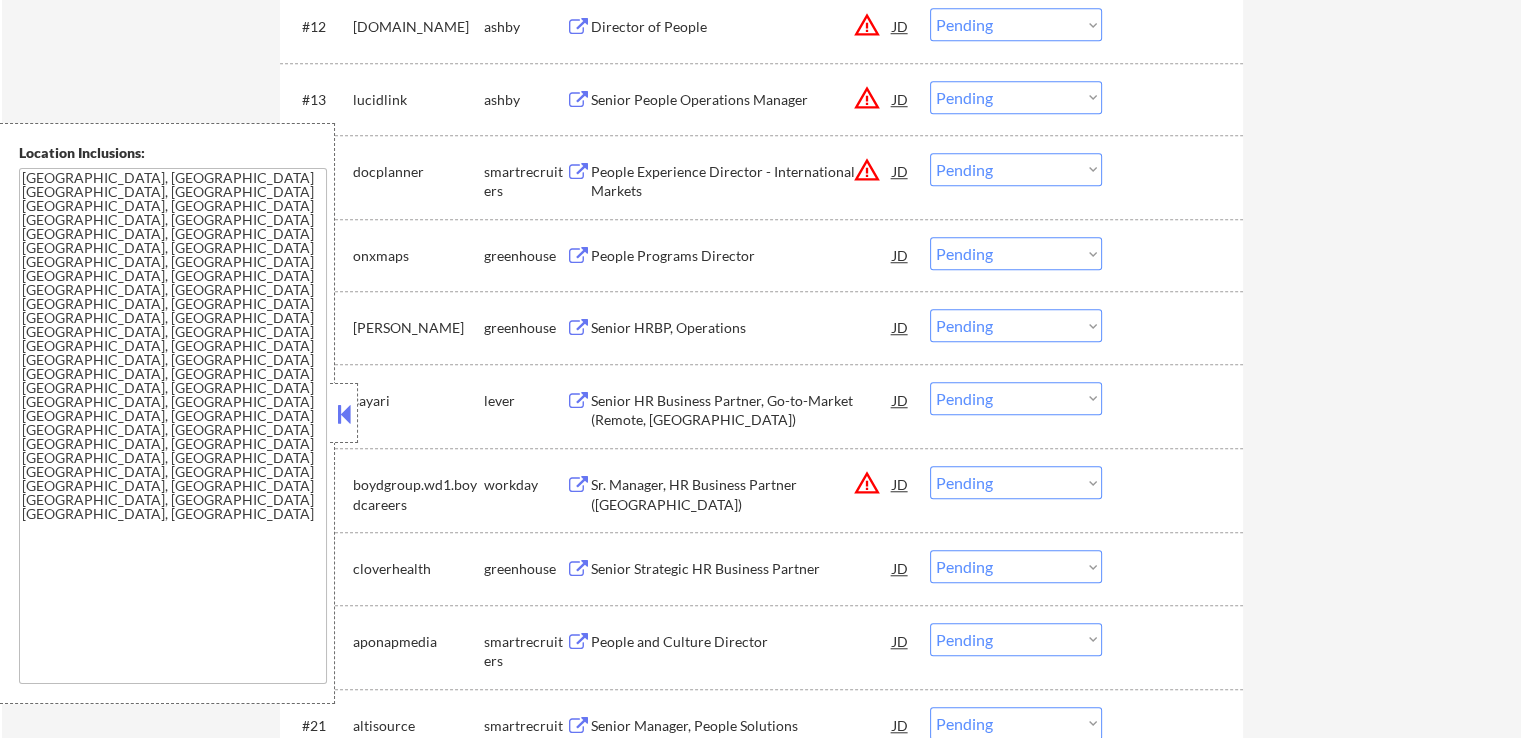 scroll, scrollTop: 1600, scrollLeft: 0, axis: vertical 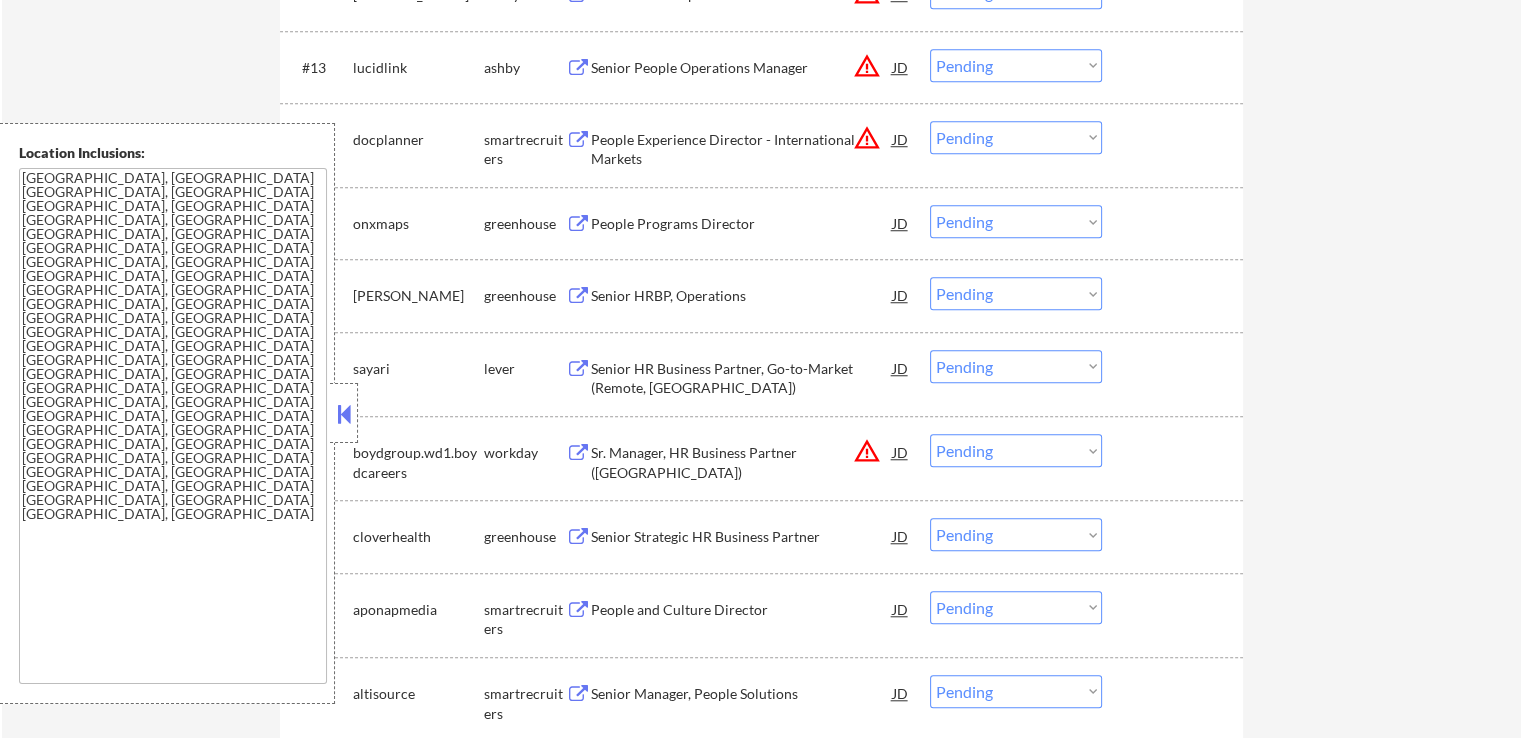 click on "Senior HR Business Partner, Go-to-Market (Remote, [GEOGRAPHIC_DATA])" at bounding box center (742, 378) 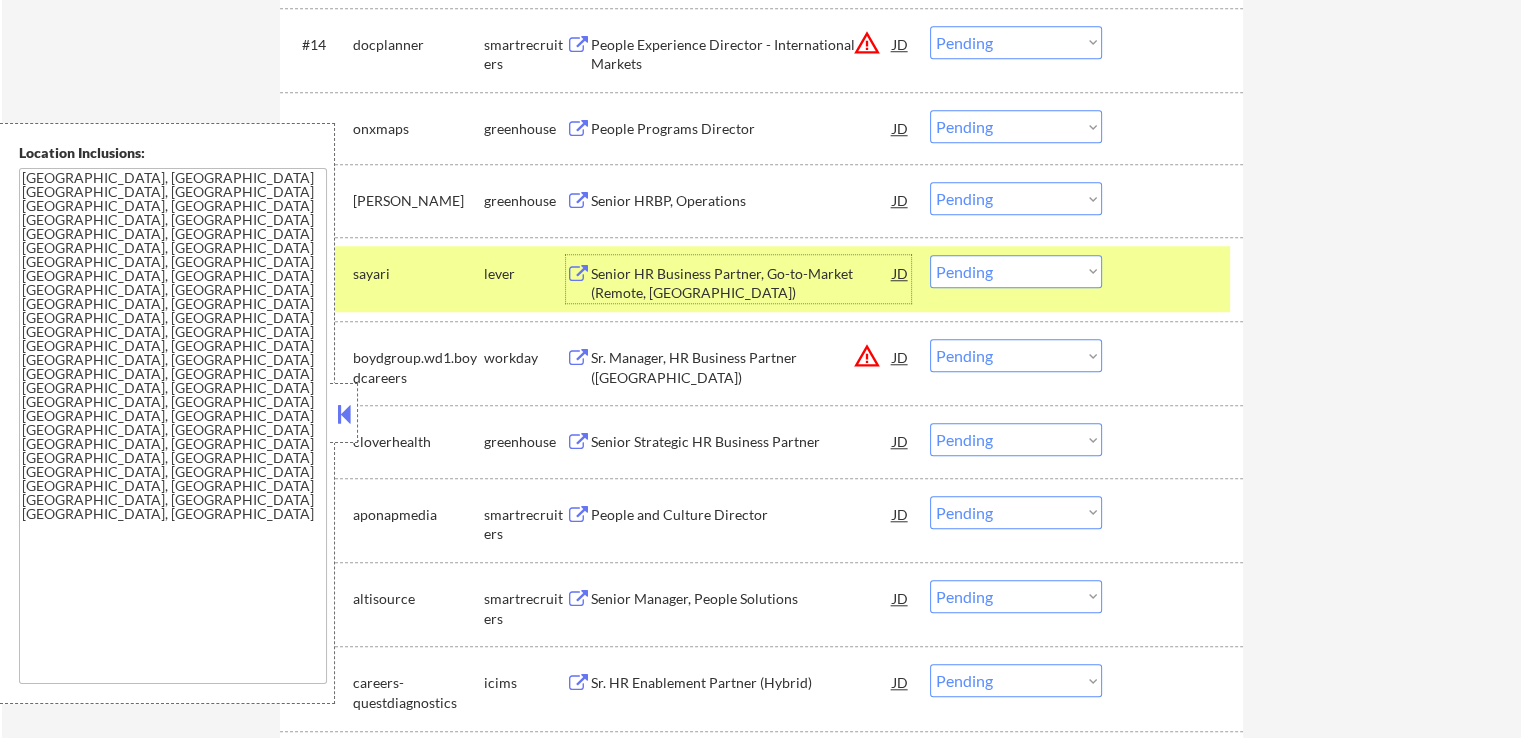 scroll, scrollTop: 1700, scrollLeft: 0, axis: vertical 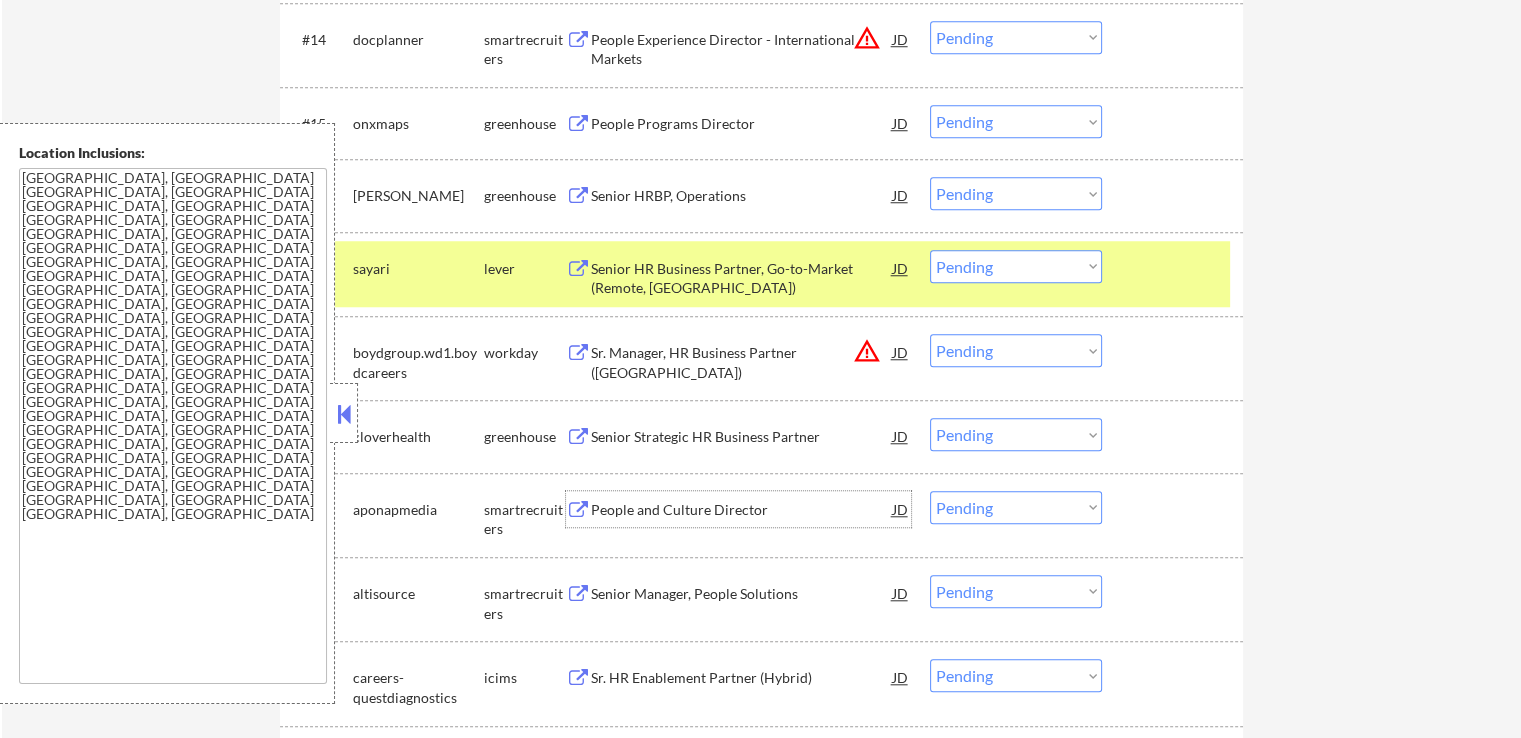 click on "People and Culture Director" at bounding box center (742, 510) 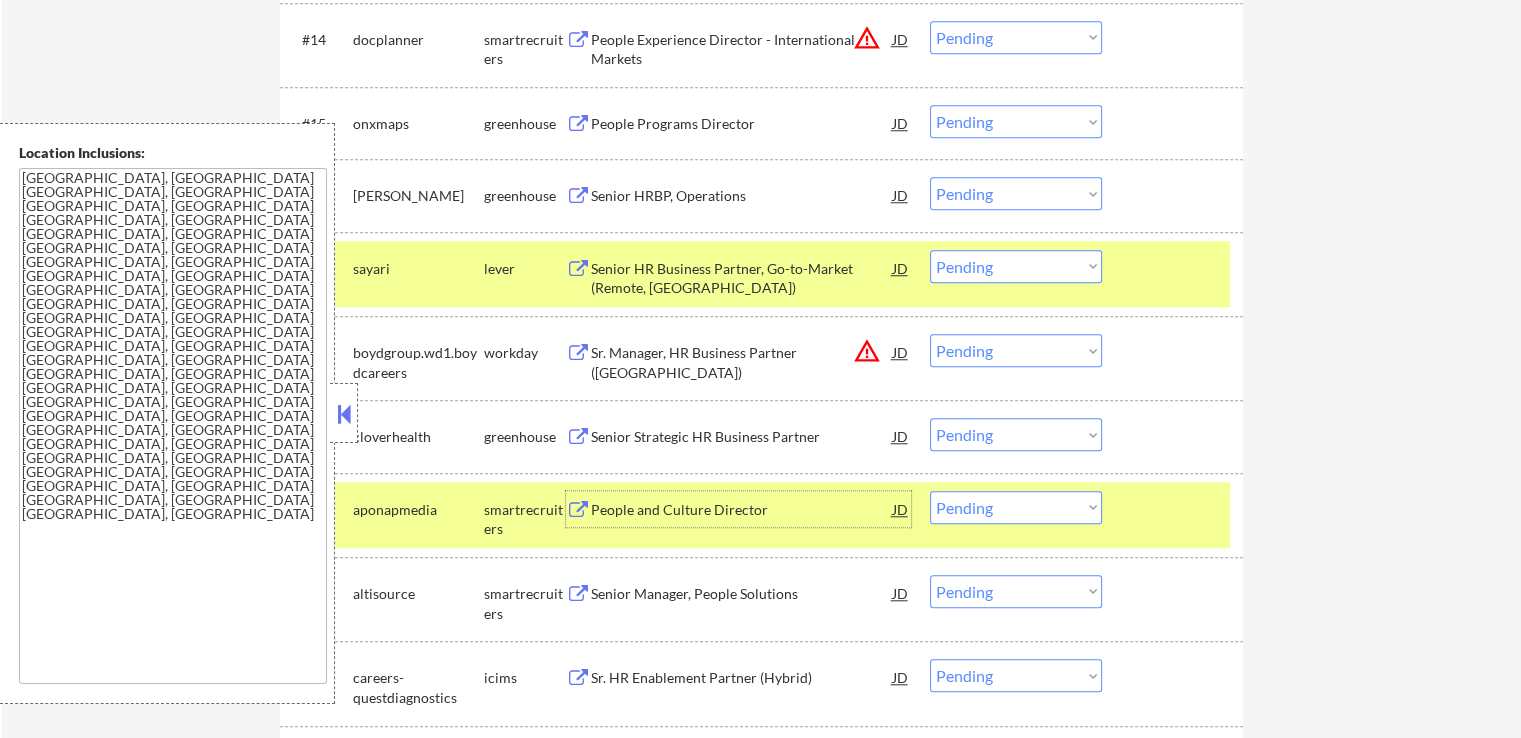 click on "Choose an option... Pending Applied Excluded (Questions) Excluded (Expired) Excluded (Location) Excluded (Bad Match) Excluded (Blocklist) Excluded (Salary) Excluded (Other)" at bounding box center [1016, 266] 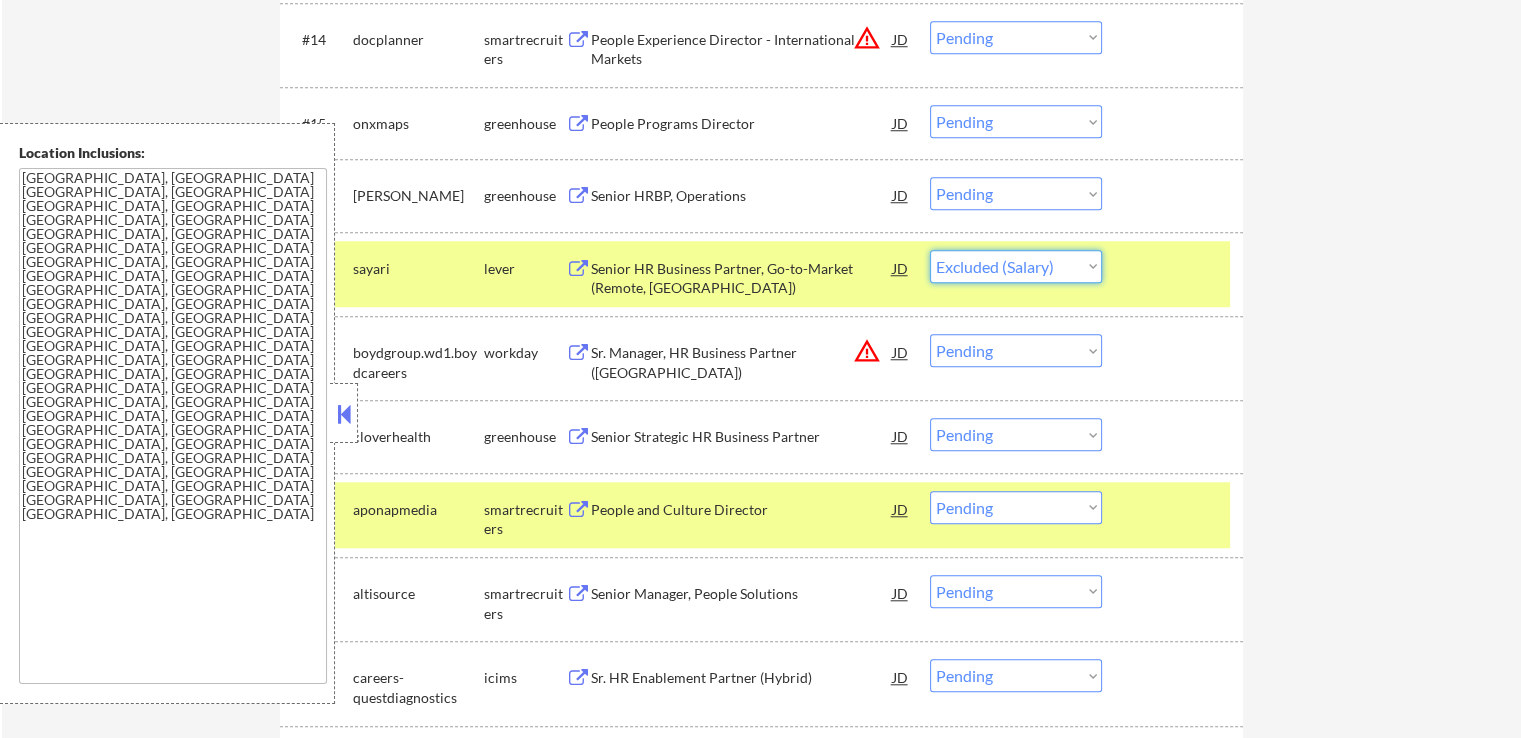 click on "Choose an option... Pending Applied Excluded (Questions) Excluded (Expired) Excluded (Location) Excluded (Bad Match) Excluded (Blocklist) Excluded (Salary) Excluded (Other)" at bounding box center (1016, 266) 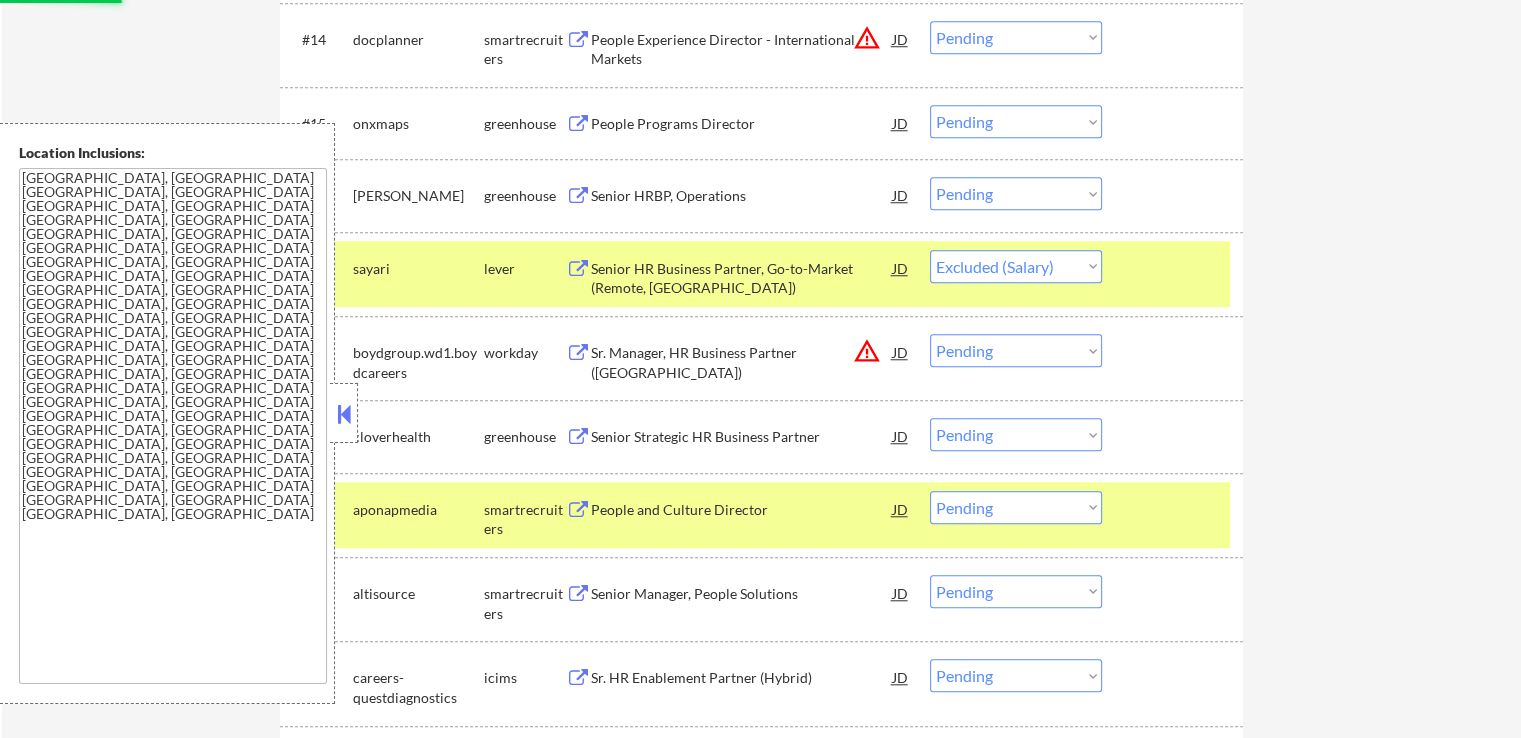 select on ""pending"" 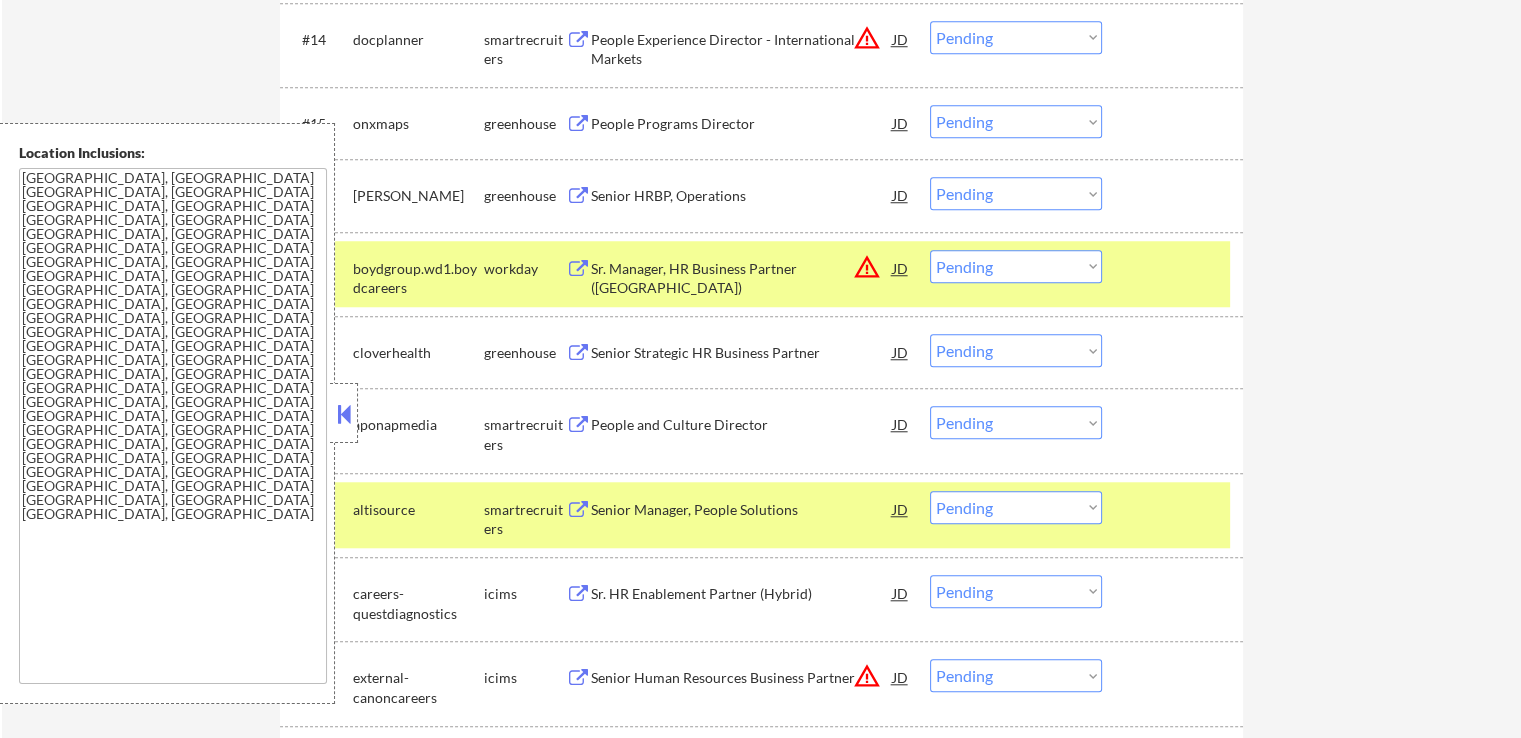 drag, startPoint x: 1020, startPoint y: 418, endPoint x: 1011, endPoint y: 435, distance: 19.235384 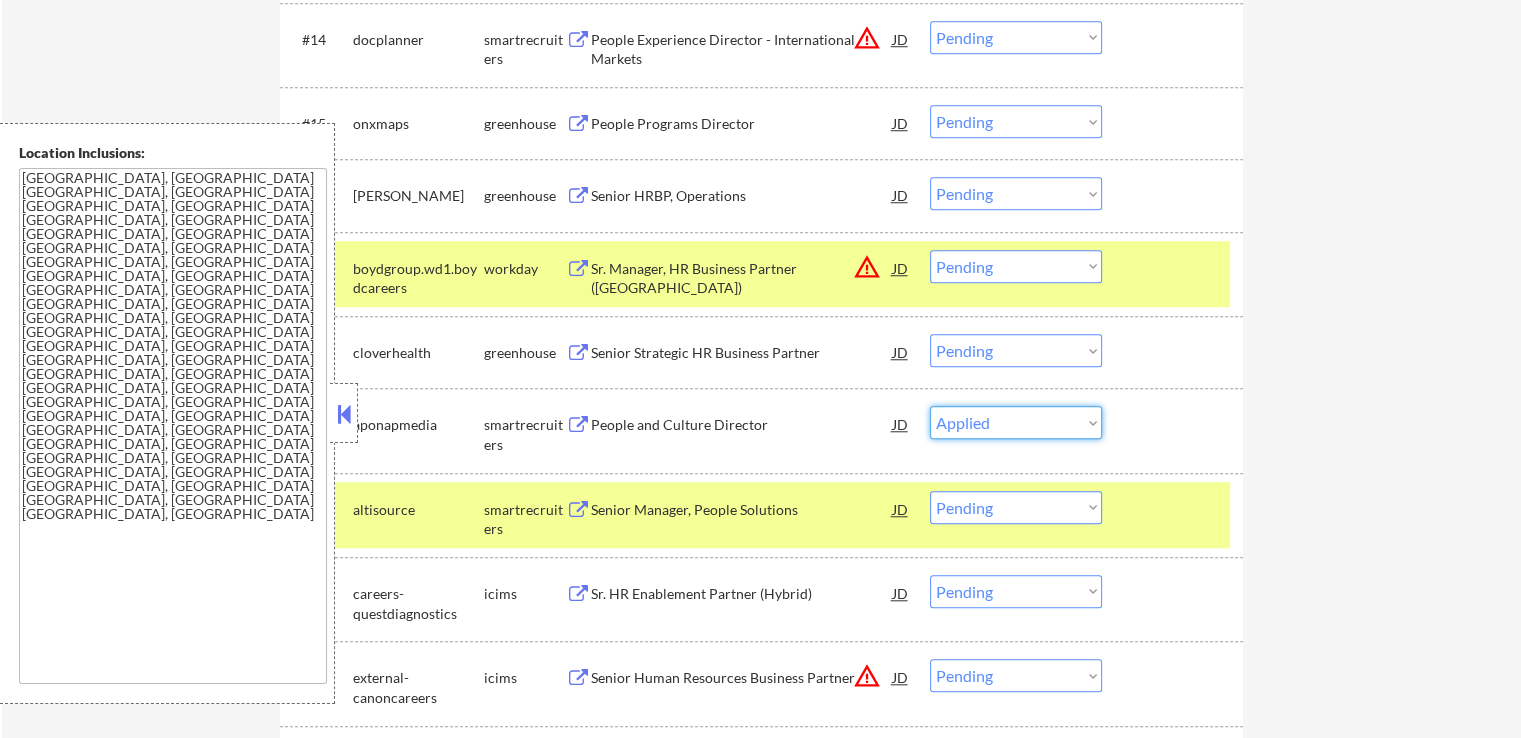 click on "Choose an option... Pending Applied Excluded (Questions) Excluded (Expired) Excluded (Location) Excluded (Bad Match) Excluded (Blocklist) Excluded (Salary) Excluded (Other)" at bounding box center (1016, 422) 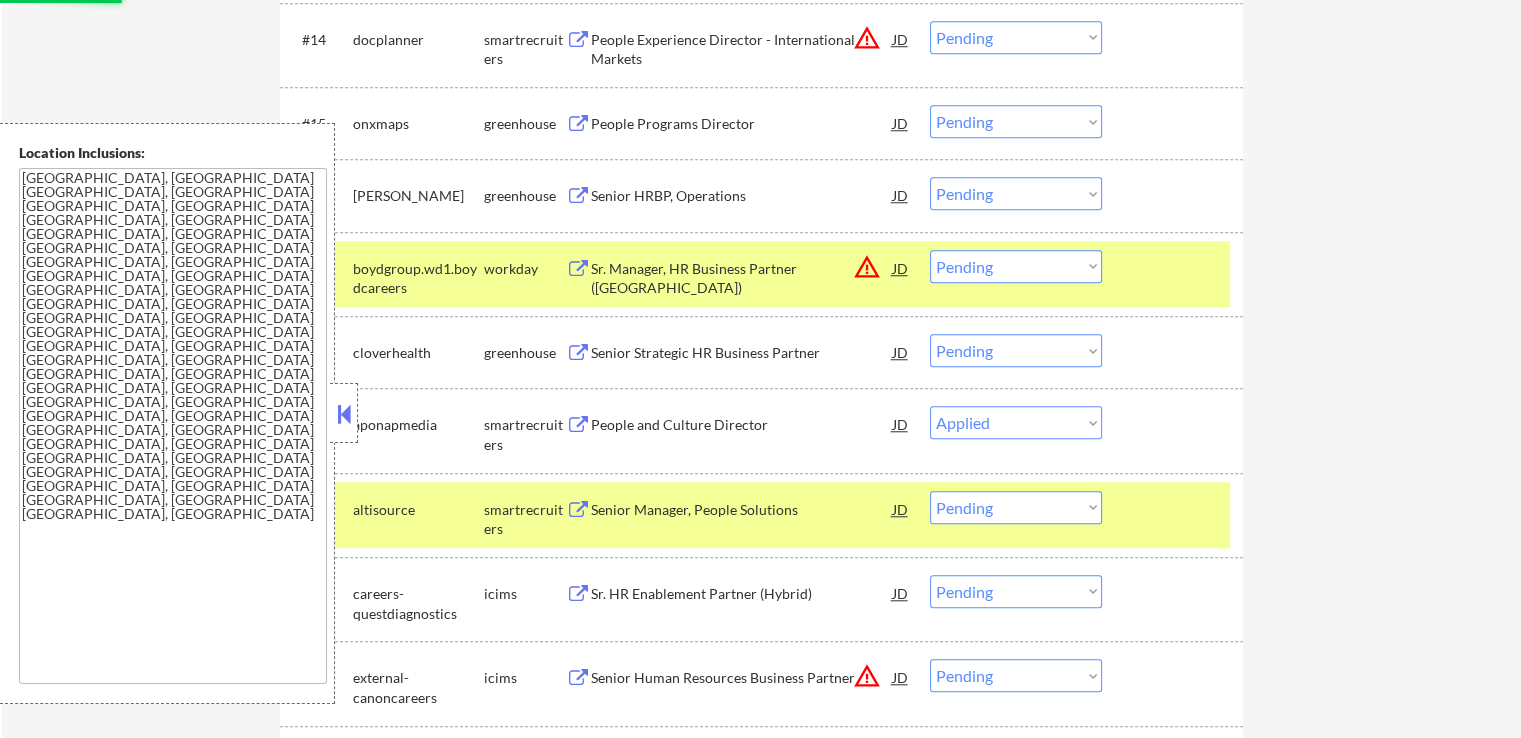 click on "Senior Manager, People Solutions" at bounding box center [742, 510] 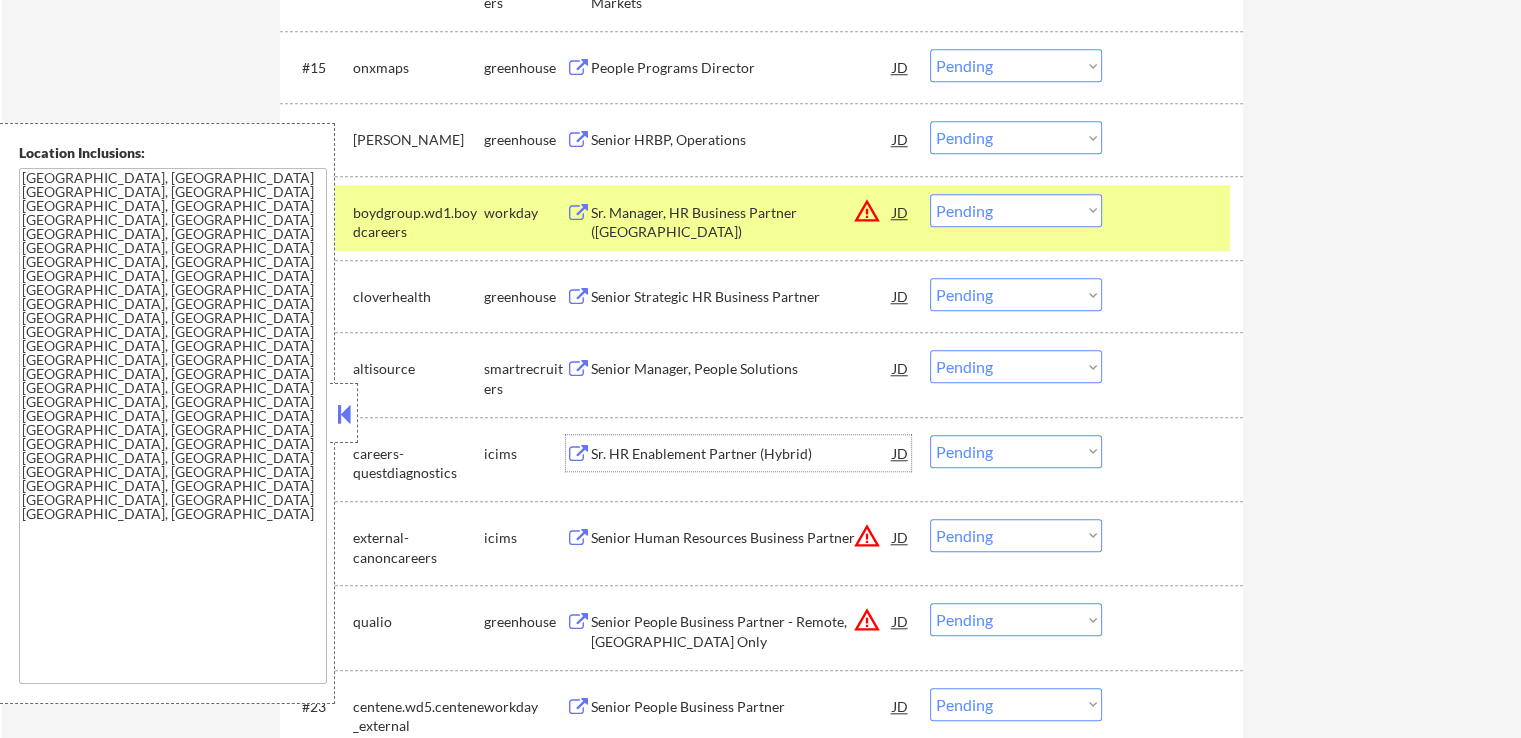 scroll, scrollTop: 1800, scrollLeft: 0, axis: vertical 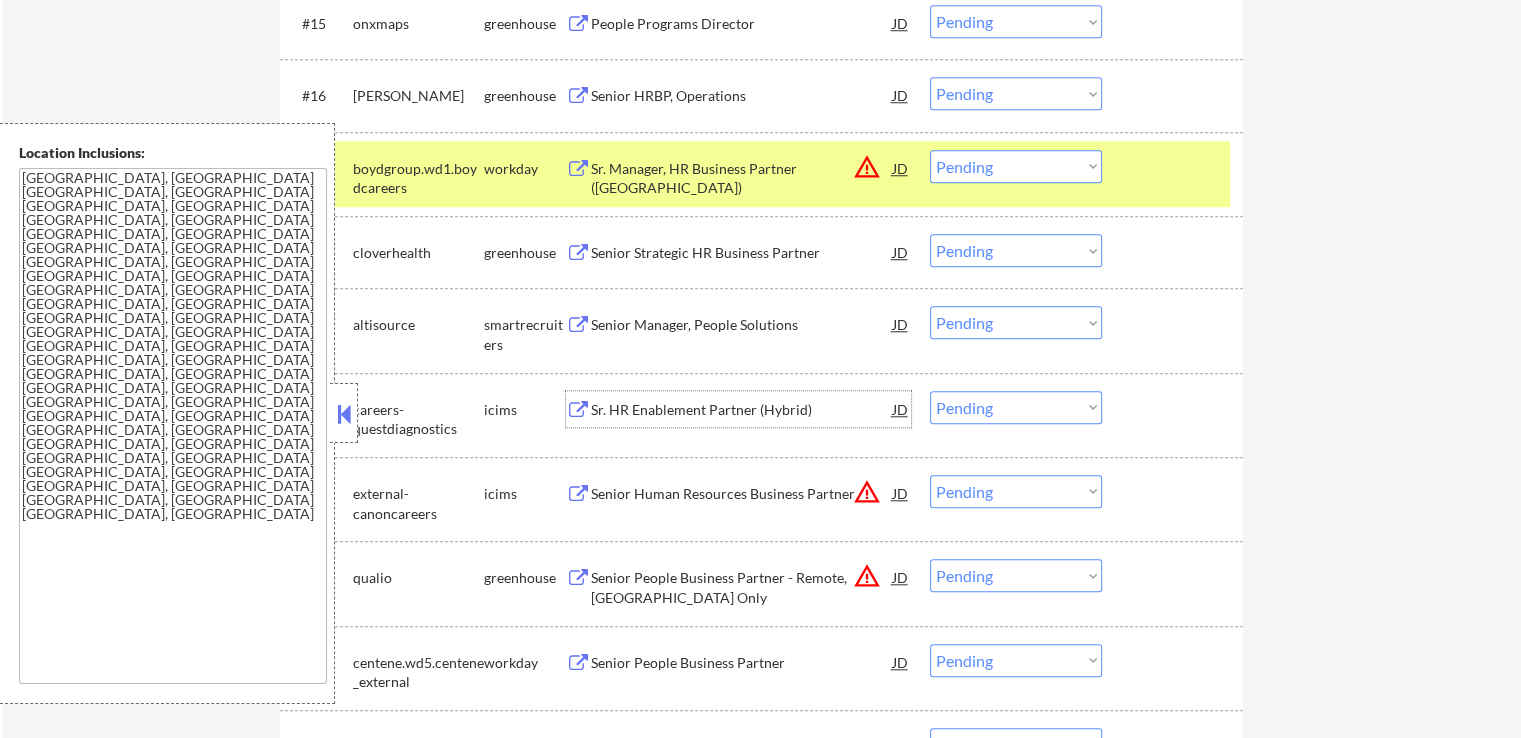 click on "Choose an option... Pending Applied Excluded (Questions) Excluded (Expired) Excluded (Location) Excluded (Bad Match) Excluded (Blocklist) Excluded (Salary) Excluded (Other)" at bounding box center (1016, 322) 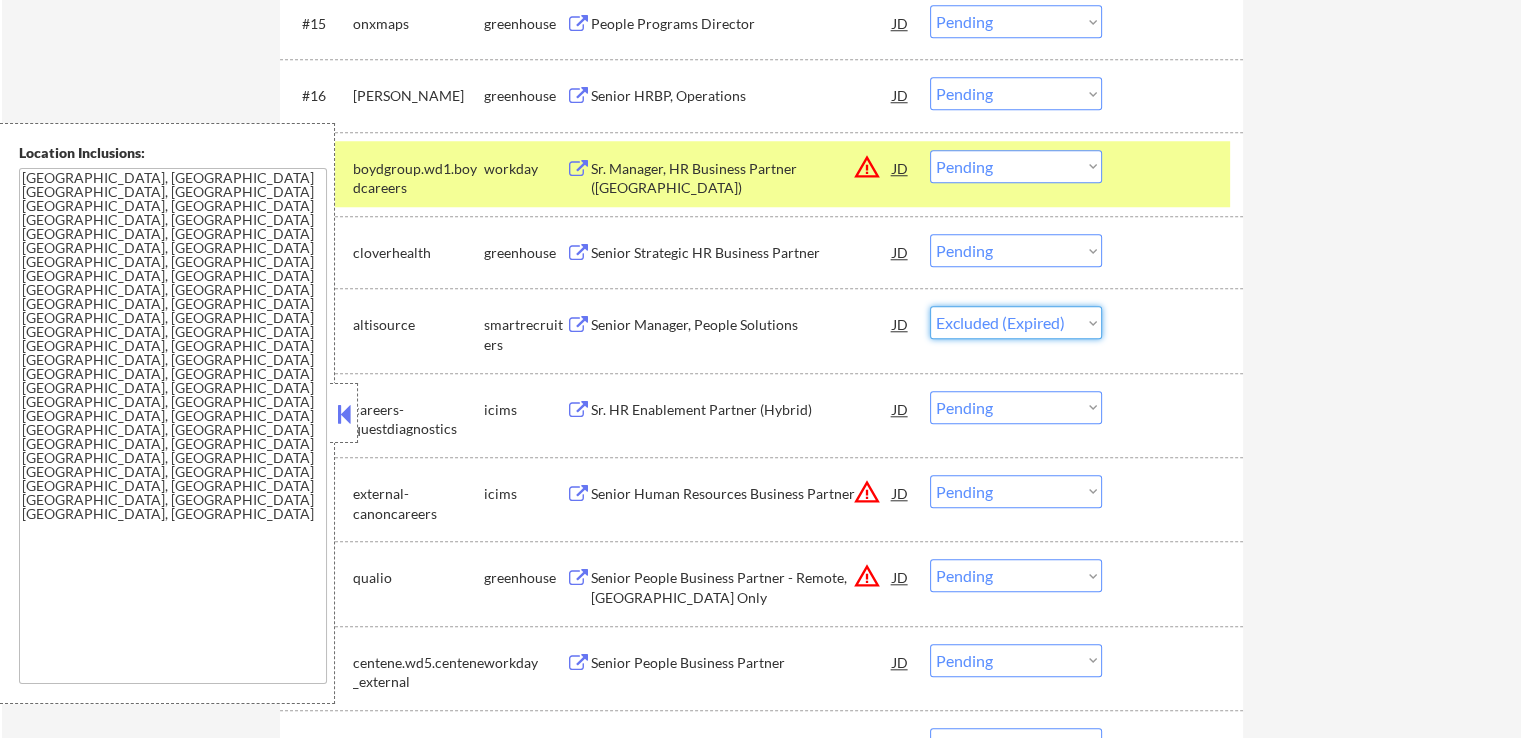 click on "Choose an option... Pending Applied Excluded (Questions) Excluded (Expired) Excluded (Location) Excluded (Bad Match) Excluded (Blocklist) Excluded (Salary) Excluded (Other)" at bounding box center [1016, 322] 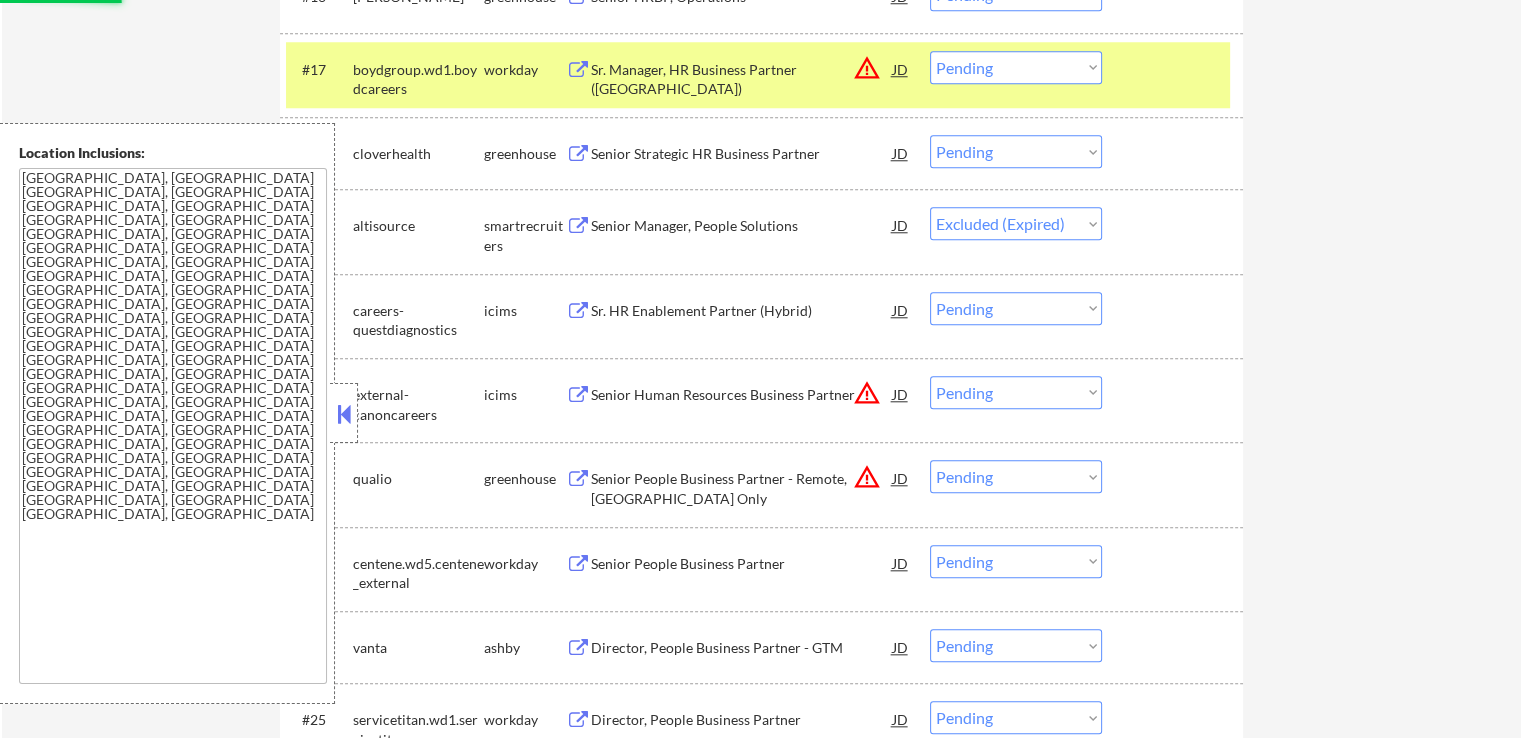 scroll, scrollTop: 2000, scrollLeft: 0, axis: vertical 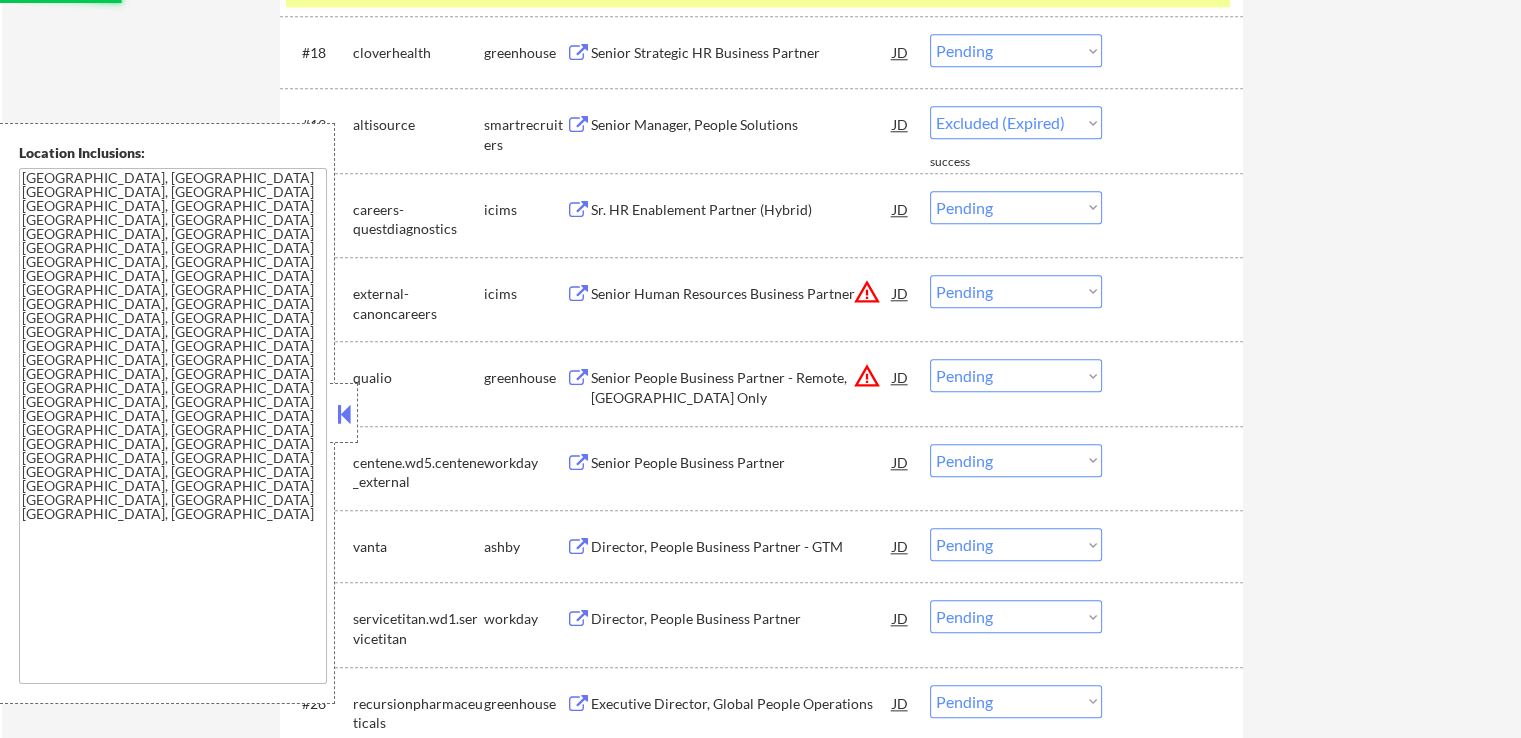 select on ""pending"" 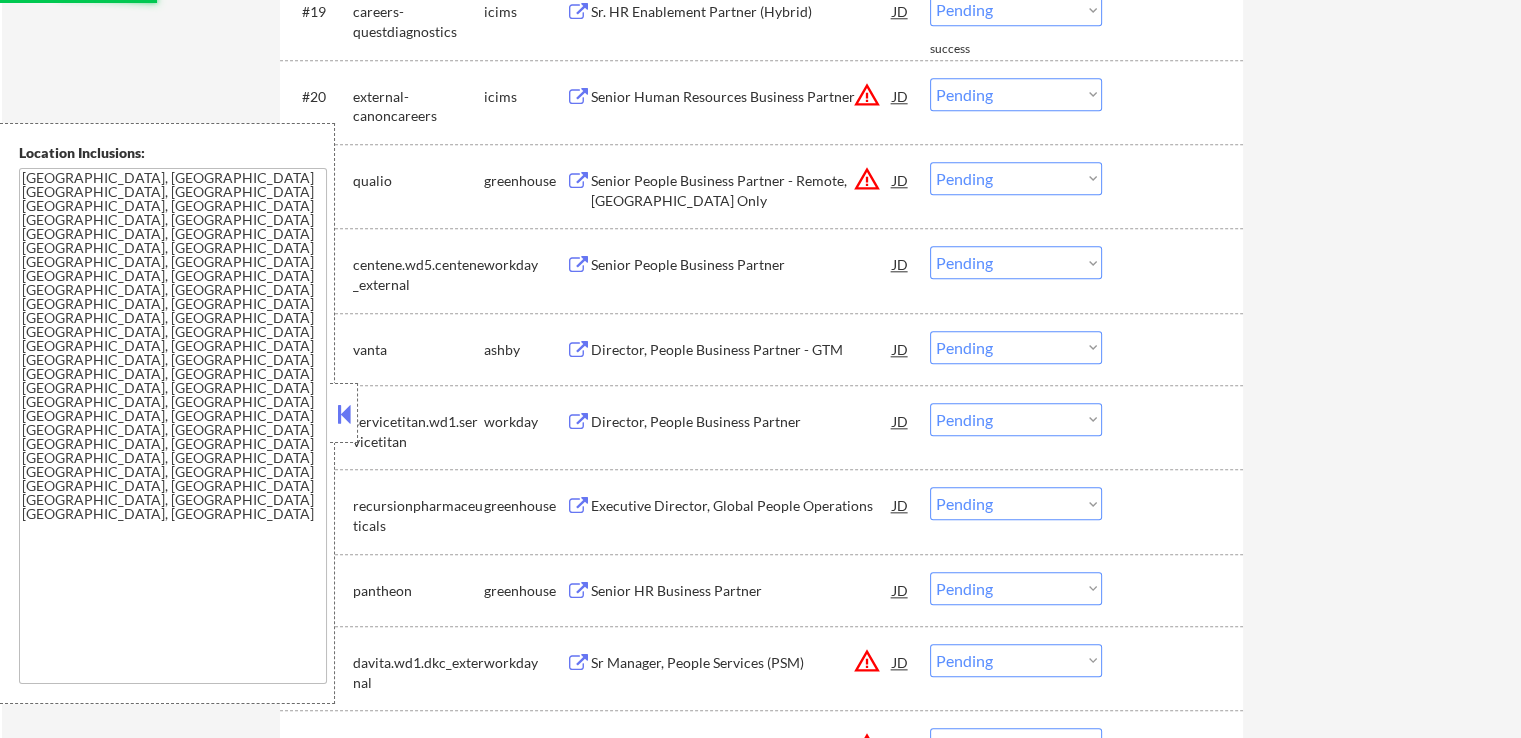 scroll, scrollTop: 2200, scrollLeft: 0, axis: vertical 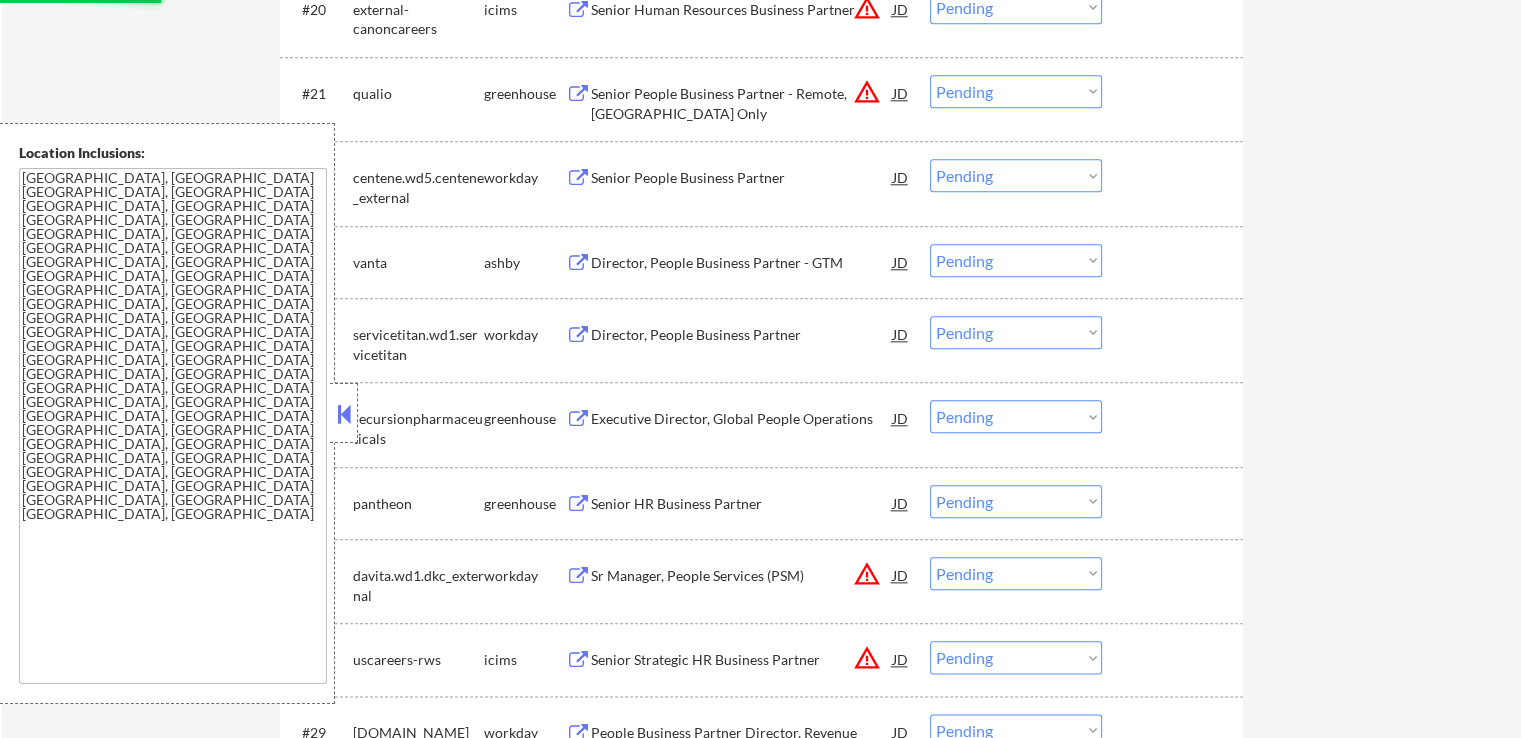 click on "Director, People Business Partner - GTM" at bounding box center [742, 263] 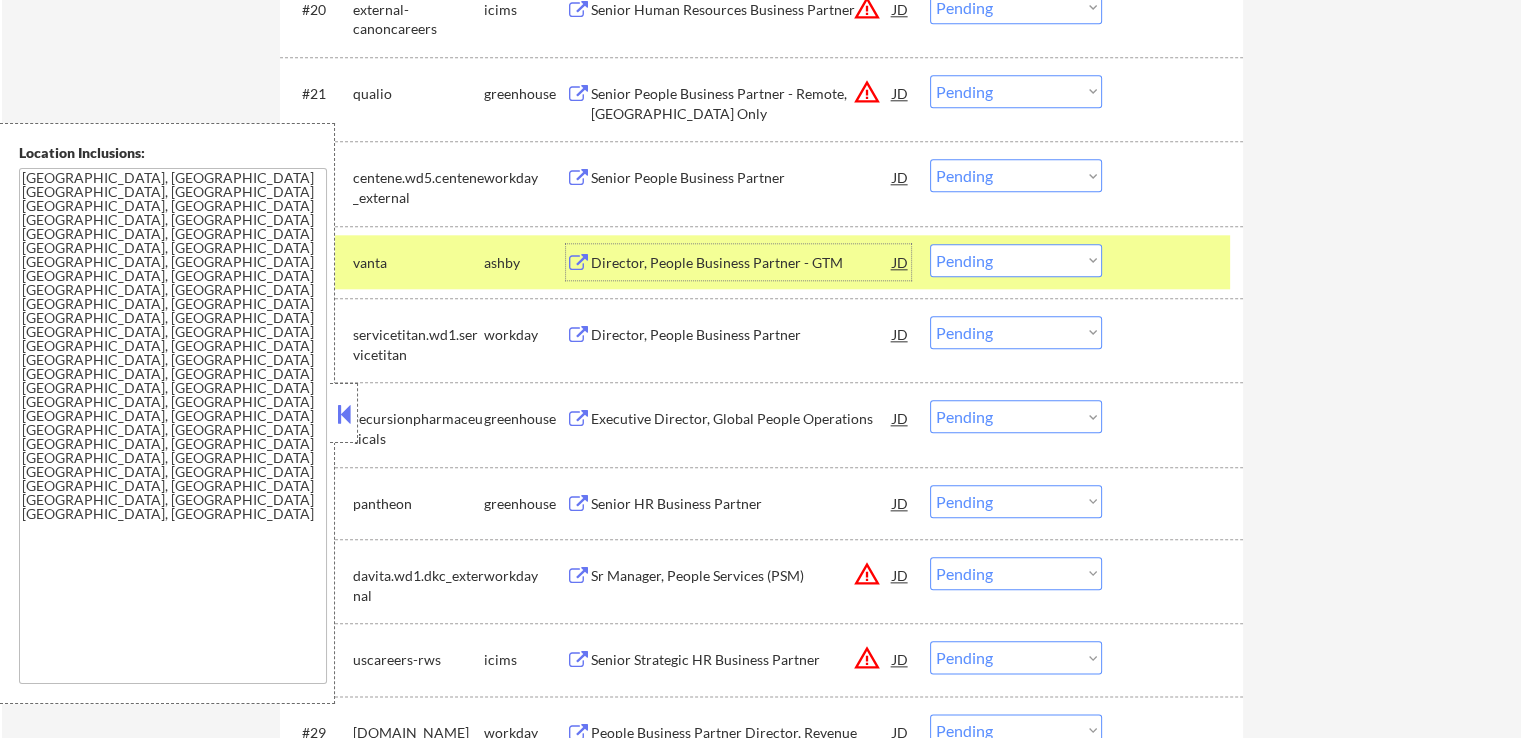 click on "Choose an option... Pending Applied Excluded (Questions) Excluded (Expired) Excluded (Location) Excluded (Bad Match) Excluded (Blocklist) Excluded (Salary) Excluded (Other)" at bounding box center (1016, 260) 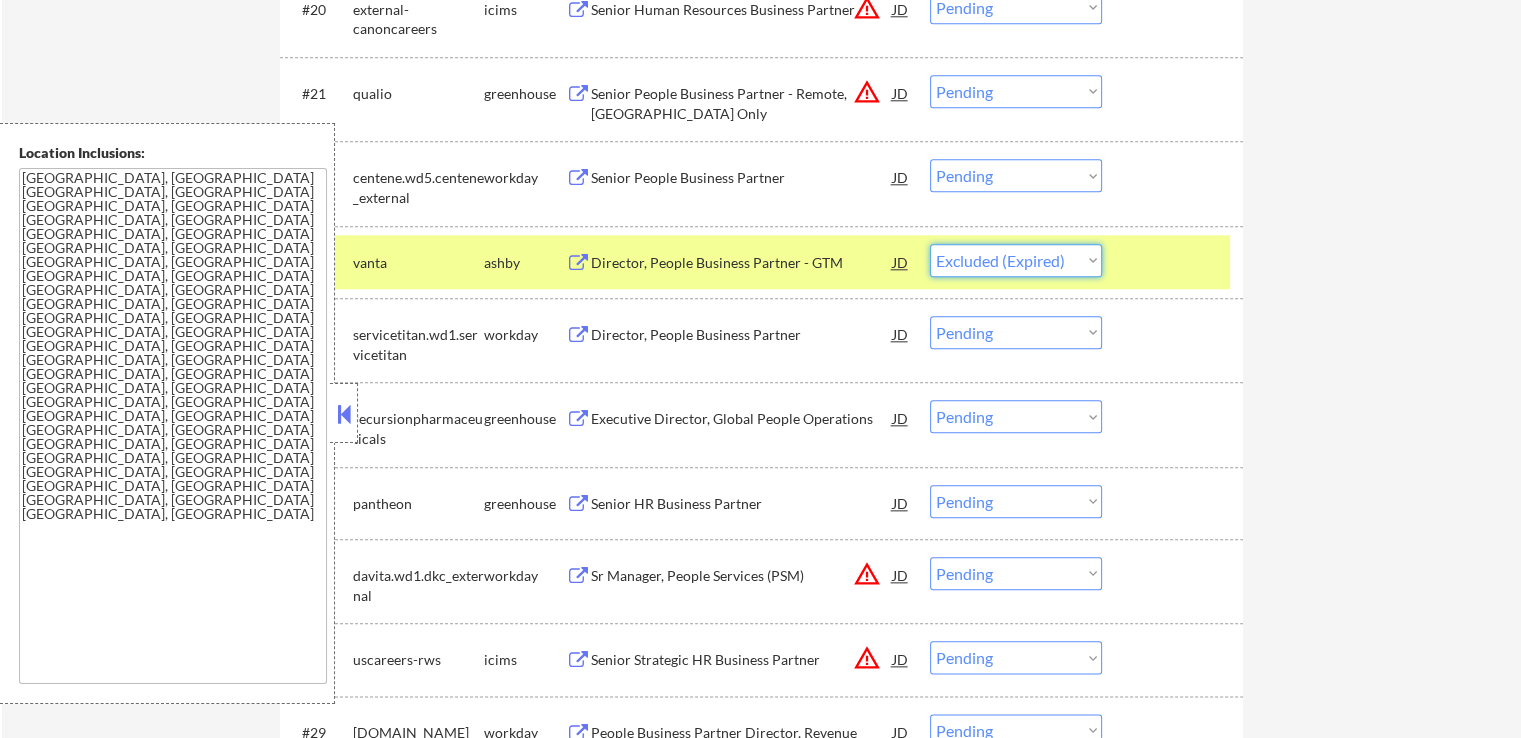 click on "Choose an option... Pending Applied Excluded (Questions) Excluded (Expired) Excluded (Location) Excluded (Bad Match) Excluded (Blocklist) Excluded (Salary) Excluded (Other)" at bounding box center [1016, 260] 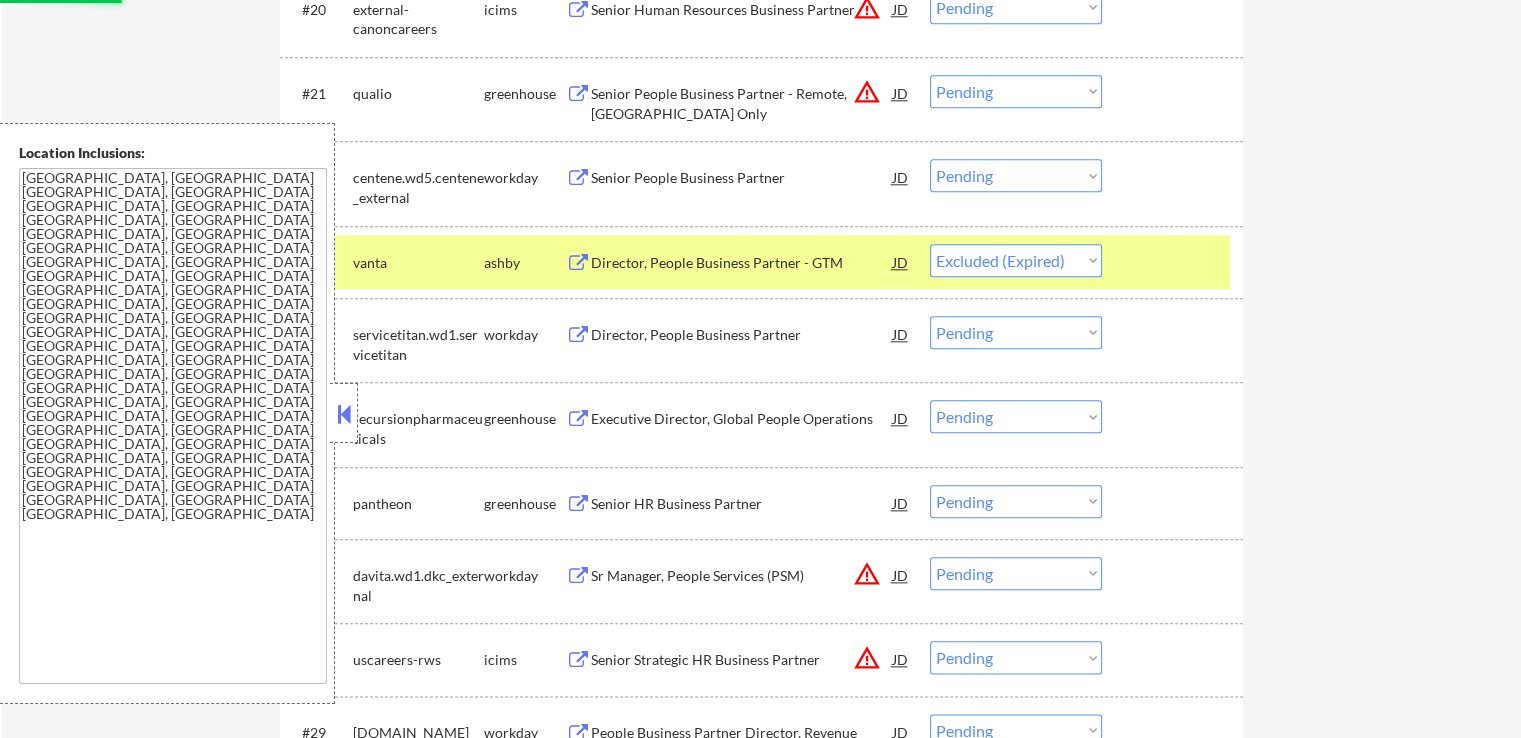 click on "← Return to /applysquad Mailslurp Inbox Job Search Builder [PERSON_NAME] User Email:  [EMAIL_ADDRESS][DOMAIN_NAME] Application Email:  [EMAIL_ADDRESS][DOMAIN_NAME] Mailslurp Email:  [PERSON_NAME][EMAIL_ADDRESS][PERSON_NAME][DOMAIN_NAME] LinkedIn:   [URL][DOMAIN_NAME][PERSON_NAME]
Phone:  [PHONE_NUMBER] Current Location:  [GEOGRAPHIC_DATA], [US_STATE] Applies:  0 sent / 0 bought Internal Notes He came from a [DEMOGRAPHIC_DATA] media company and not tech, so please feel free to source jobs manually from more traditional industries if/when you get time, ESPECIALLY jobs in [GEOGRAPHIC_DATA] and [GEOGRAPHIC_DATA] [GEOGRAPHIC_DATA] 7/9 tf
This subscriber came in through our partnership with Career Elevator. We are only obligated to apply them to at least **50** relevant roles a month, but we should apply them to up to 5-10 a day if possible! Can work in country of residence?:  yes Squad Notes Minimum salary:  $140,000 Will need Visa to work in that country now/future?:   no Download Resume Add a Job Manually Ahsan Applications Pending (60) Excluded (16) Applied (5) All (81) Back 1 / 1" at bounding box center (761, 563) 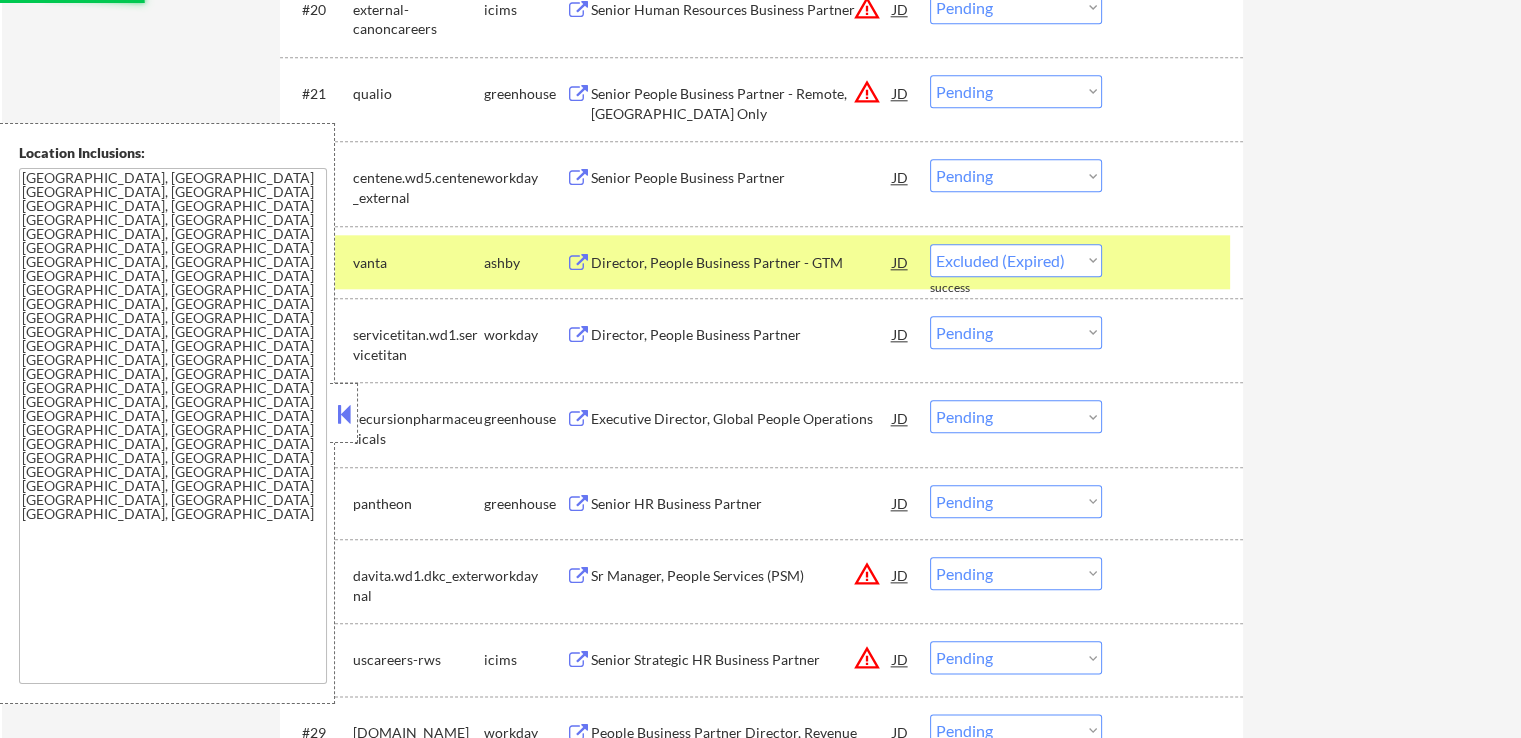 select on ""pending"" 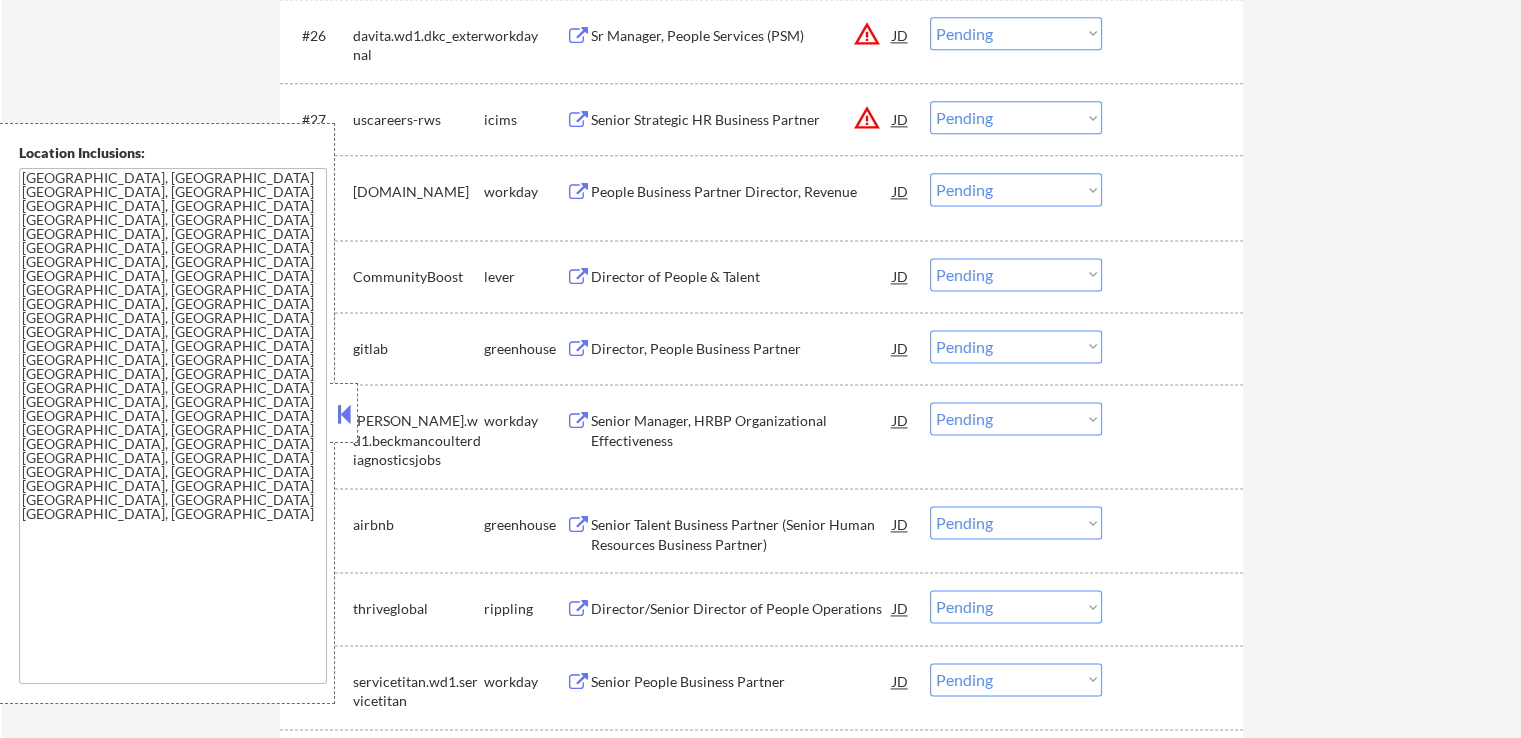 scroll, scrollTop: 2700, scrollLeft: 0, axis: vertical 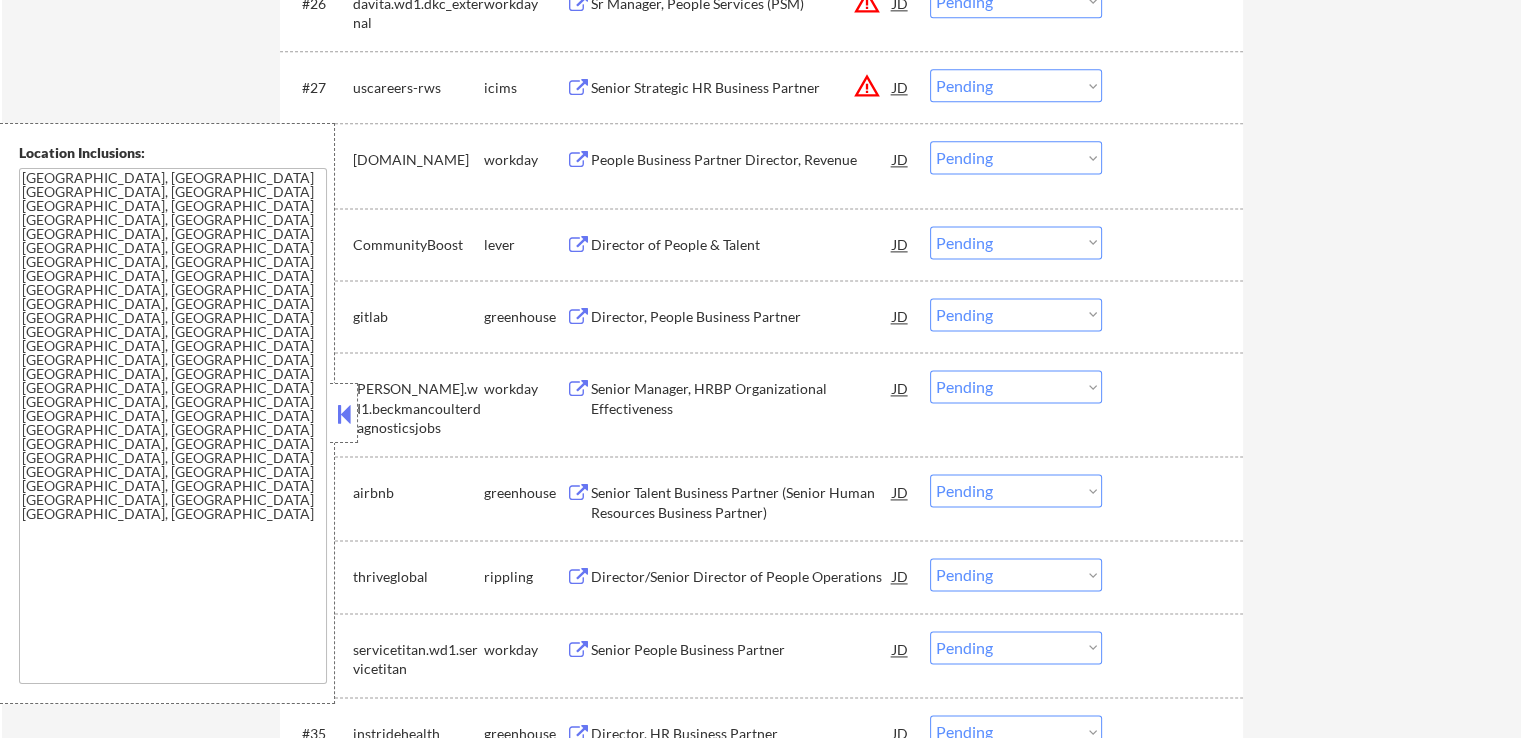 click on "Director of People & Talent" at bounding box center [742, 245] 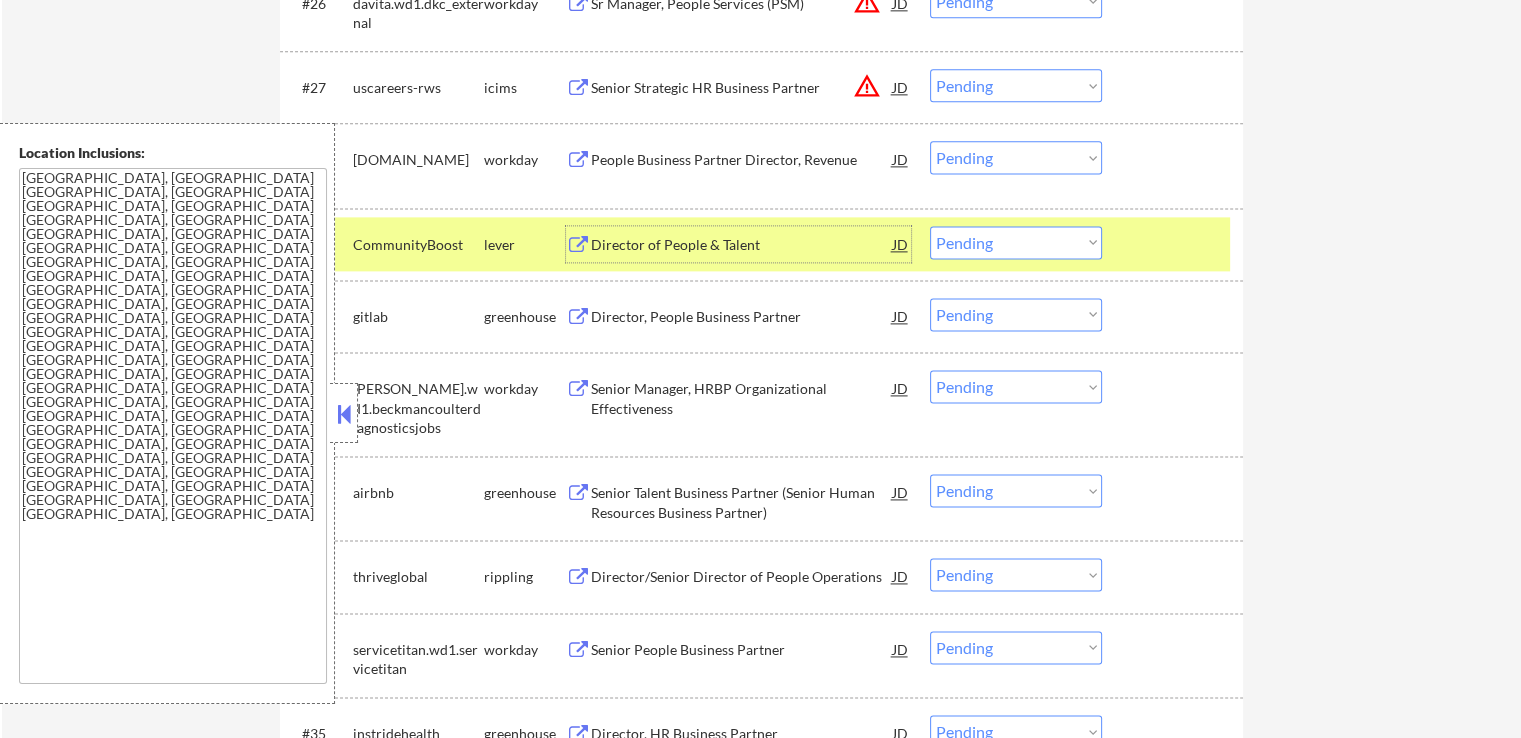 click on "Choose an option... Pending Applied Excluded (Questions) Excluded (Expired) Excluded (Location) Excluded (Bad Match) Excluded (Blocklist) Excluded (Salary) Excluded (Other)" at bounding box center [1016, 242] 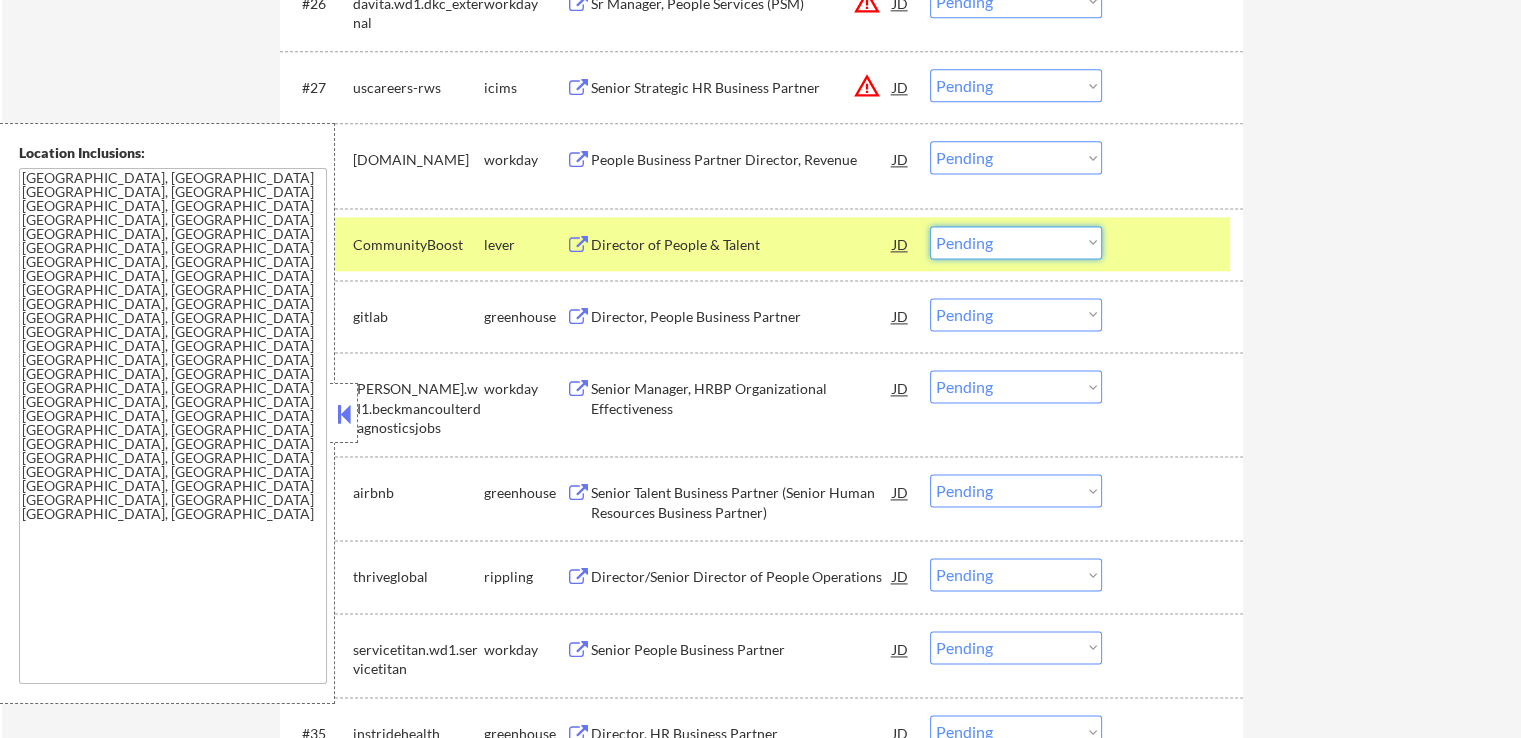 select on ""excluded__salary_"" 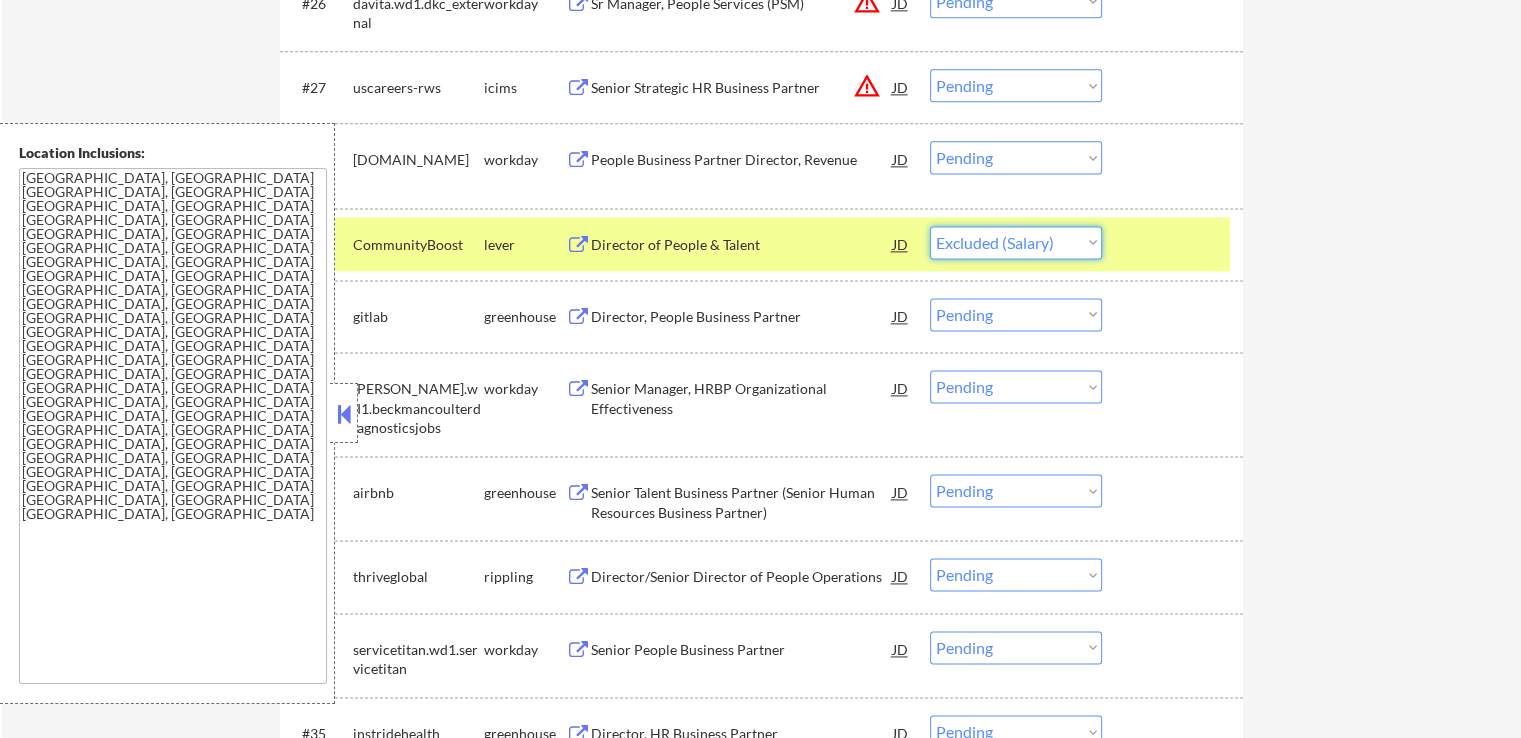 click on "Choose an option... Pending Applied Excluded (Questions) Excluded (Expired) Excluded (Location) Excluded (Bad Match) Excluded (Blocklist) Excluded (Salary) Excluded (Other)" at bounding box center (1016, 242) 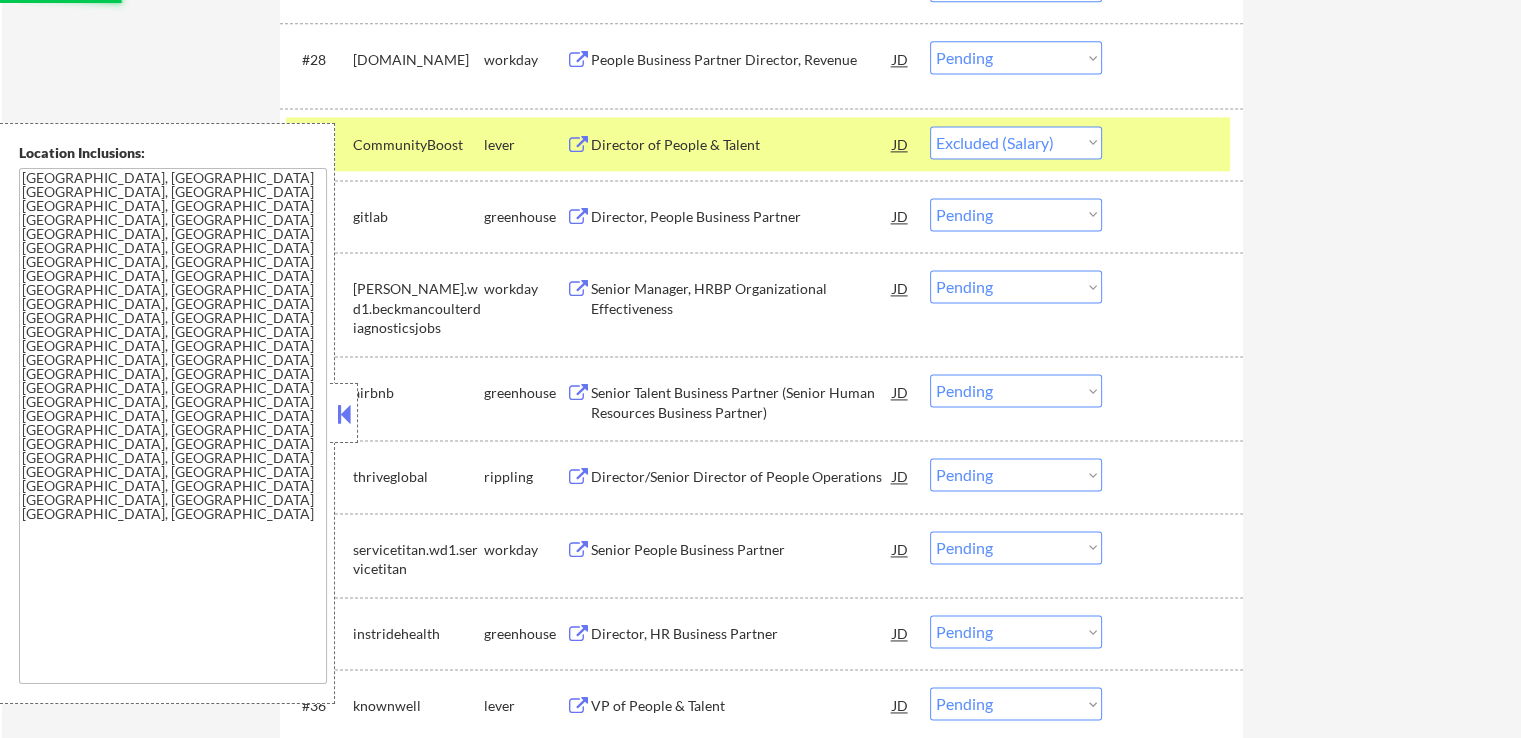 scroll, scrollTop: 2900, scrollLeft: 0, axis: vertical 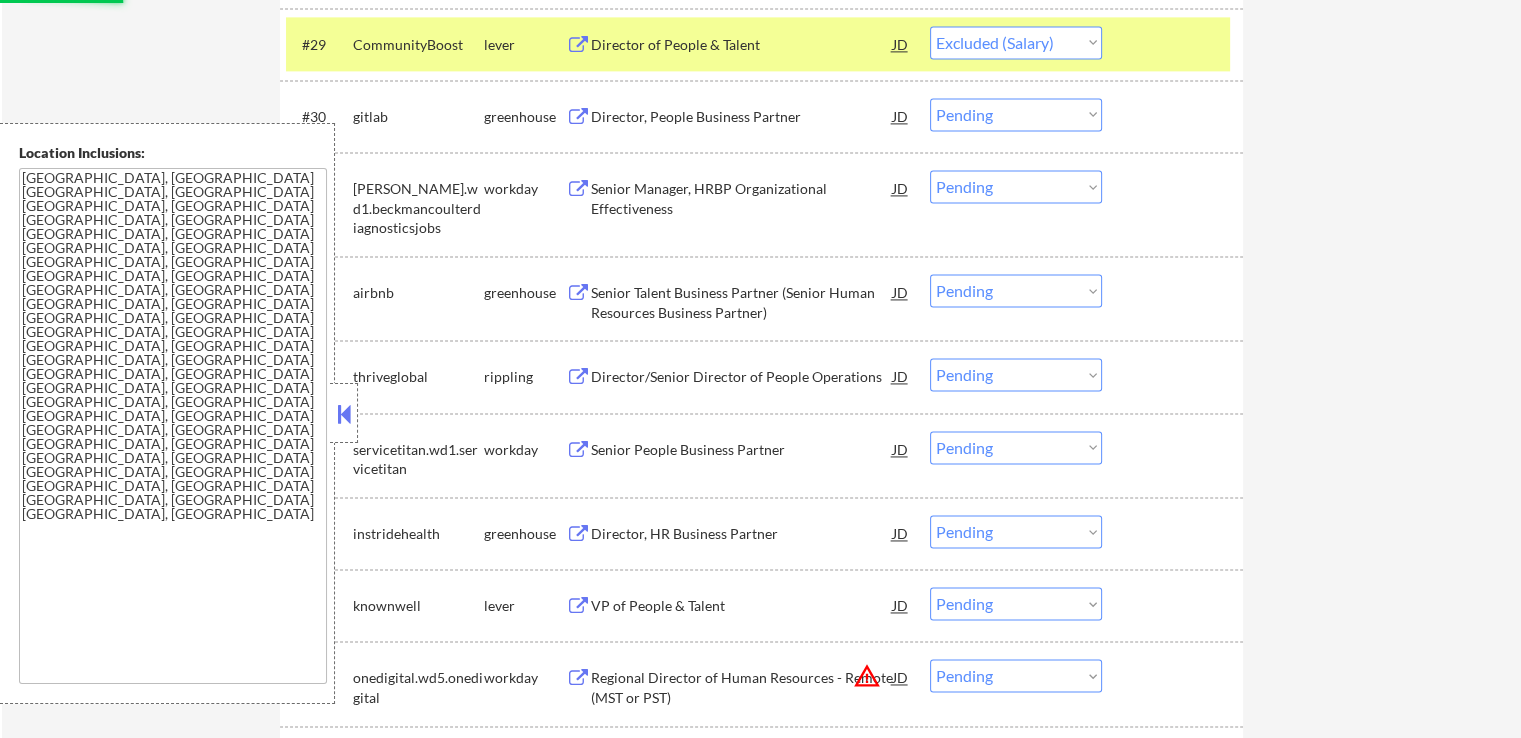 click on "Director/Senior Director of People Operations" at bounding box center [742, 377] 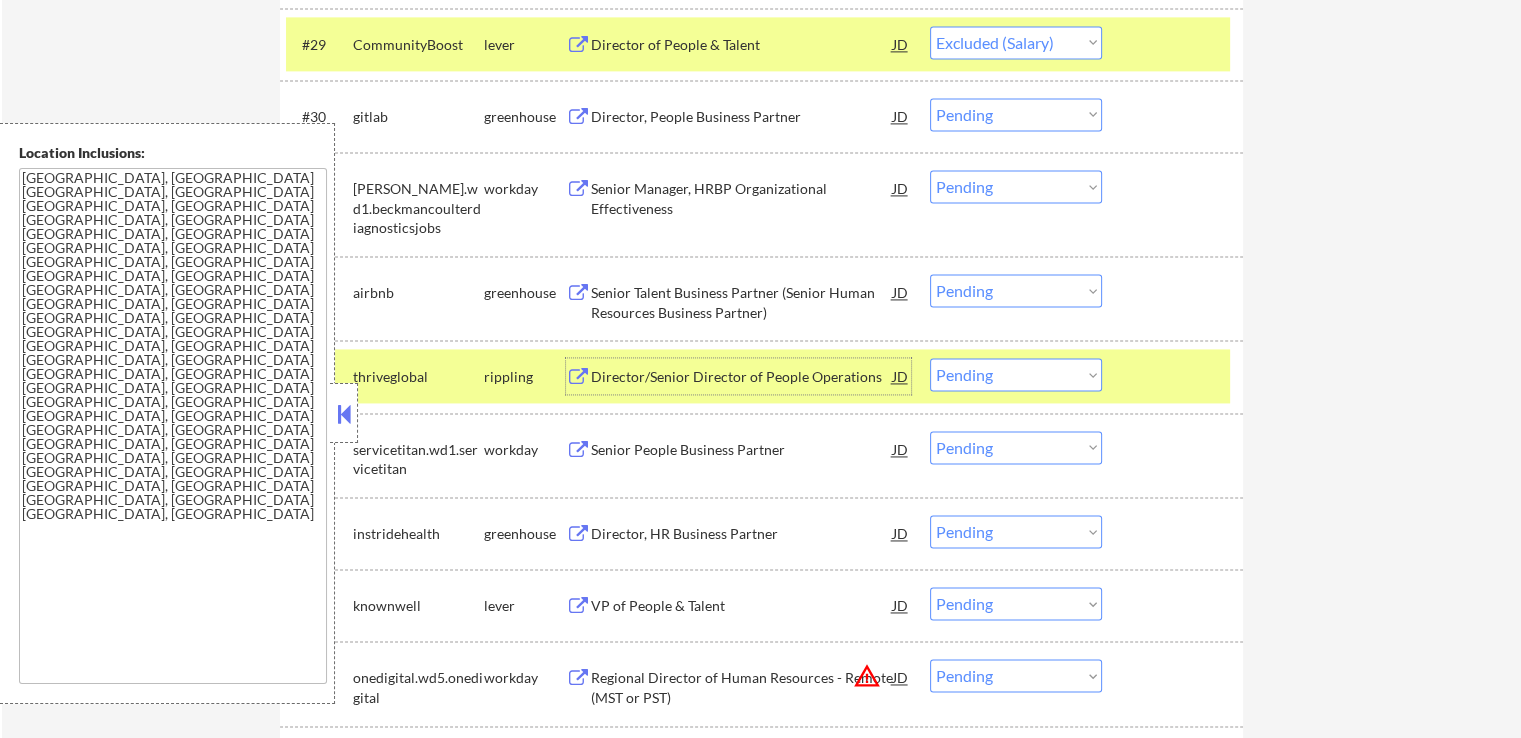 drag, startPoint x: 1011, startPoint y: 368, endPoint x: 996, endPoint y: 389, distance: 25.806976 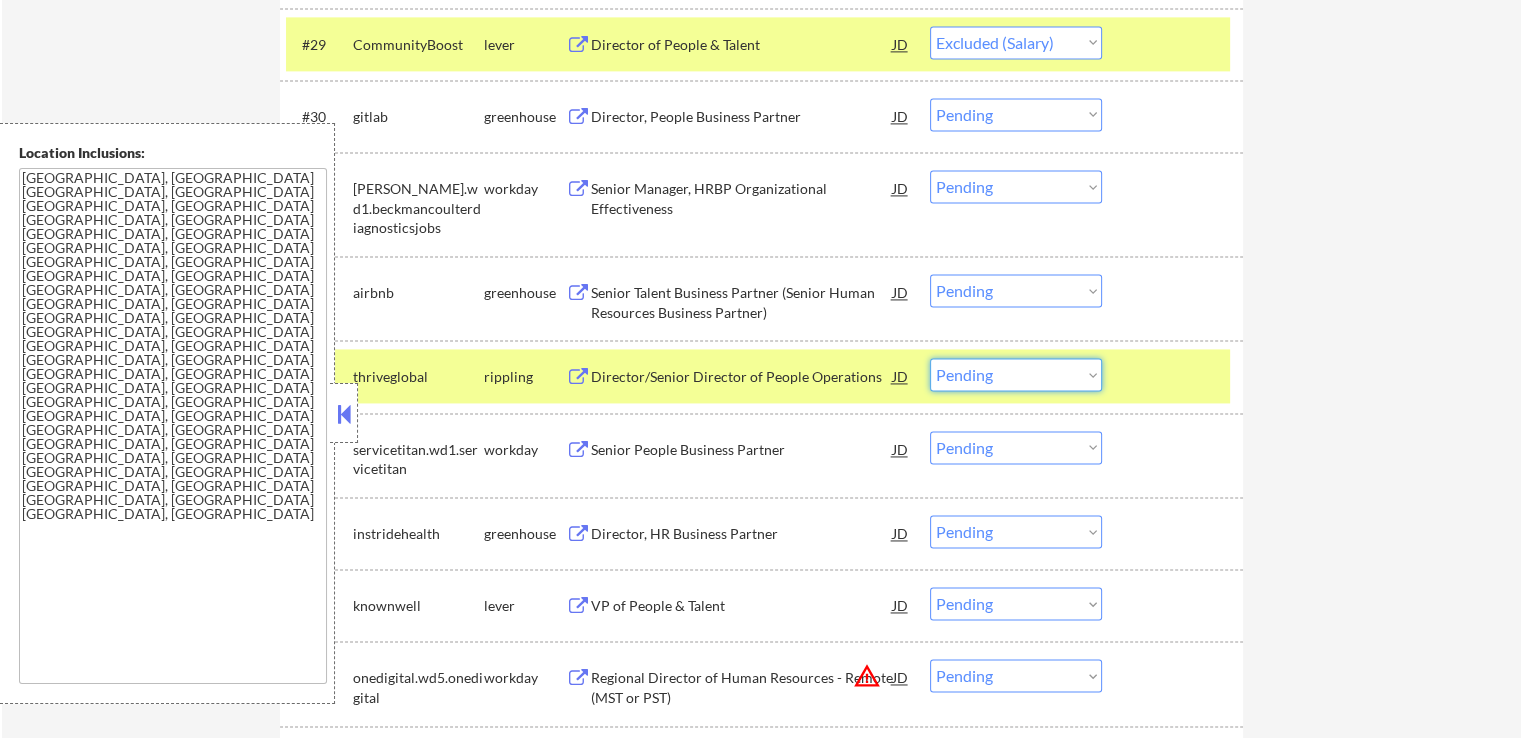 select on ""applied"" 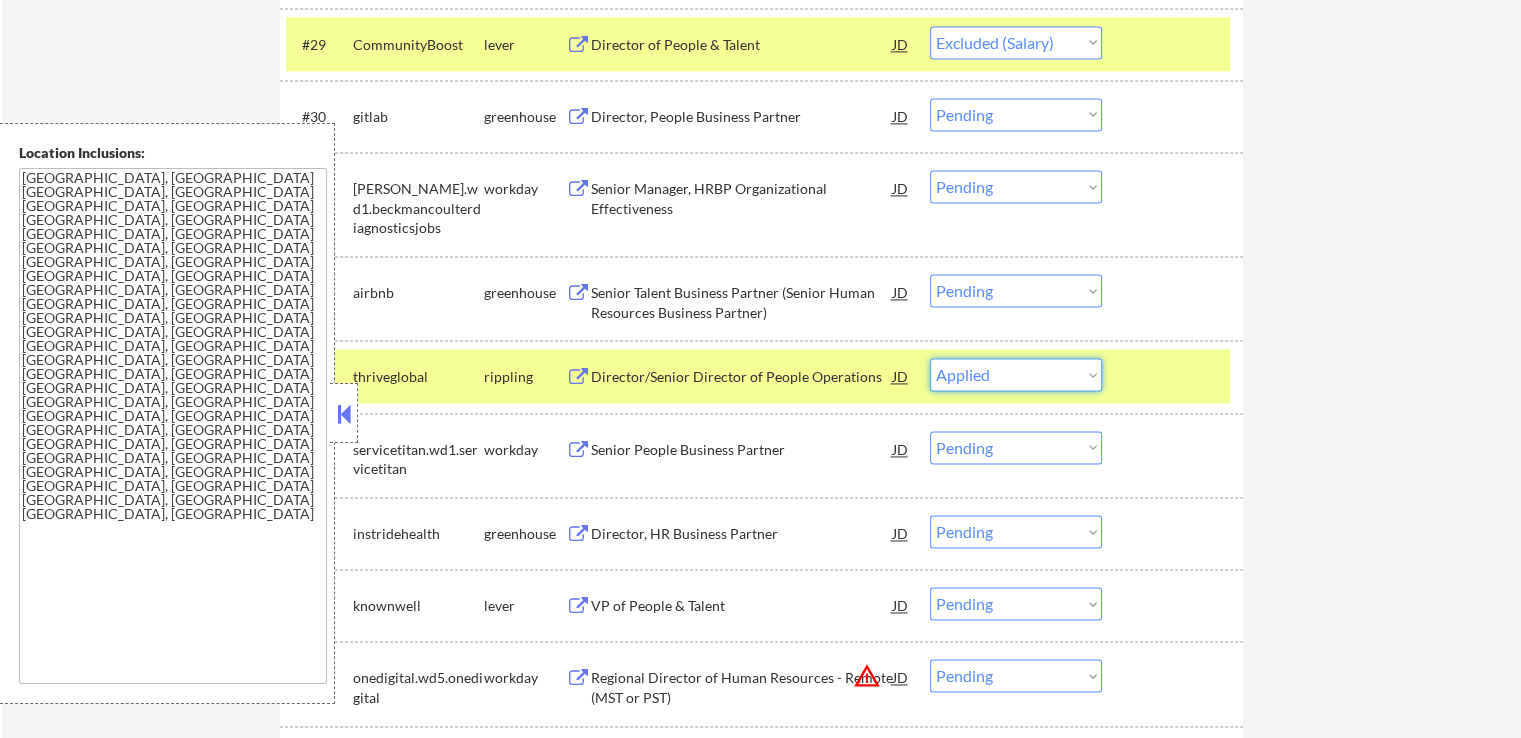 click on "Choose an option... Pending Applied Excluded (Questions) Excluded (Expired) Excluded (Location) Excluded (Bad Match) Excluded (Blocklist) Excluded (Salary) Excluded (Other)" at bounding box center (1016, 374) 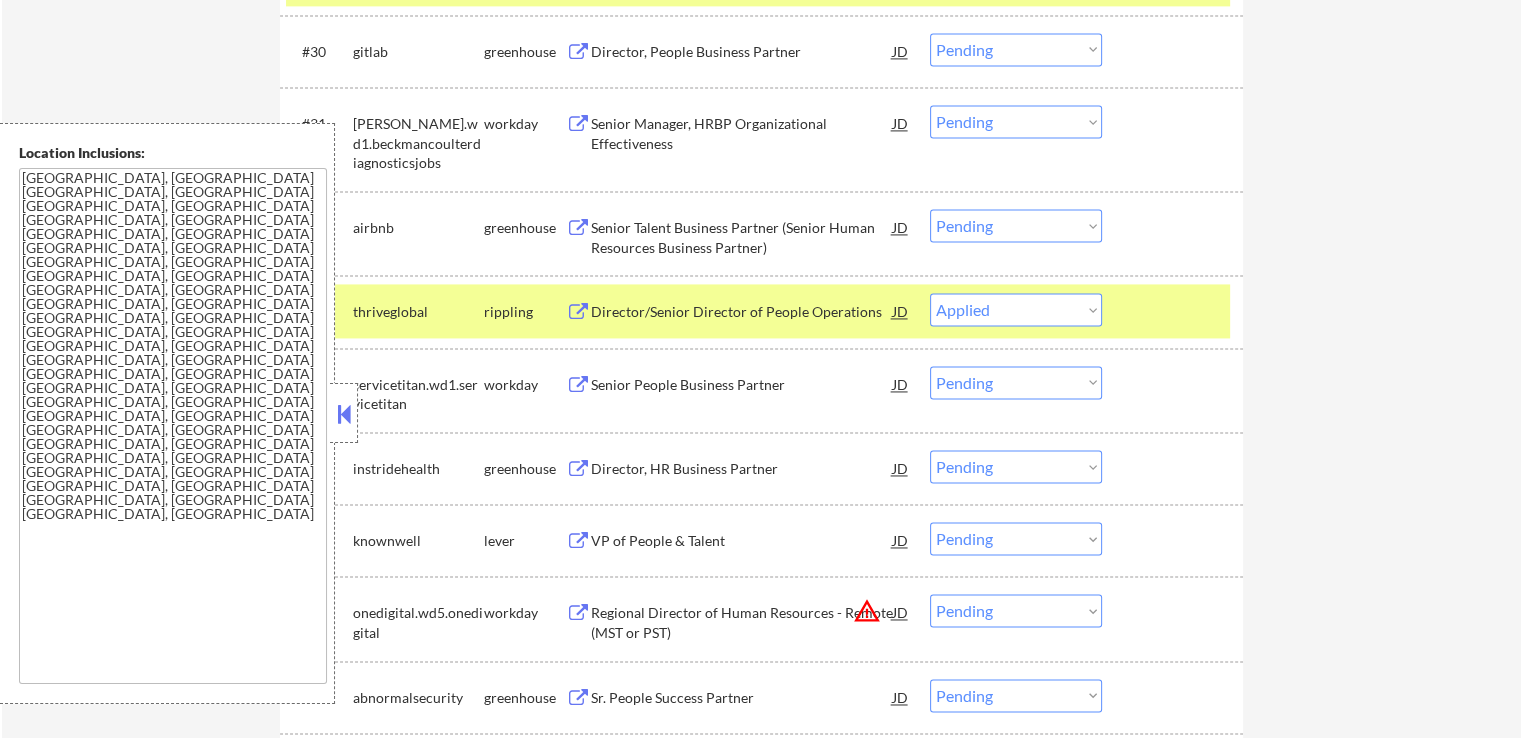 scroll, scrollTop: 3000, scrollLeft: 0, axis: vertical 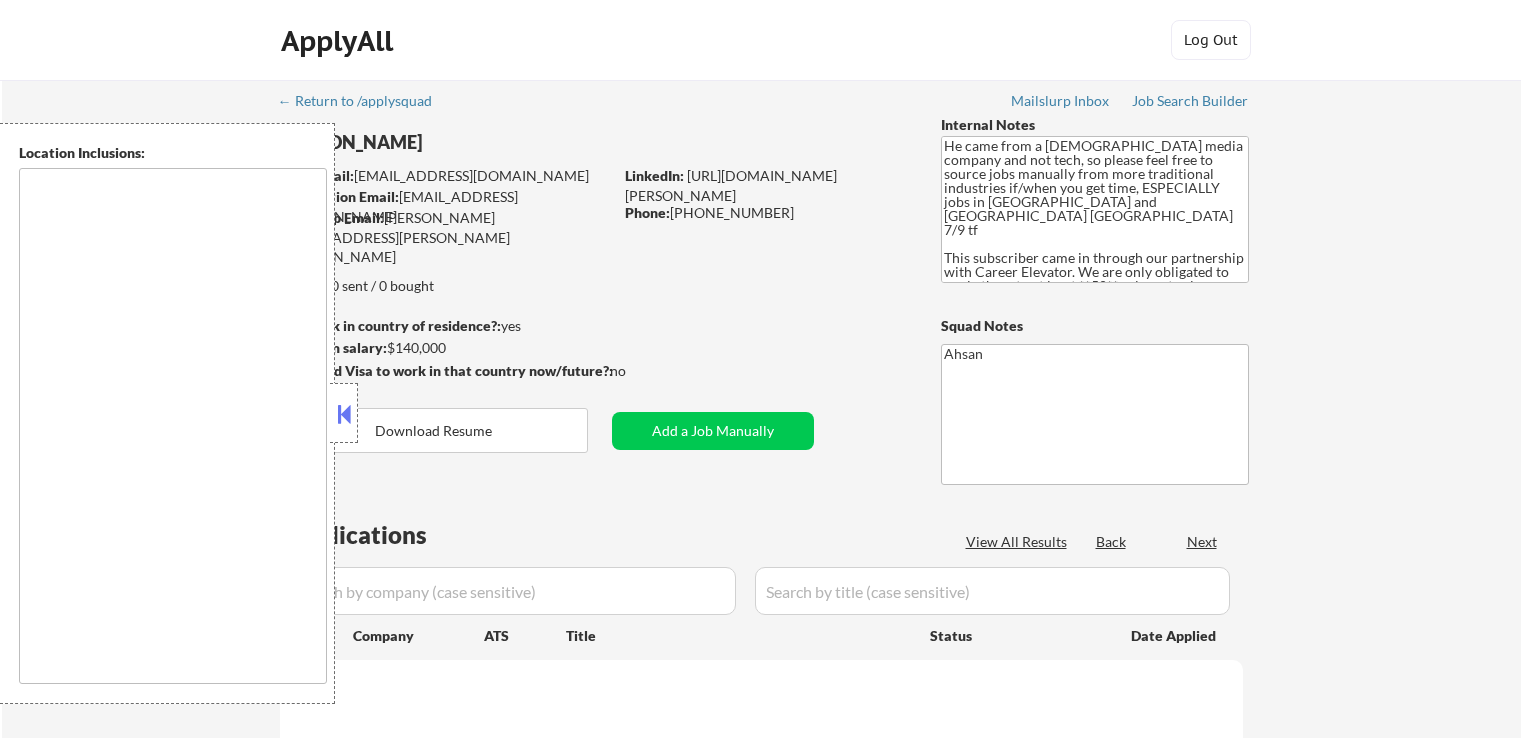 type on "[GEOGRAPHIC_DATA], [GEOGRAPHIC_DATA]   [GEOGRAPHIC_DATA], [GEOGRAPHIC_DATA]   [GEOGRAPHIC_DATA], [GEOGRAPHIC_DATA]   [GEOGRAPHIC_DATA], [GEOGRAPHIC_DATA]   [GEOGRAPHIC_DATA], [GEOGRAPHIC_DATA]   [GEOGRAPHIC_DATA], [GEOGRAPHIC_DATA]   [GEOGRAPHIC_DATA], [GEOGRAPHIC_DATA]   [GEOGRAPHIC_DATA], [GEOGRAPHIC_DATA]   [GEOGRAPHIC_DATA], [GEOGRAPHIC_DATA]   [GEOGRAPHIC_DATA], [GEOGRAPHIC_DATA]   [GEOGRAPHIC_DATA], [GEOGRAPHIC_DATA]   [GEOGRAPHIC_DATA], [GEOGRAPHIC_DATA]   [GEOGRAPHIC_DATA], [GEOGRAPHIC_DATA]   [GEOGRAPHIC_DATA], [GEOGRAPHIC_DATA]   [GEOGRAPHIC_DATA], [GEOGRAPHIC_DATA]   [GEOGRAPHIC_DATA], [GEOGRAPHIC_DATA]   [GEOGRAPHIC_DATA], [GEOGRAPHIC_DATA]   [GEOGRAPHIC_DATA], [GEOGRAPHIC_DATA]   [GEOGRAPHIC_DATA], [GEOGRAPHIC_DATA]   [GEOGRAPHIC_DATA], [GEOGRAPHIC_DATA]   [GEOGRAPHIC_DATA], [GEOGRAPHIC_DATA]   [GEOGRAPHIC_DATA], [GEOGRAPHIC_DATA]   [GEOGRAPHIC_DATA], [GEOGRAPHIC_DATA]   [GEOGRAPHIC_DATA], [GEOGRAPHIC_DATA]   [GEOGRAPHIC_DATA], [GEOGRAPHIC_DATA]" 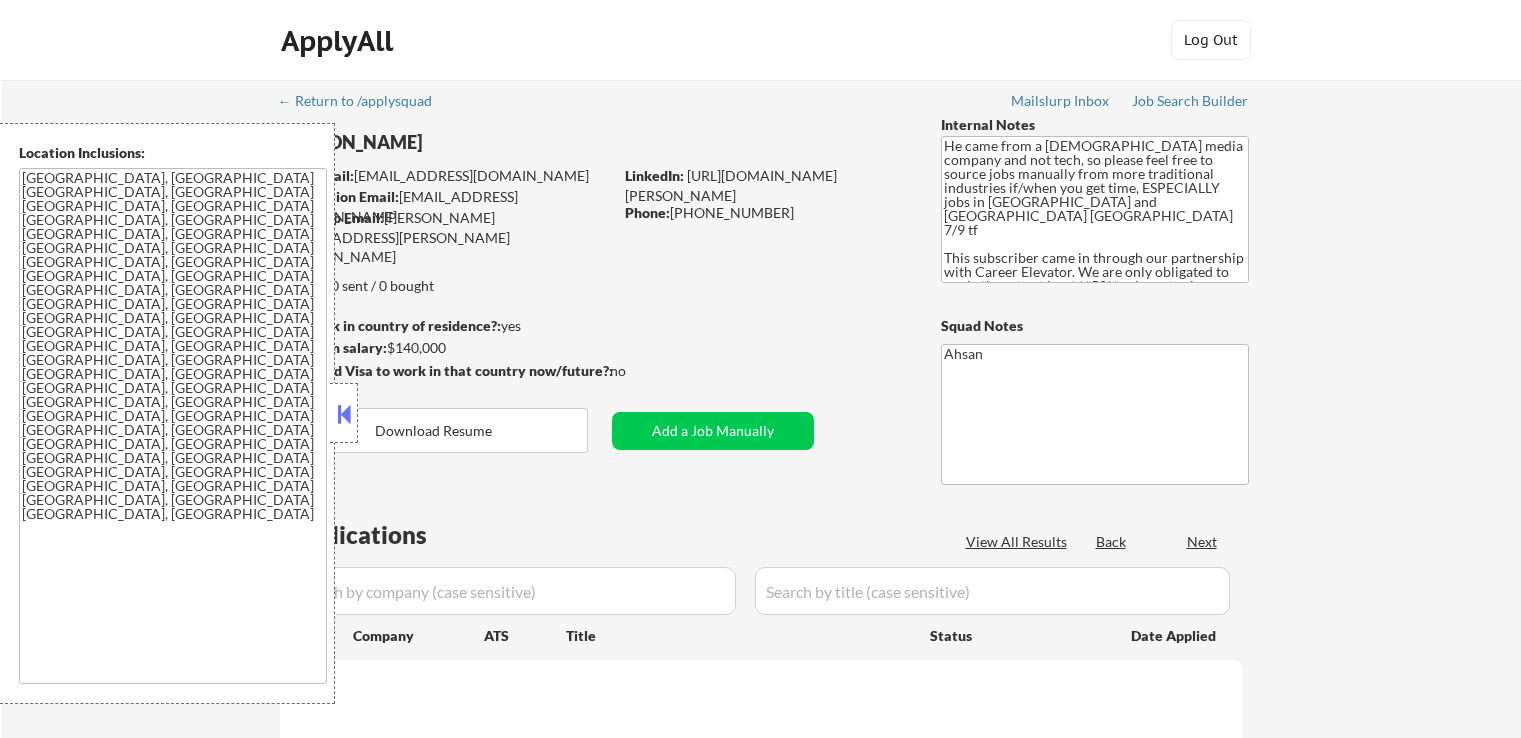 select on ""pending"" 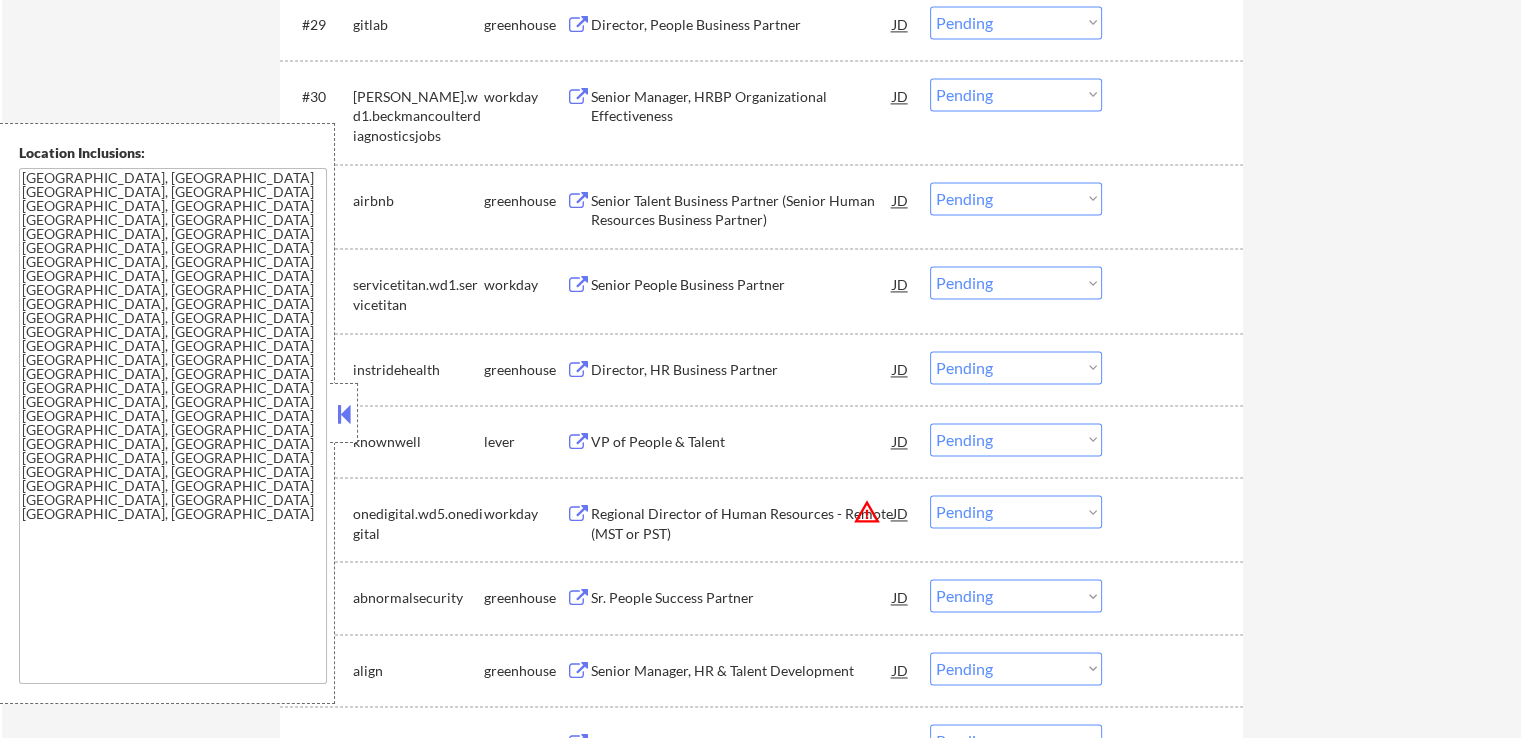 scroll, scrollTop: 3020, scrollLeft: 0, axis: vertical 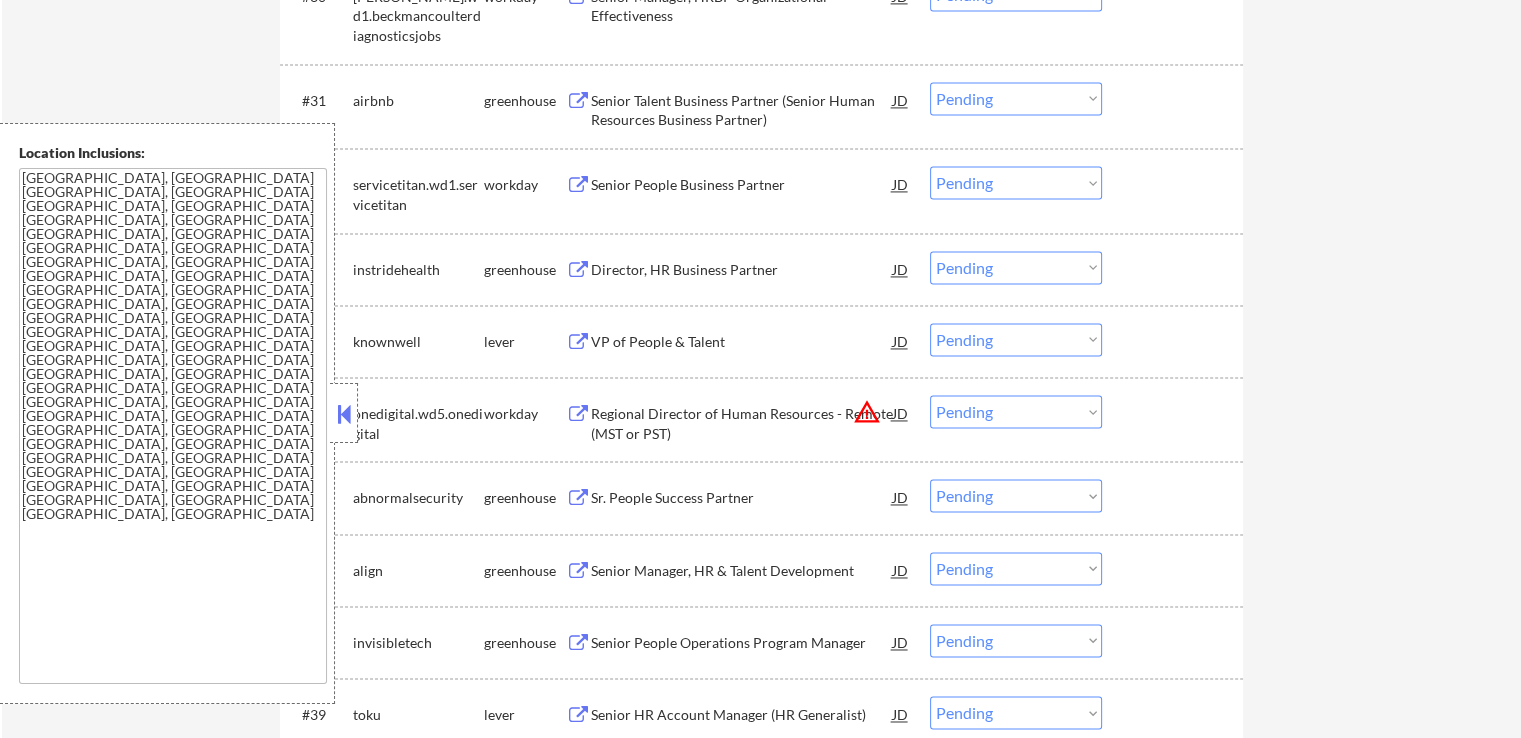 click on "VP of People & Talent" at bounding box center (742, 342) 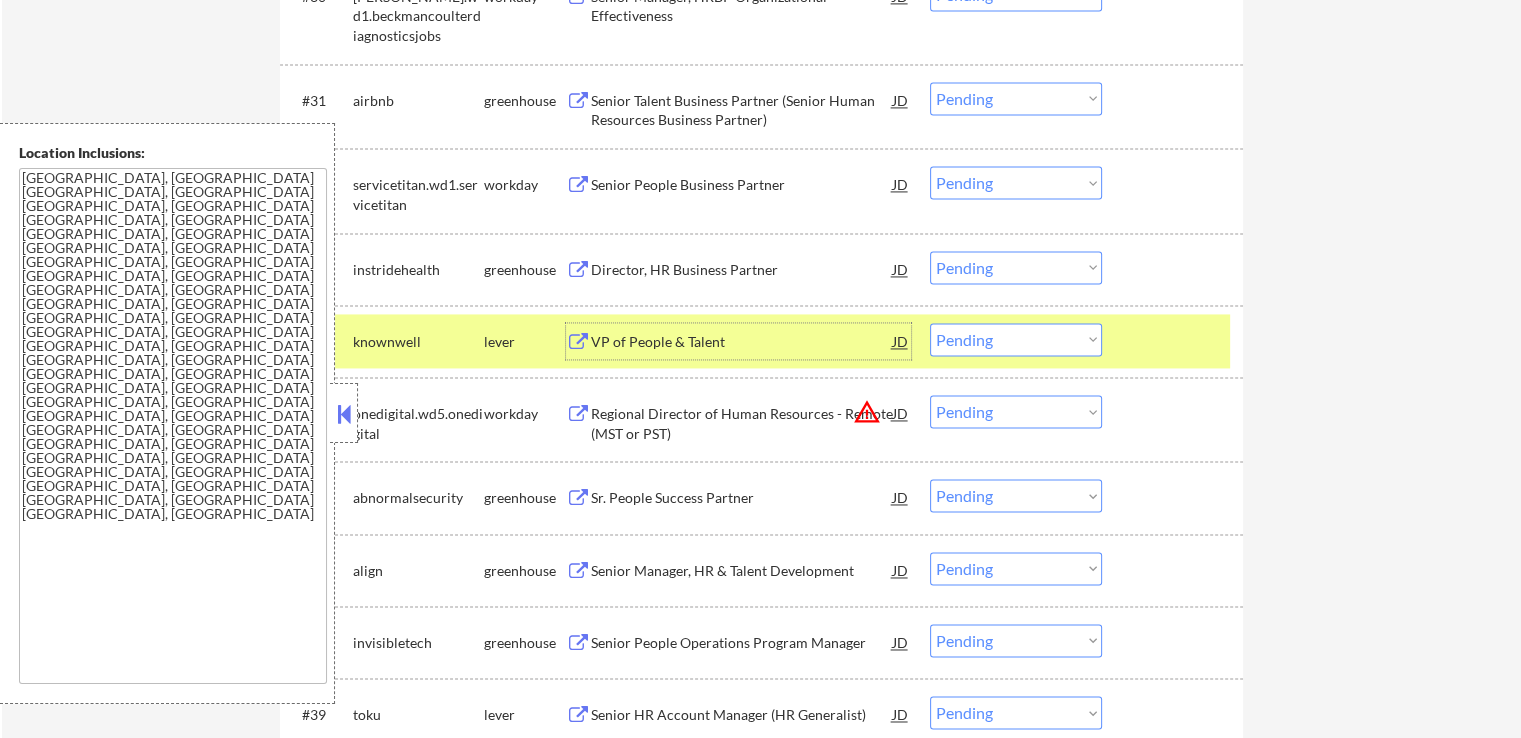 click on "VP of People & Talent" at bounding box center [742, 342] 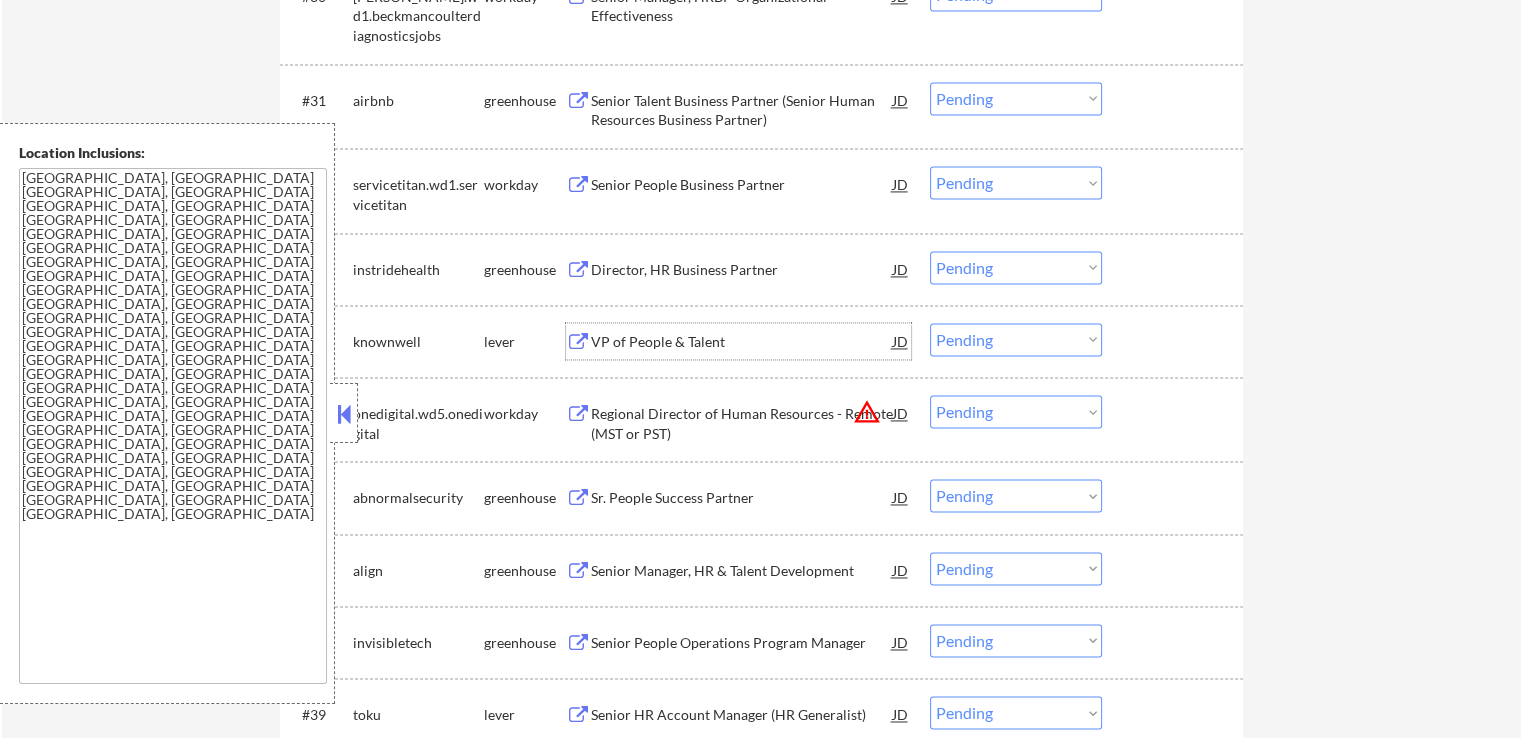 click on "Choose an option... Pending Applied Excluded (Questions) Excluded (Expired) Excluded (Location) Excluded (Bad Match) Excluded (Blocklist) Excluded (Salary) Excluded (Other)" at bounding box center (1016, 339) 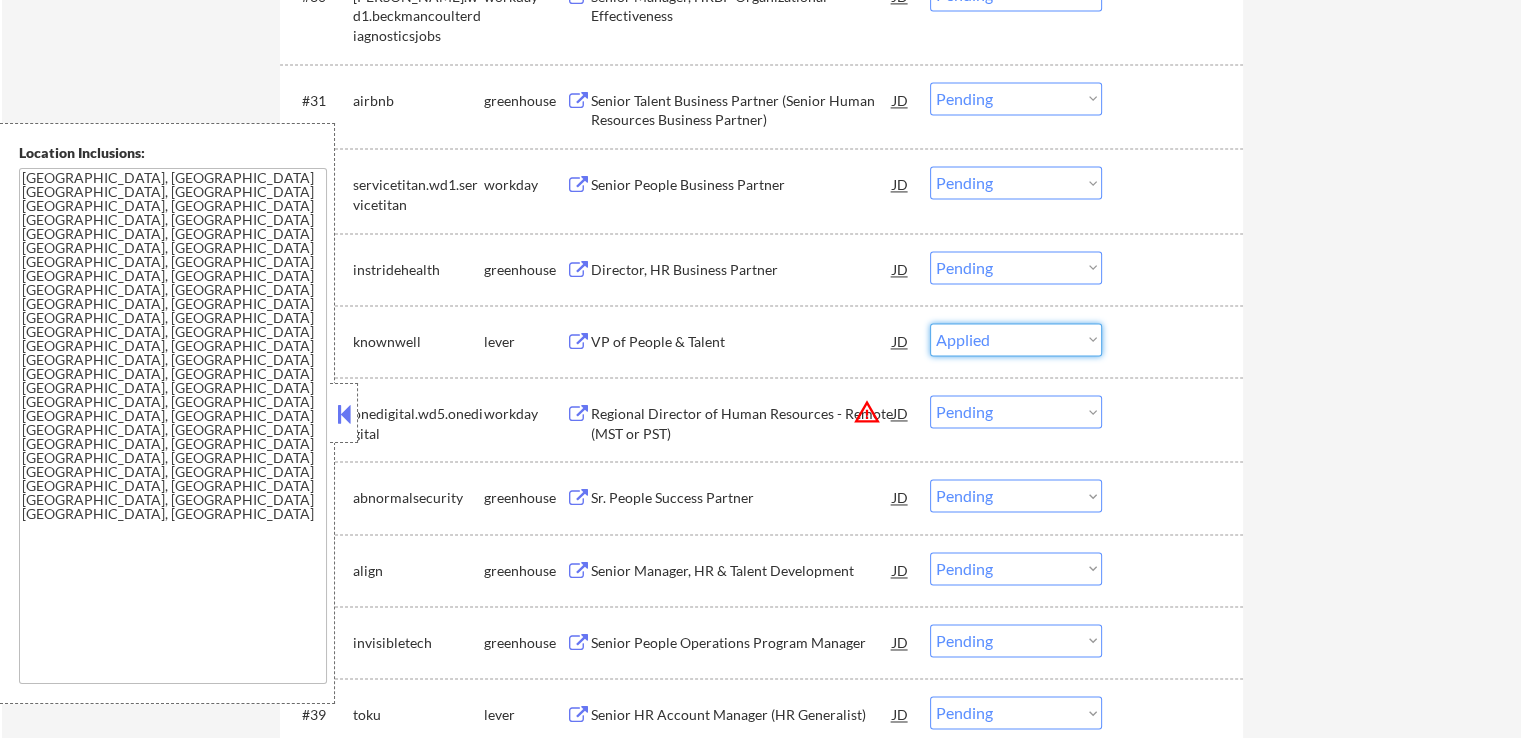 click on "Choose an option... Pending Applied Excluded (Questions) Excluded (Expired) Excluded (Location) Excluded (Bad Match) Excluded (Blocklist) Excluded (Salary) Excluded (Other)" at bounding box center (1016, 339) 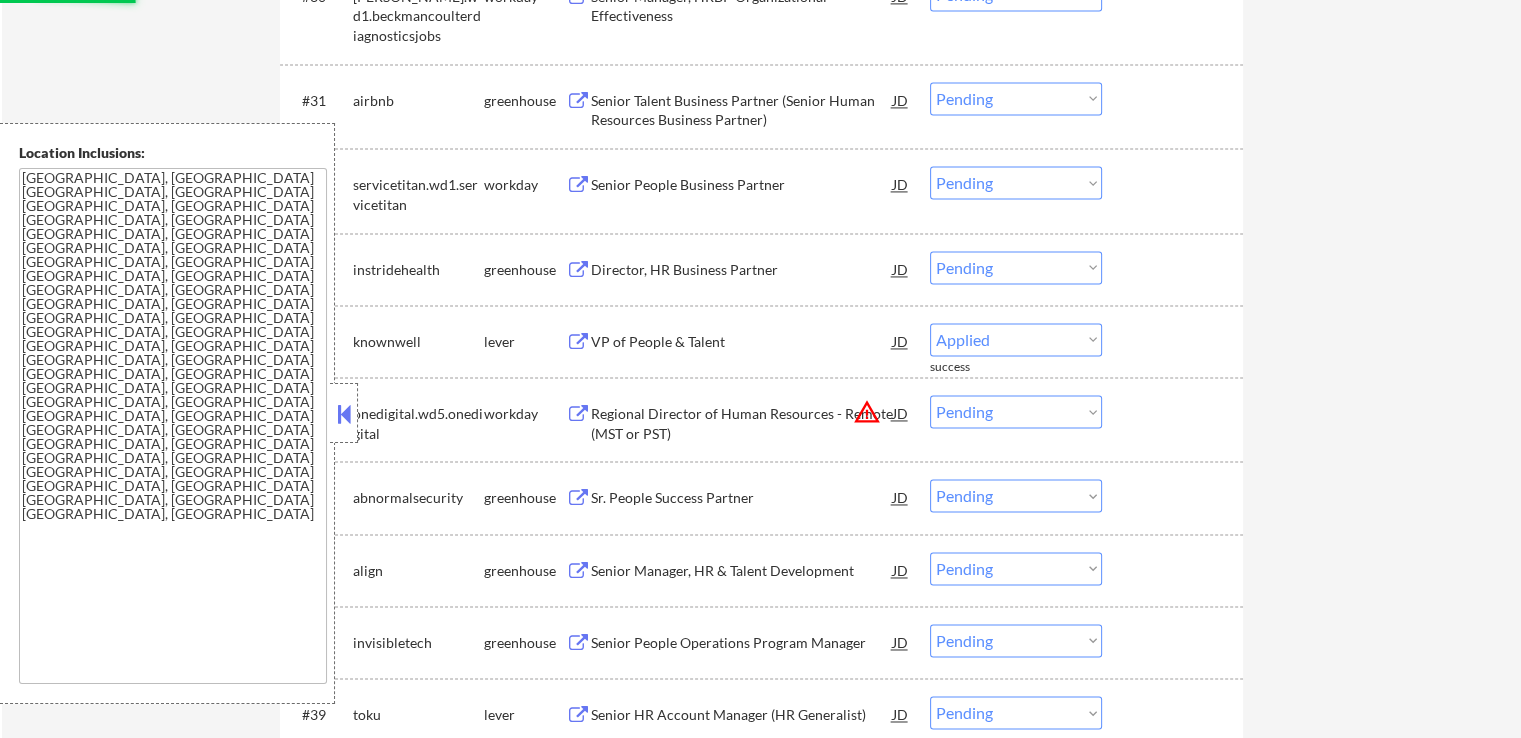 select on ""pending"" 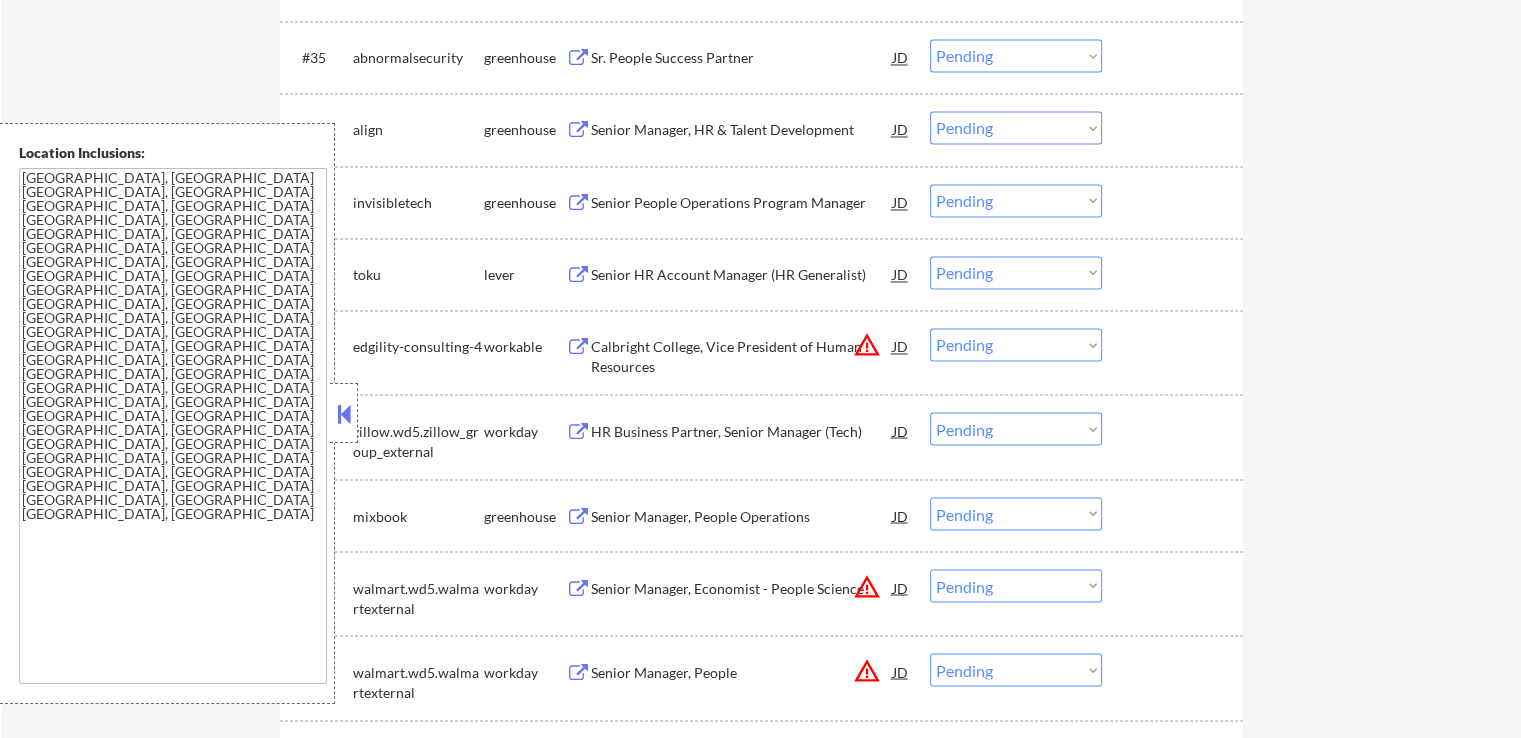 scroll, scrollTop: 3420, scrollLeft: 0, axis: vertical 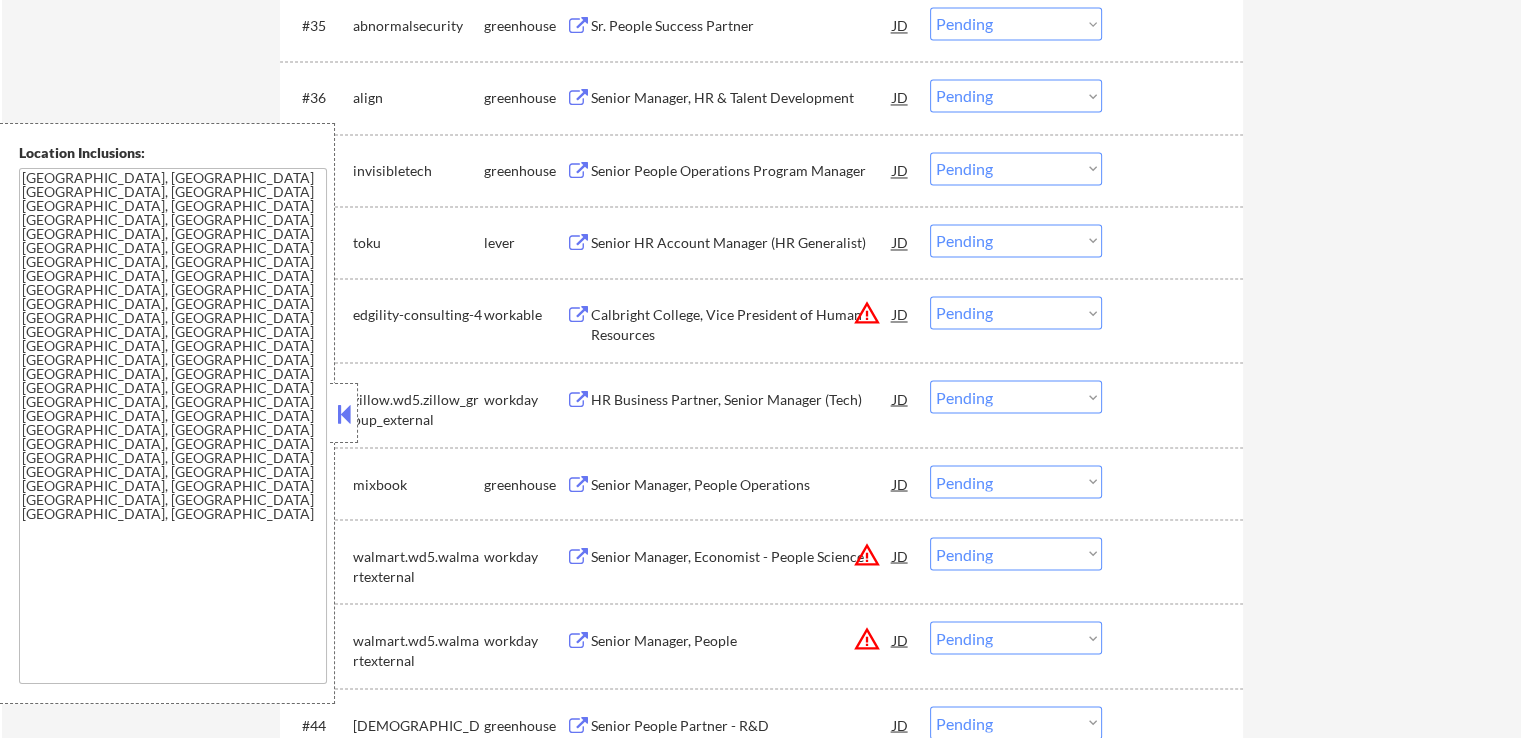 click on "Senior HR Account Manager (HR Generalist)" at bounding box center (742, 243) 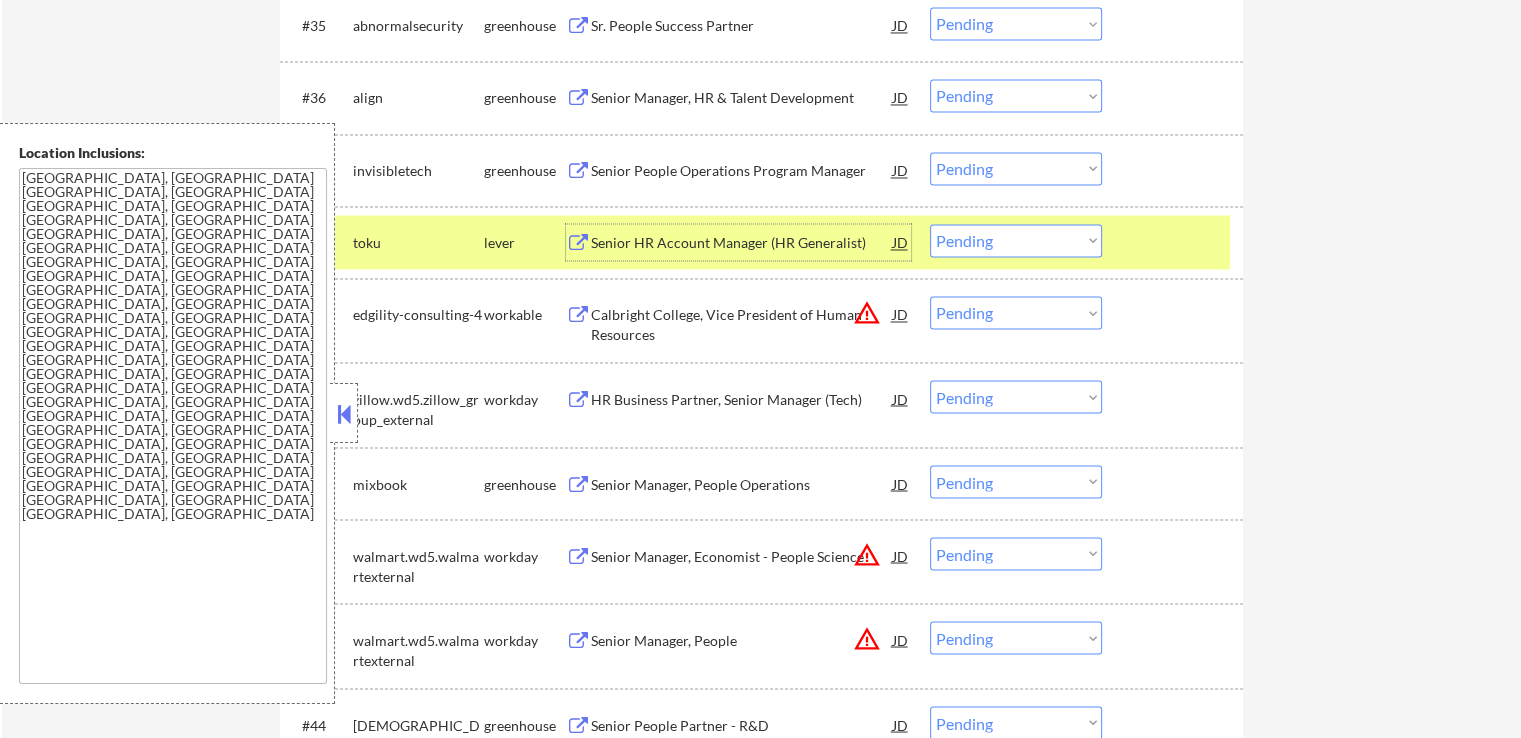 click on "Choose an option... Pending Applied Excluded (Questions) Excluded (Expired) Excluded (Location) Excluded (Bad Match) Excluded (Blocklist) Excluded (Salary) Excluded (Other)" at bounding box center [1016, 240] 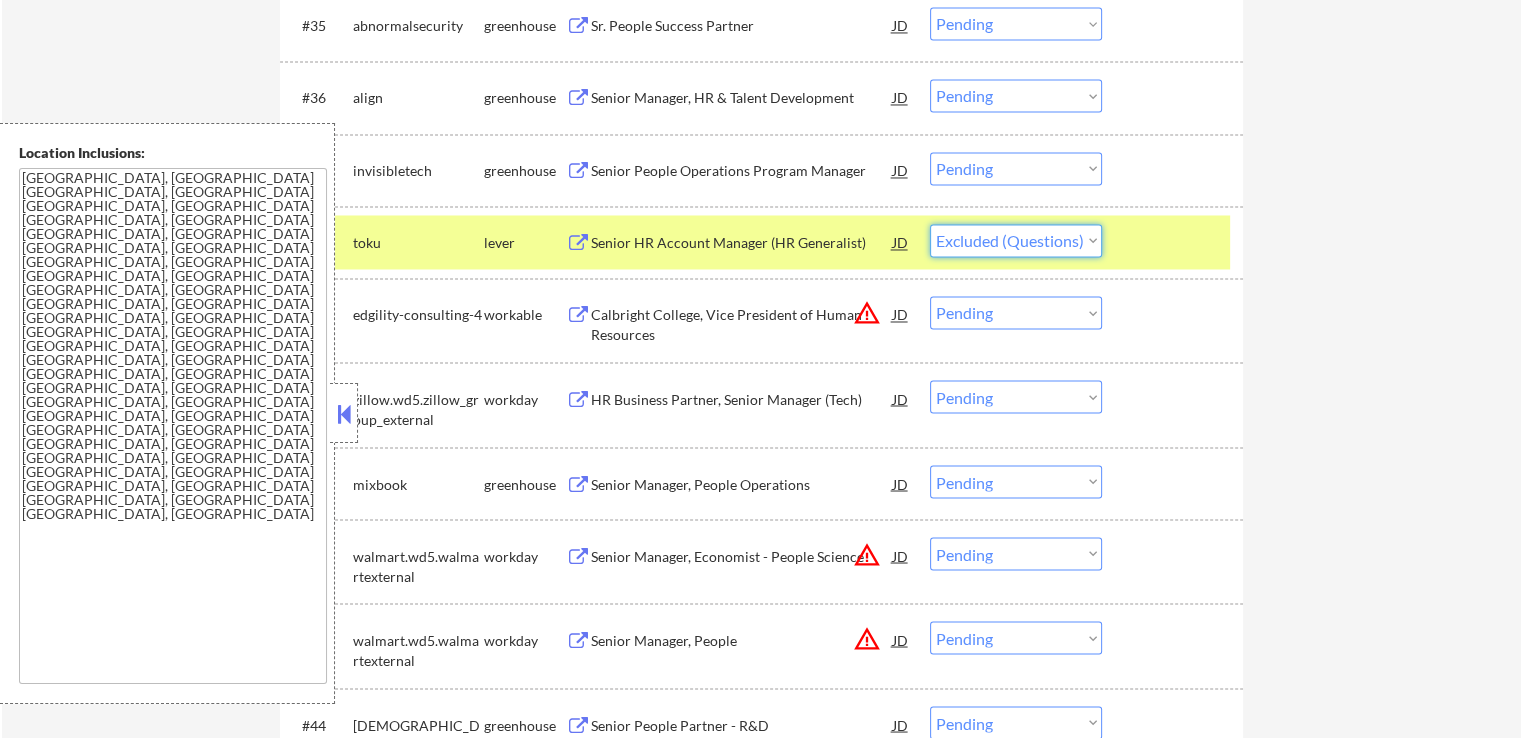 click on "Choose an option... Pending Applied Excluded (Questions) Excluded (Expired) Excluded (Location) Excluded (Bad Match) Excluded (Blocklist) Excluded (Salary) Excluded (Other)" at bounding box center [1016, 240] 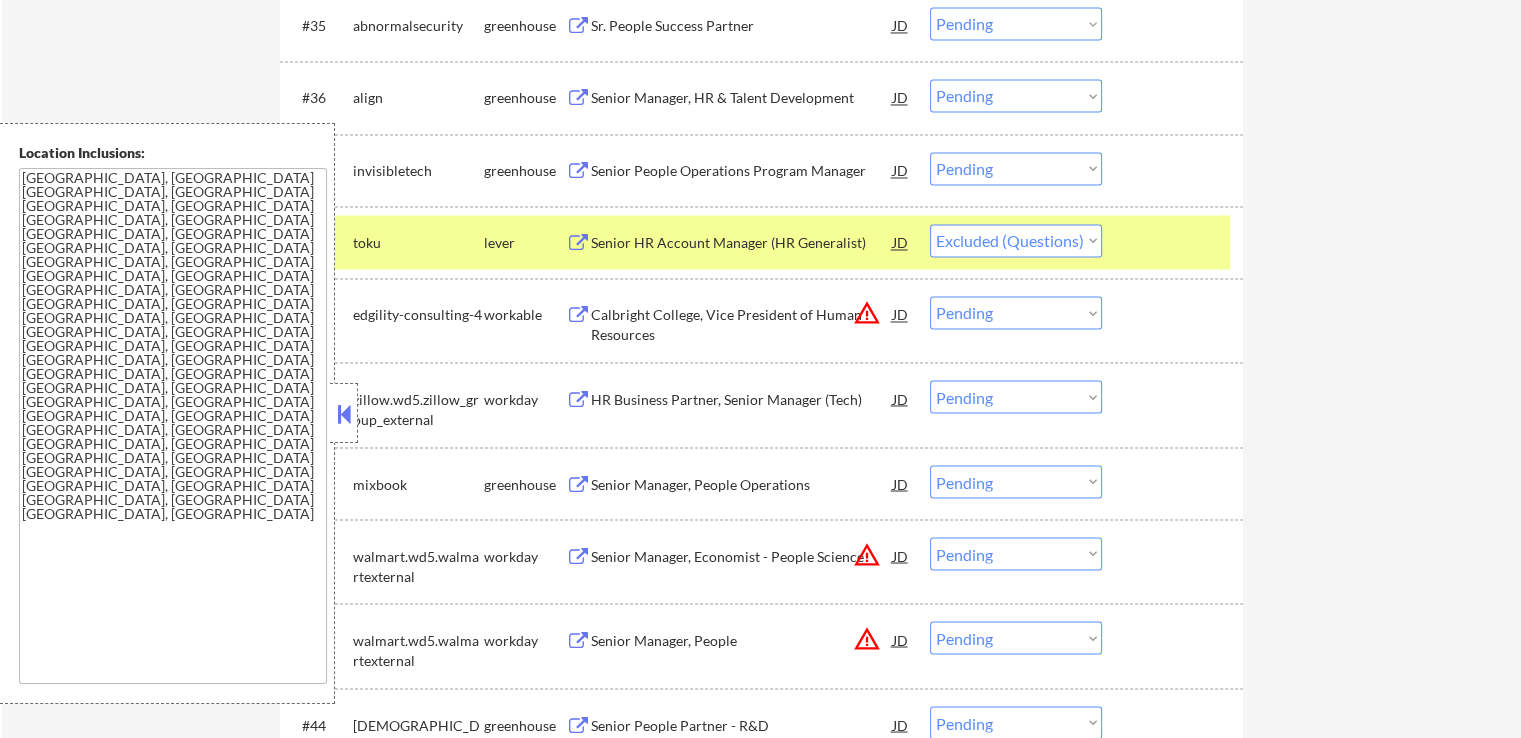 click on "← Return to /applysquad Mailslurp Inbox Job Search Builder Hector Munoz User Email:  hbdslm11@gmail.com Application Email:  hbdslm11@gmail.com Mailslurp Email:  hector.munoz@mailflux.com LinkedIn:   https://www.linkedin.com/in/hector-munoz-mba-shrm-cp-514501a/
Phone:  817-889-5378 Current Location:  Fort Worth, Texas Applies:  0 sent / 0 bought Internal Notes He came from a church media company and not tech, so please feel free to source jobs manually from more traditional industries if/when you get time, ESPECIALLY jobs in Dallas and Fort Worth TX 7/9 tf
This subscriber came in through our partnership with Career Elevator. We are only obligated to apply them to at least **50** relevant roles a month, but we should apply them to up to 5-10 a day if possible! Can work in country of residence?:  yes Squad Notes Minimum salary:  $140,000 Will need Visa to work in that country now/future?:   no Download Resume Add a Job Manually Ahsan Applications Pending (56) Excluded (18) Applied (7) All (81) Back 1 / 1" at bounding box center [762, -810] 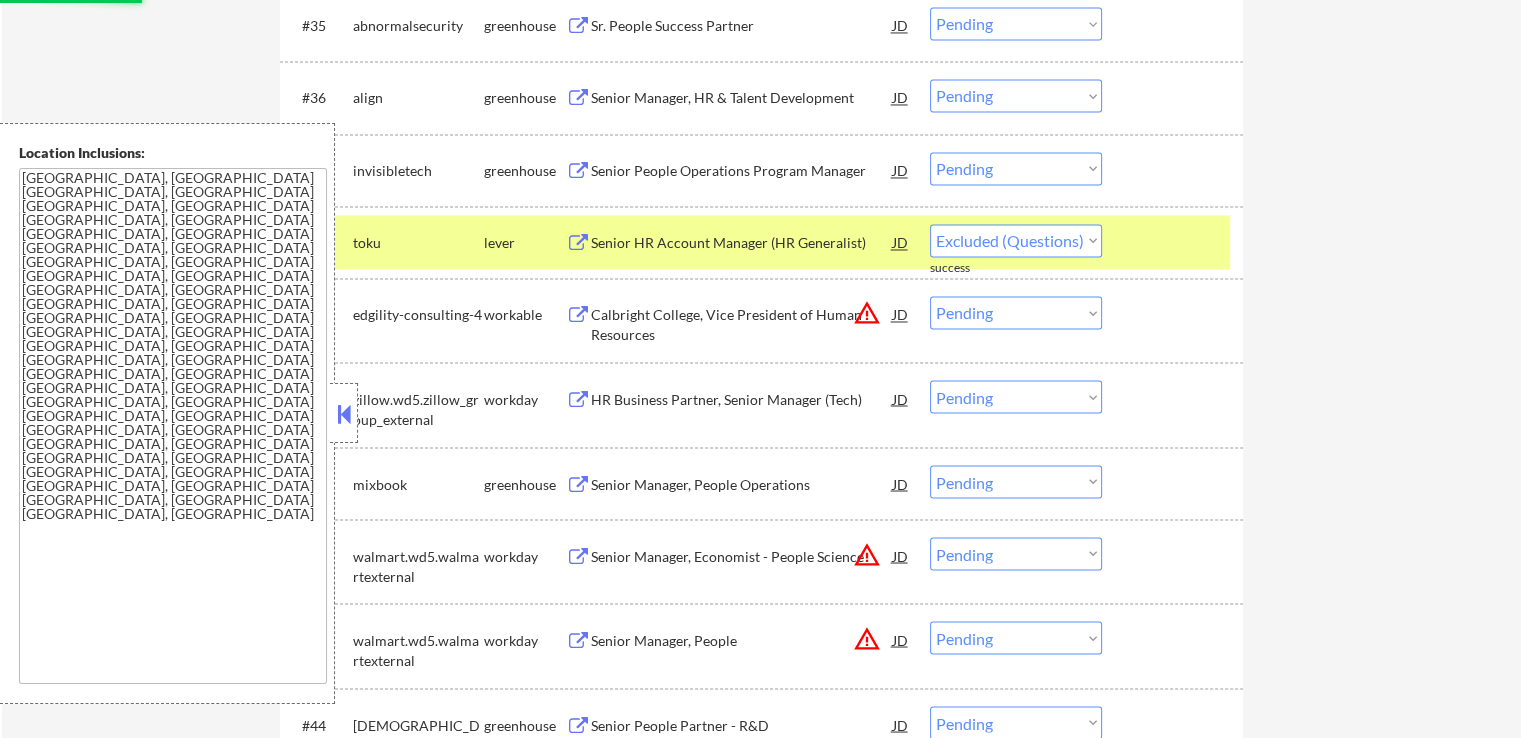 select on ""pending"" 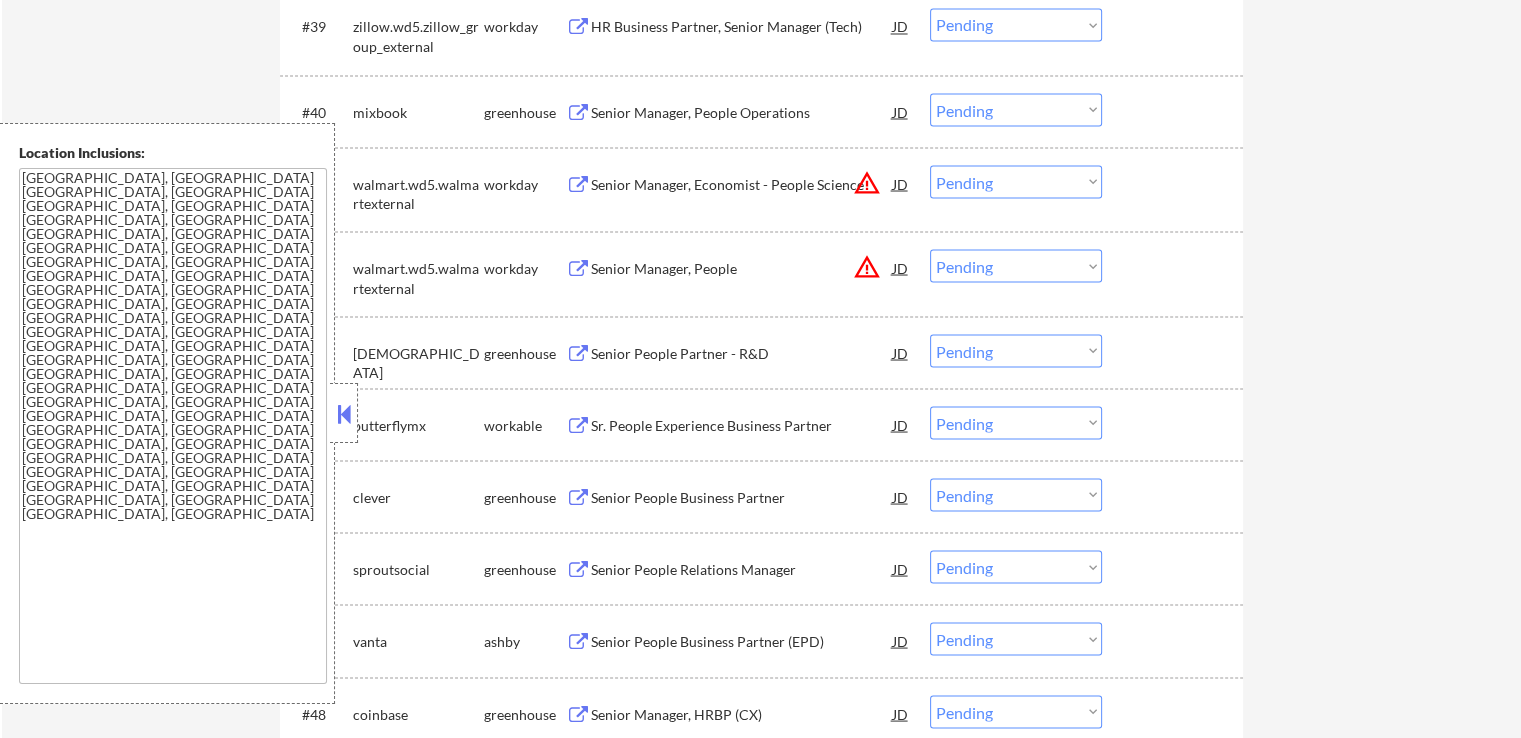 scroll, scrollTop: 3820, scrollLeft: 0, axis: vertical 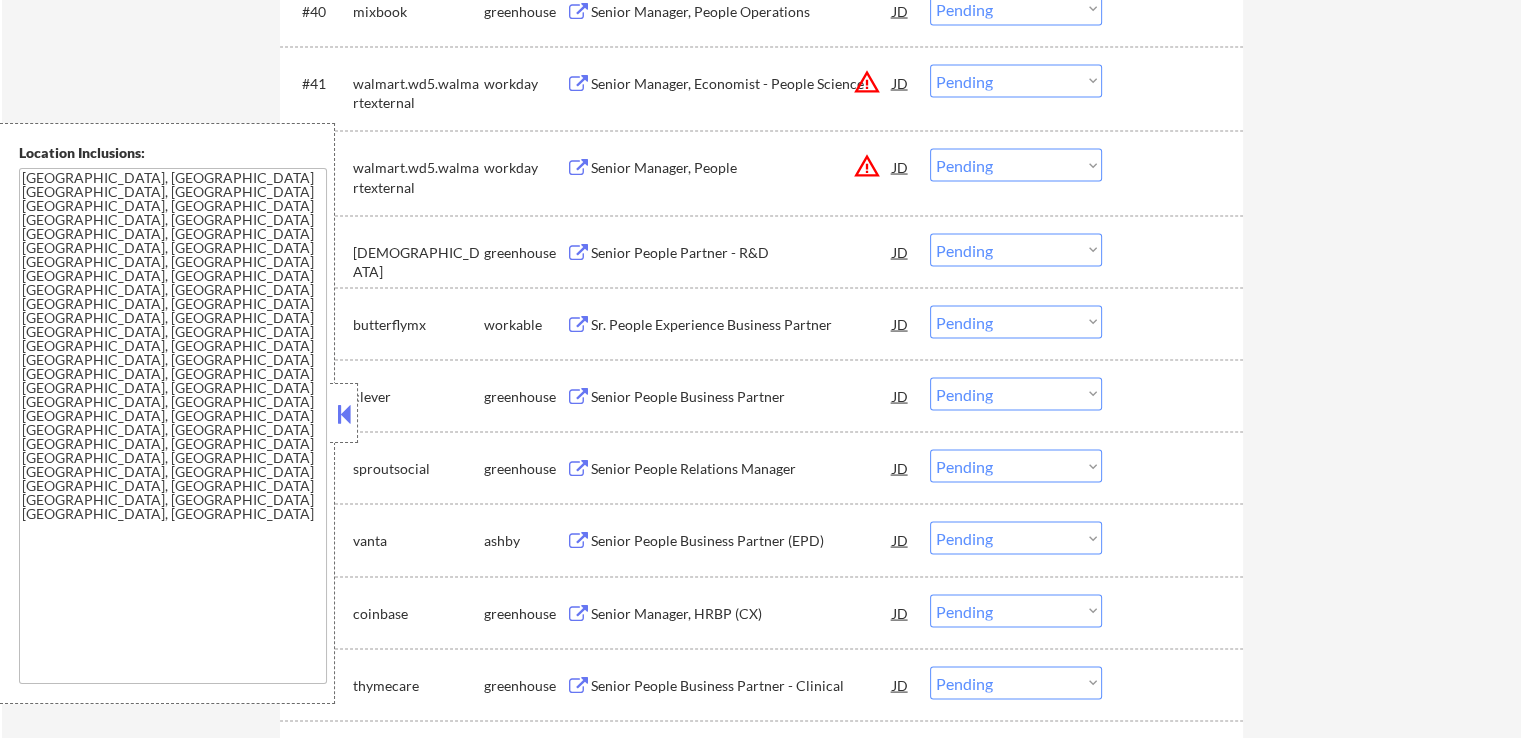 click on "Sr. People Experience Business Partner" at bounding box center (742, 325) 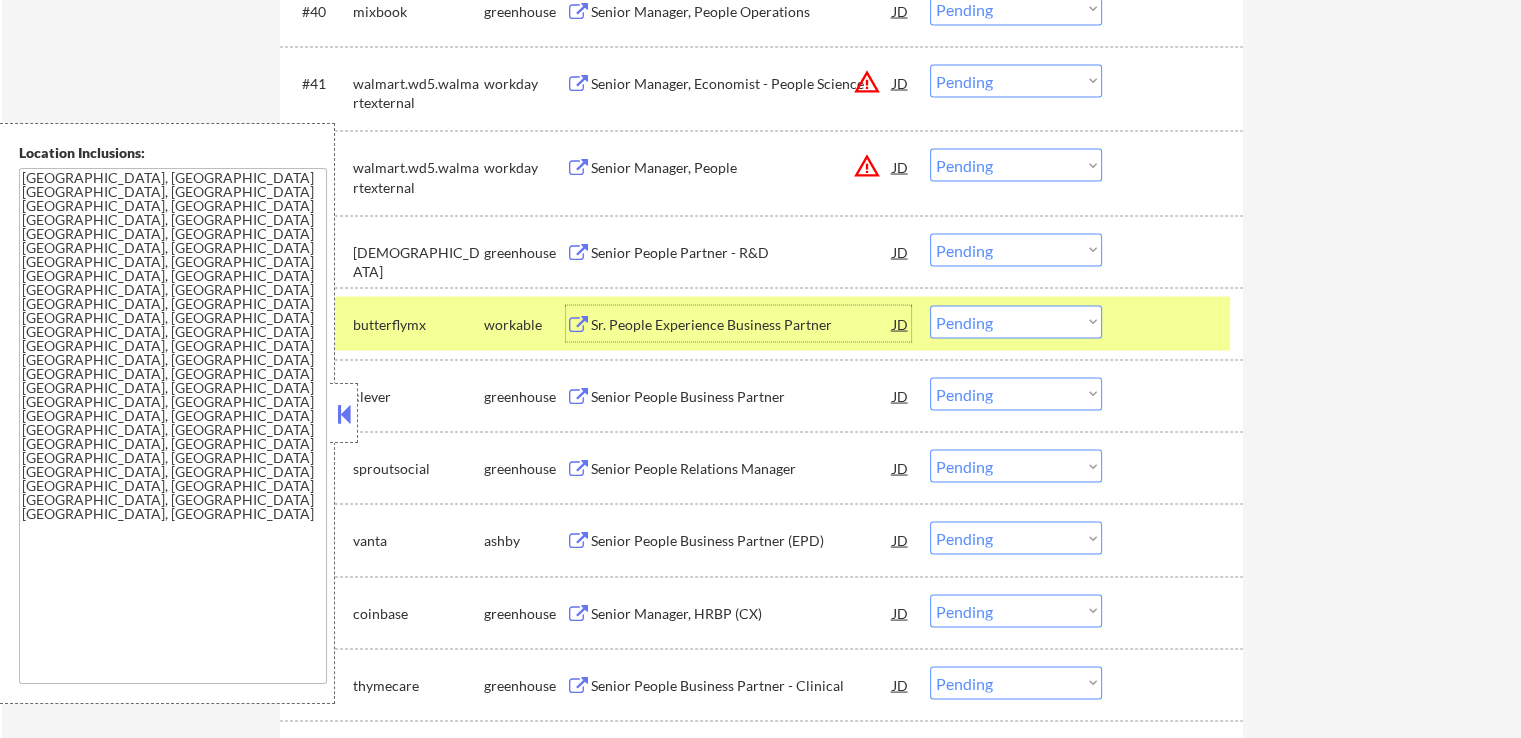 scroll, scrollTop: 3920, scrollLeft: 0, axis: vertical 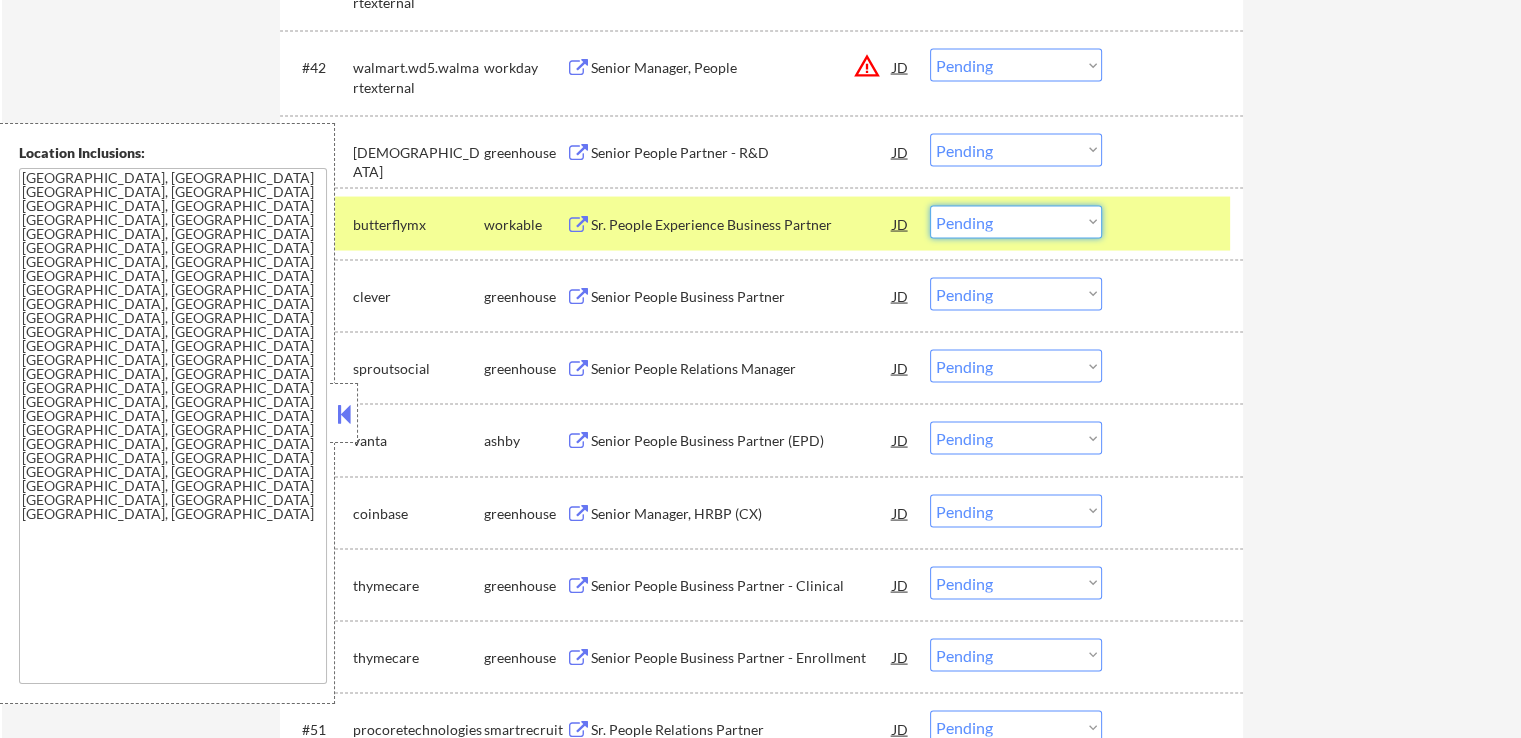 click on "Choose an option... Pending Applied Excluded (Questions) Excluded (Expired) Excluded (Location) Excluded (Bad Match) Excluded (Blocklist) Excluded (Salary) Excluded (Other)" at bounding box center (1016, 222) 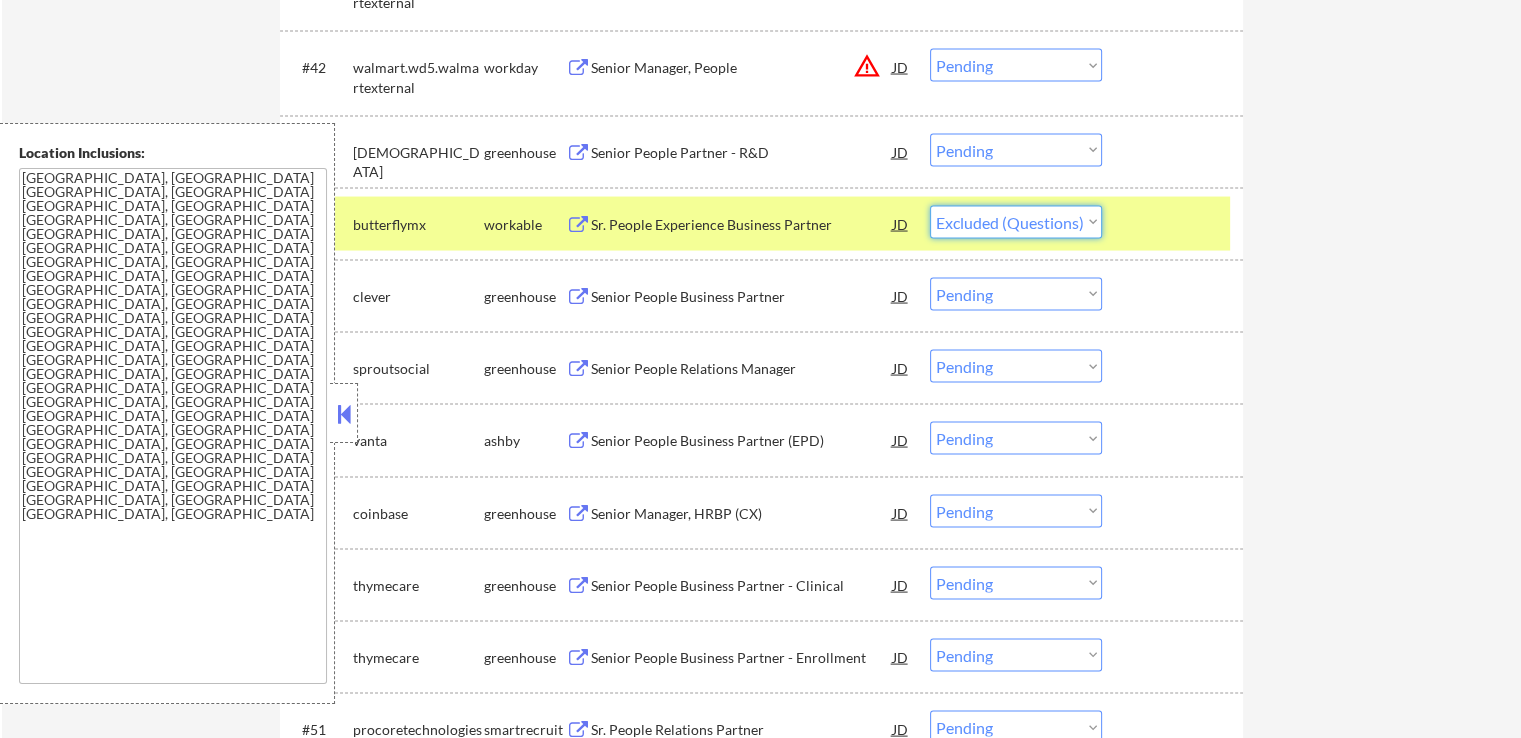 click on "Choose an option... Pending Applied Excluded (Questions) Excluded (Expired) Excluded (Location) Excluded (Bad Match) Excluded (Blocklist) Excluded (Salary) Excluded (Other)" at bounding box center [1016, 222] 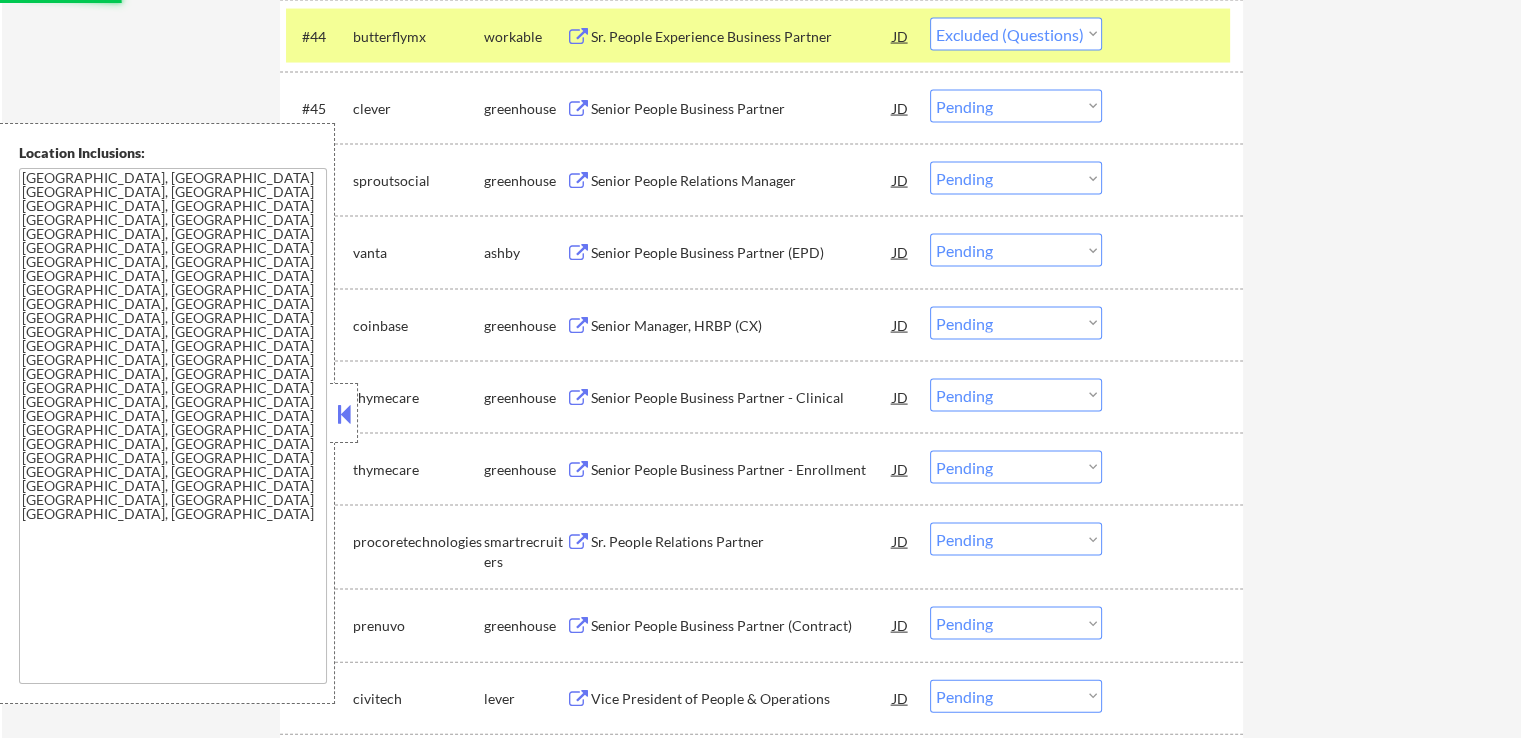 scroll, scrollTop: 4120, scrollLeft: 0, axis: vertical 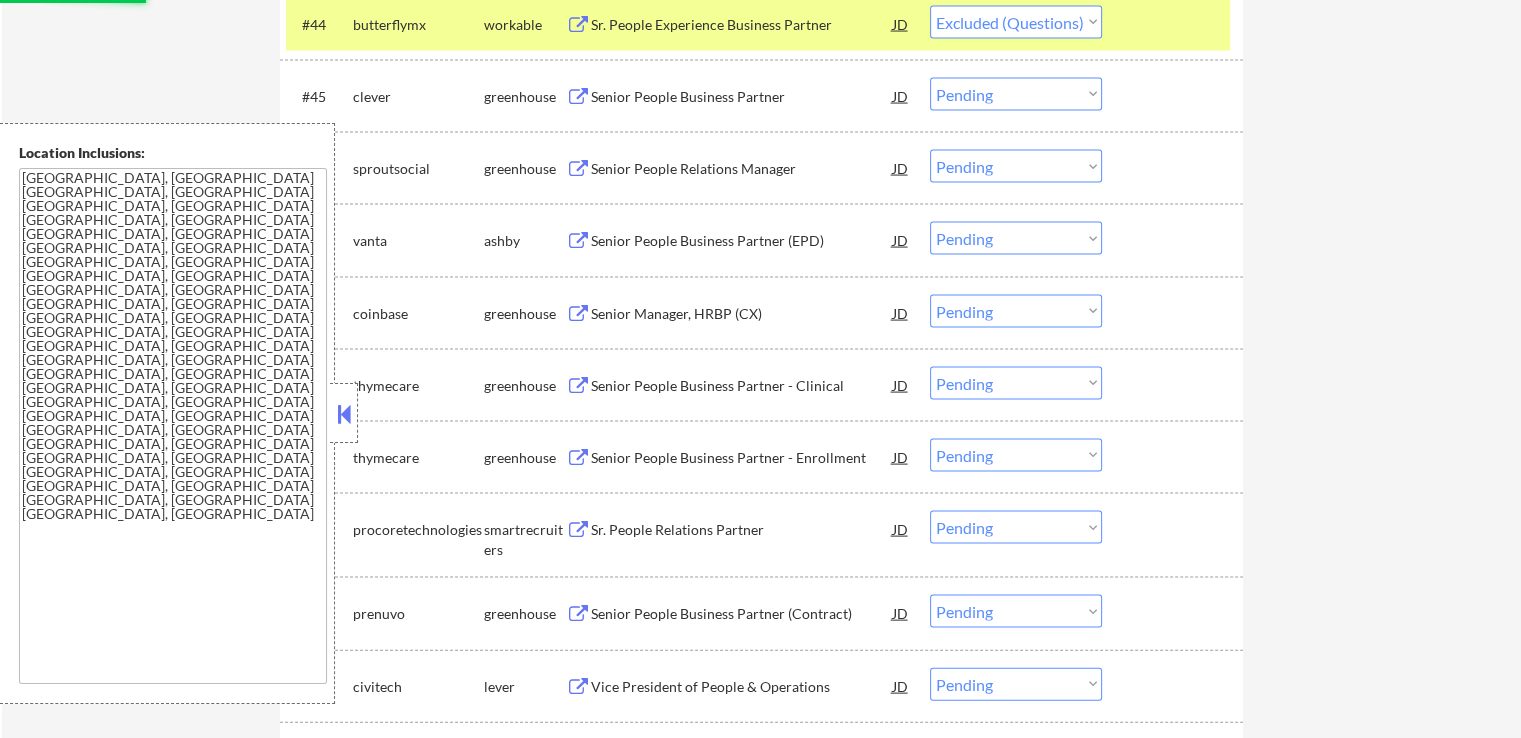click on "Senior People Business Partner (EPD)" at bounding box center [742, 240] 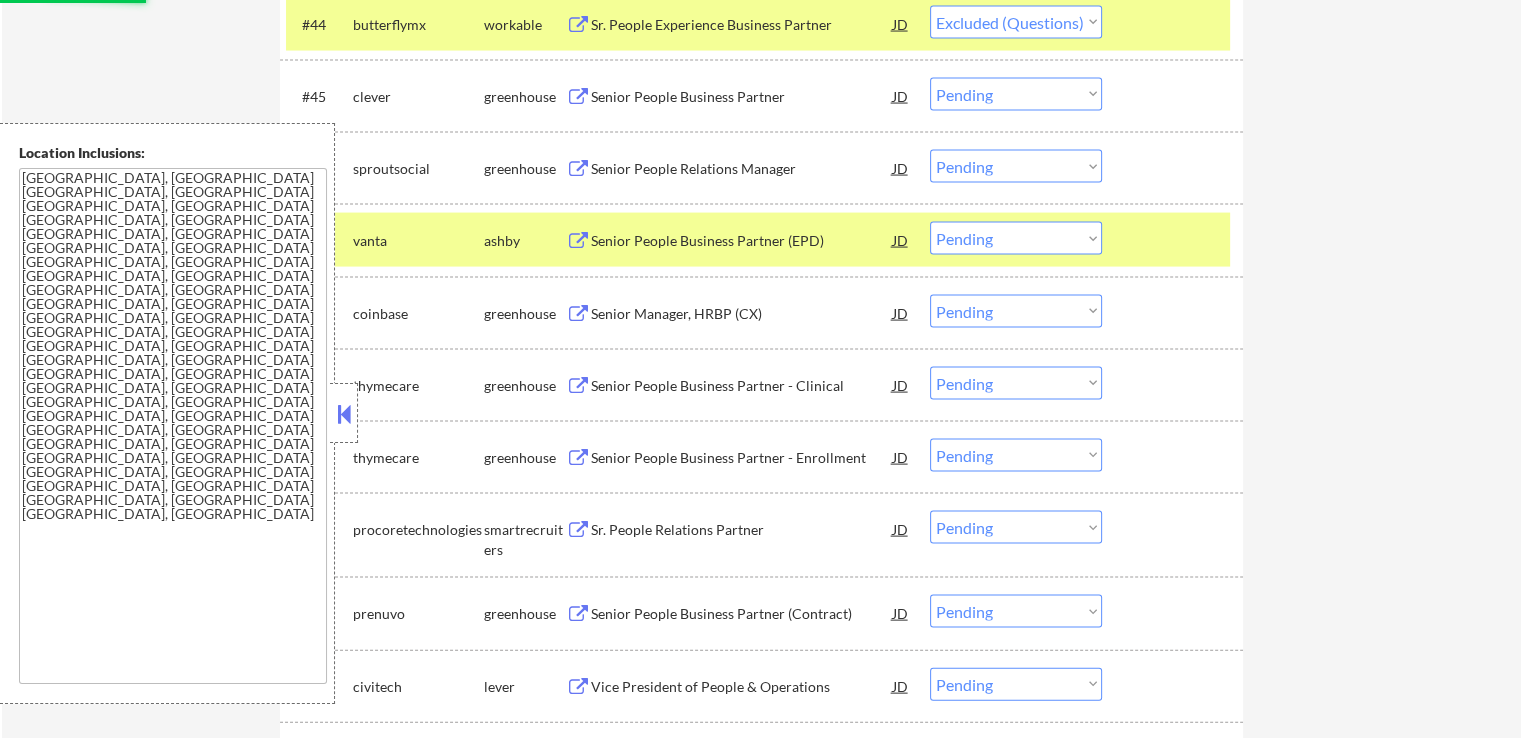 select on ""pending"" 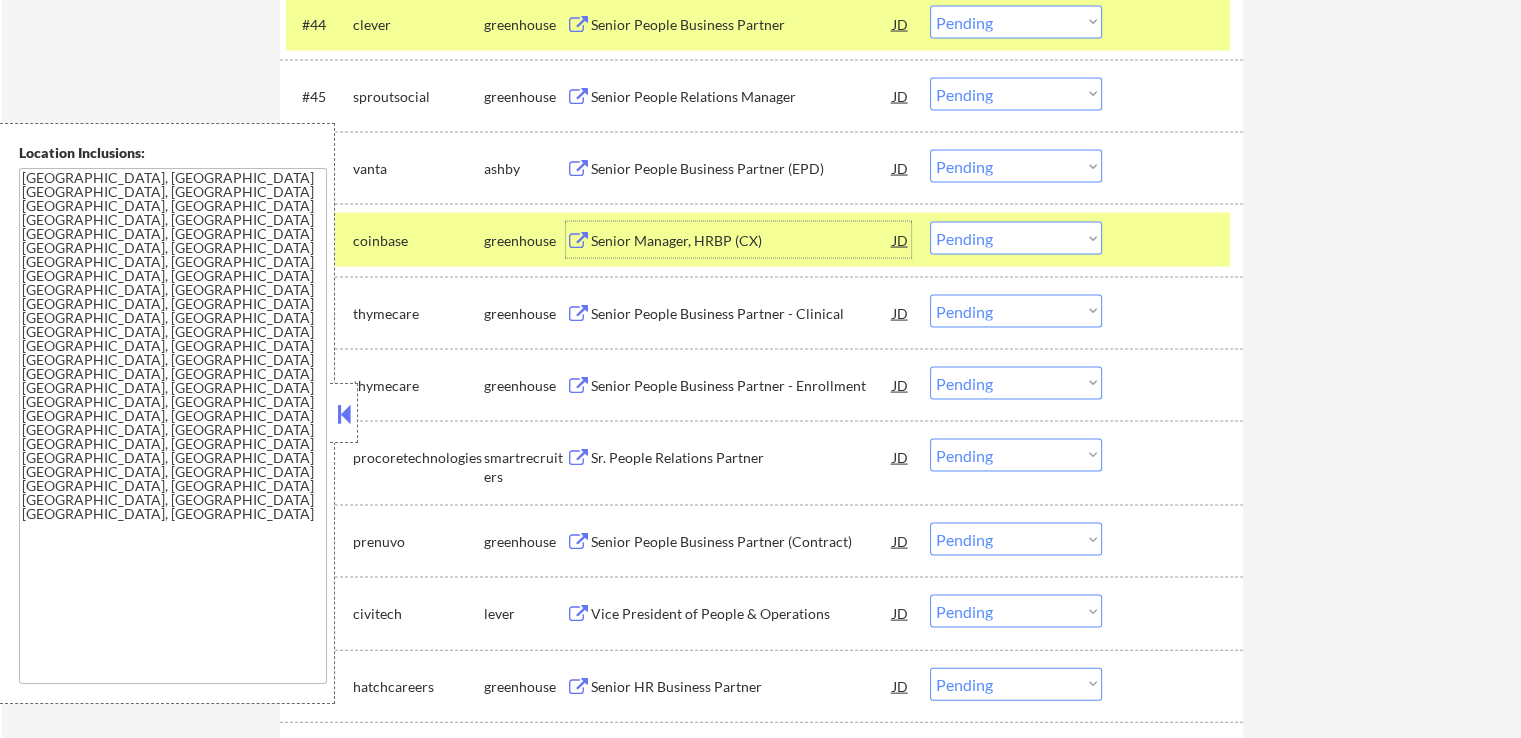 drag, startPoint x: 1016, startPoint y: 165, endPoint x: 1009, endPoint y: 178, distance: 14.764823 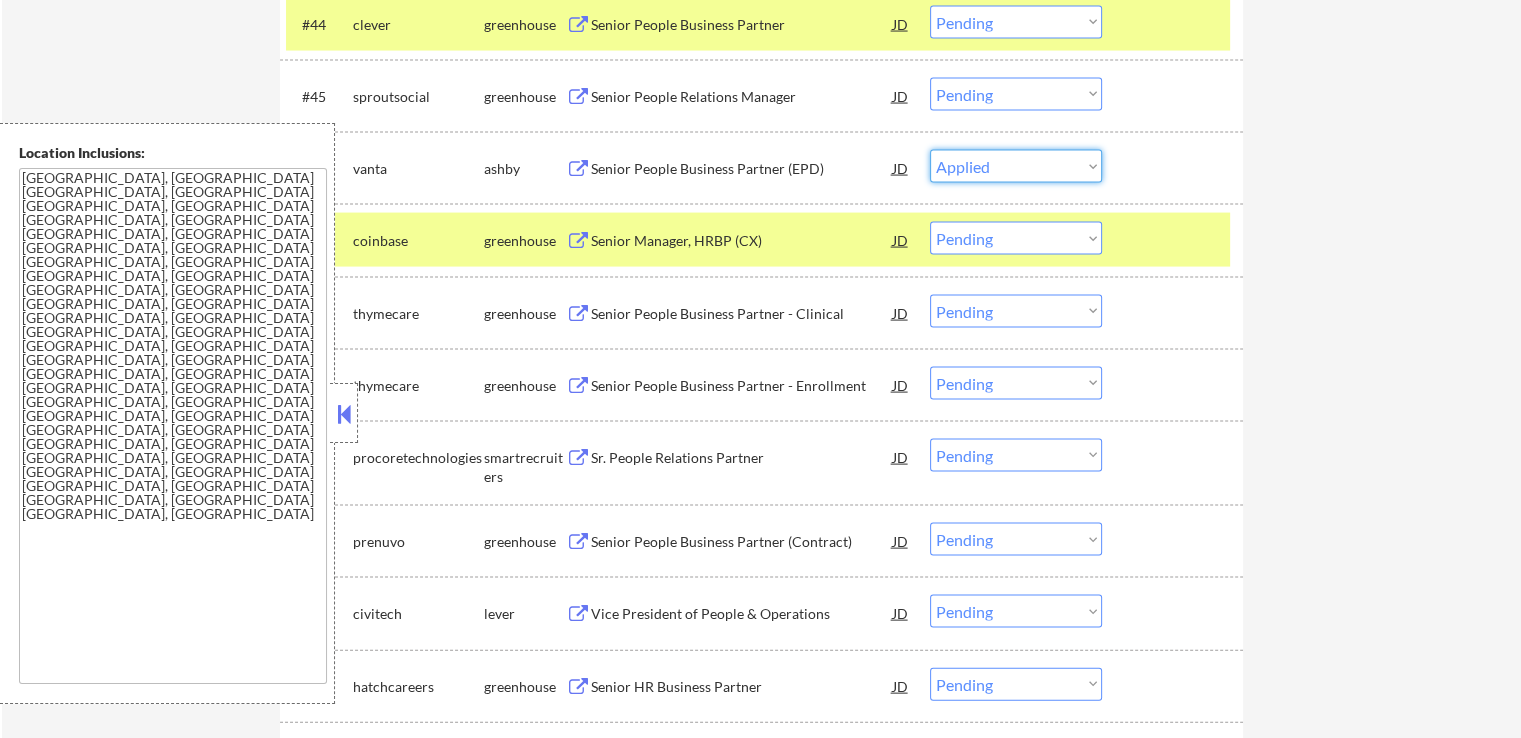 click on "Choose an option... Pending Applied Excluded (Questions) Excluded (Expired) Excluded (Location) Excluded (Bad Match) Excluded (Blocklist) Excluded (Salary) Excluded (Other)" at bounding box center [1016, 166] 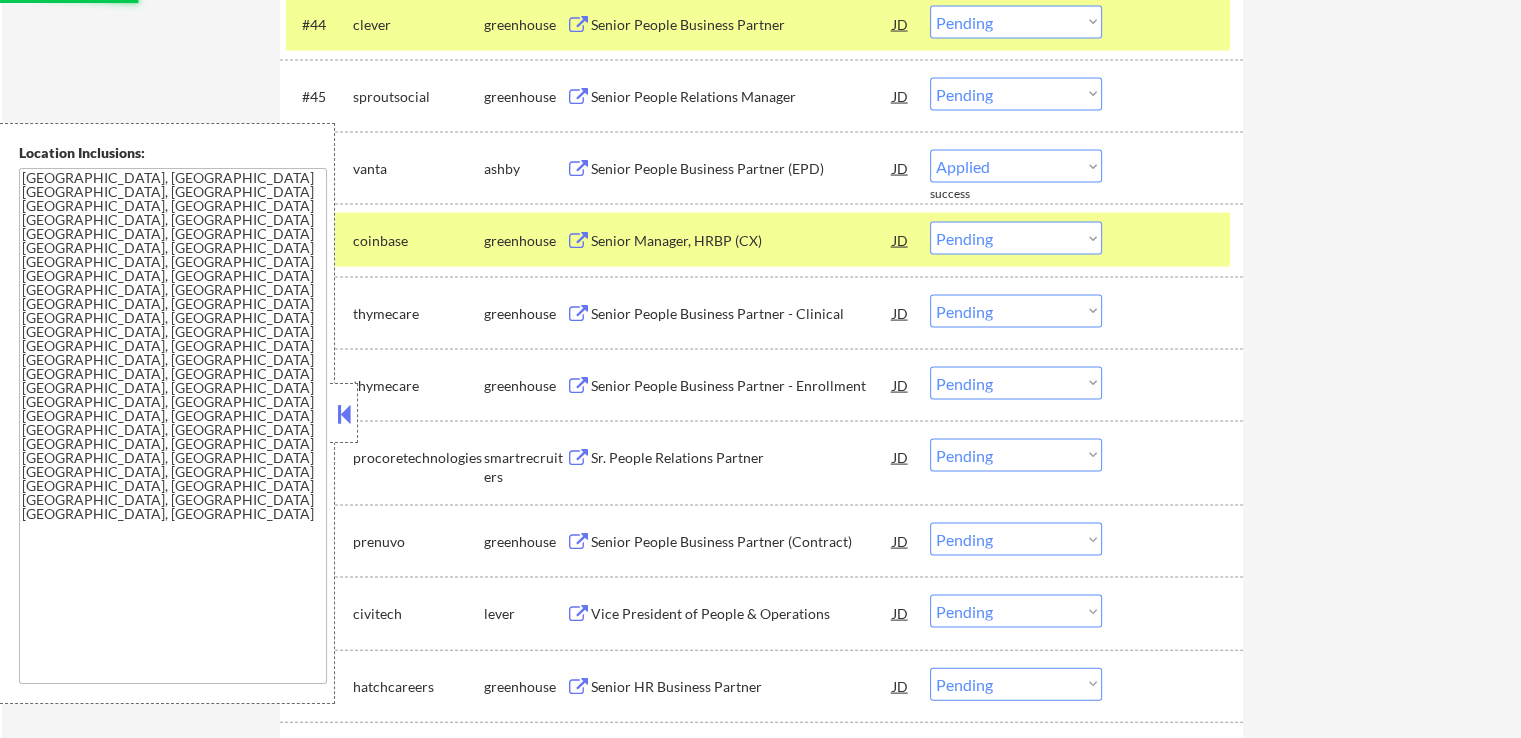 select on ""pending"" 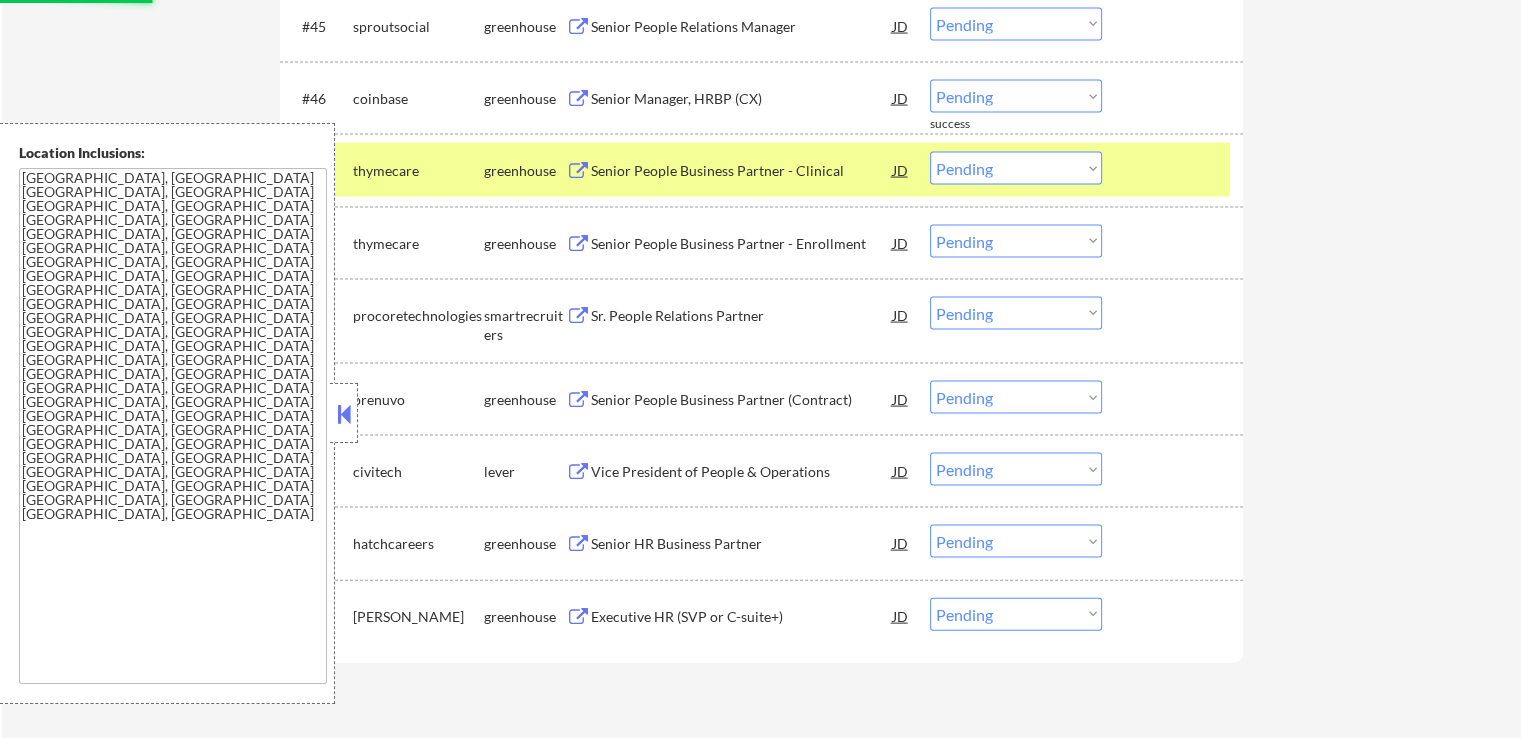 scroll, scrollTop: 4220, scrollLeft: 0, axis: vertical 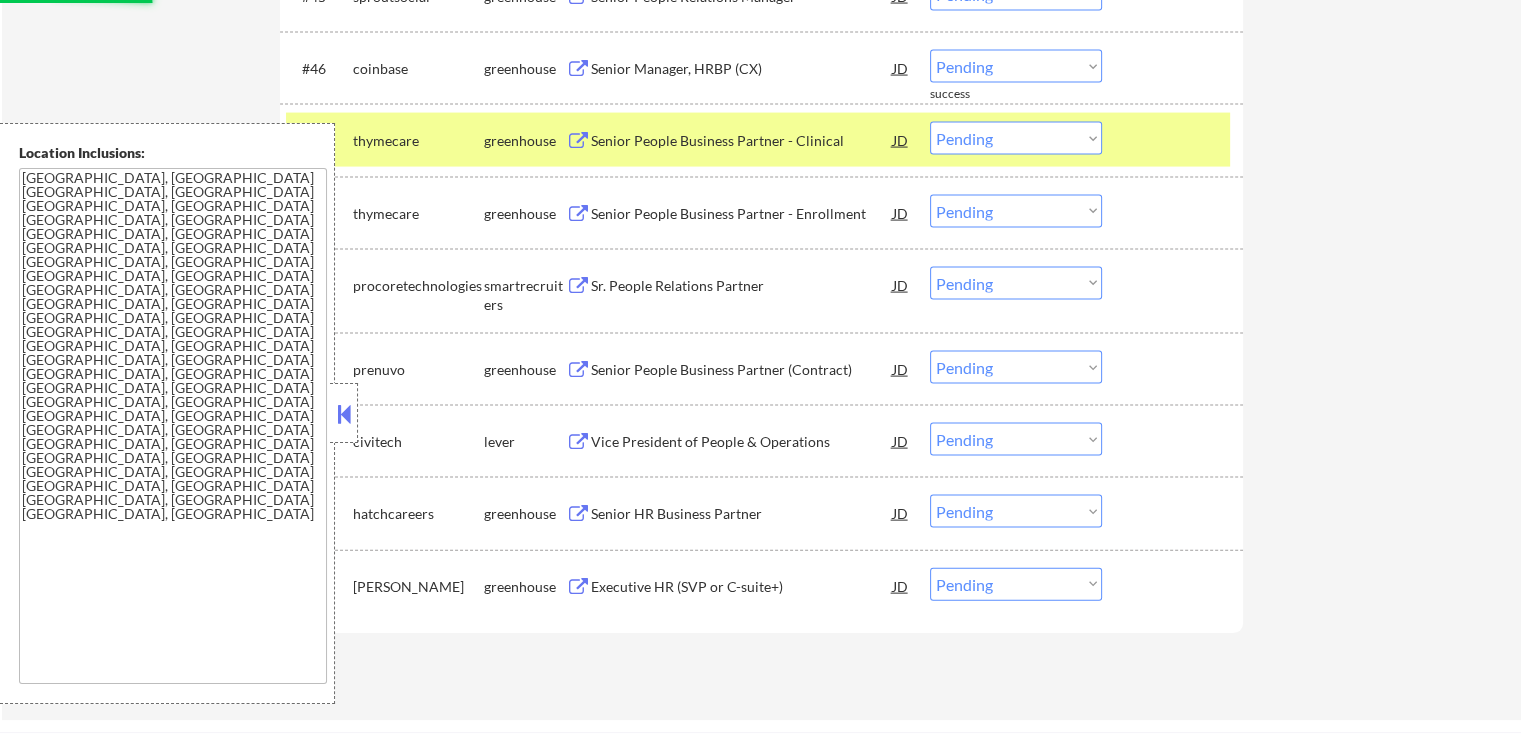 click on "Sr. People Relations Partner" at bounding box center [742, 286] 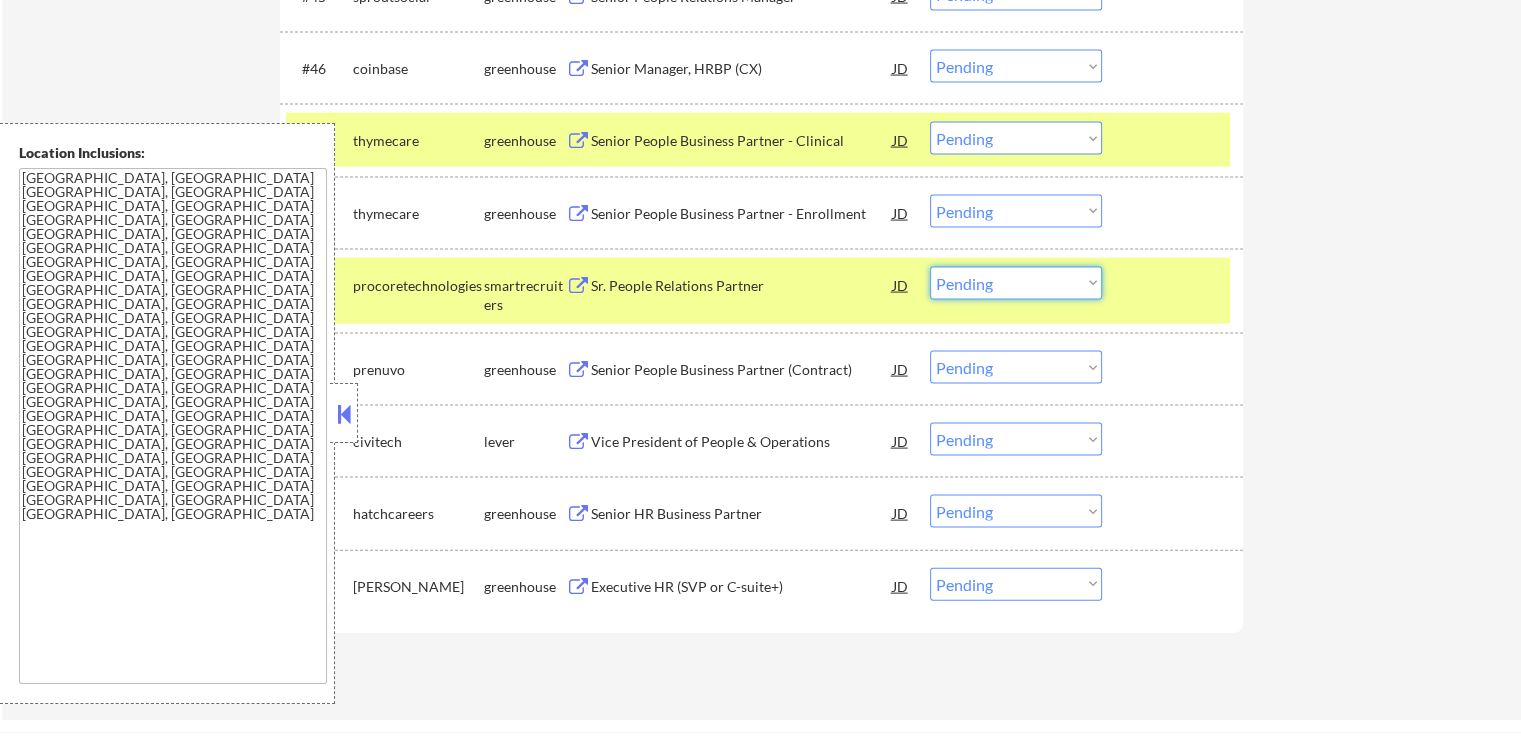 click on "Choose an option... Pending Applied Excluded (Questions) Excluded (Expired) Excluded (Location) Excluded (Bad Match) Excluded (Blocklist) Excluded (Salary) Excluded (Other)" at bounding box center [1016, 283] 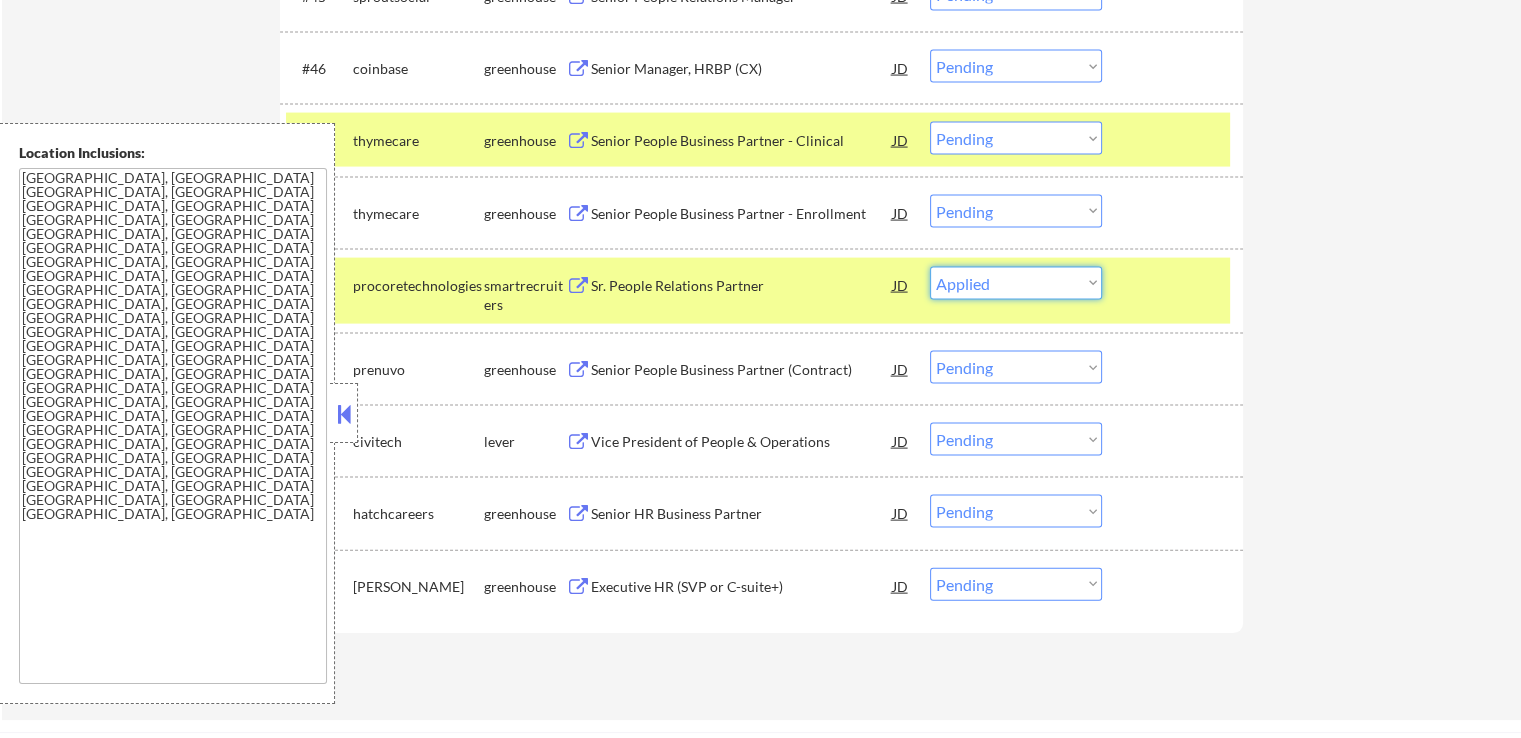 click on "Choose an option... Pending Applied Excluded (Questions) Excluded (Expired) Excluded (Location) Excluded (Bad Match) Excluded (Blocklist) Excluded (Salary) Excluded (Other)" at bounding box center (1016, 283) 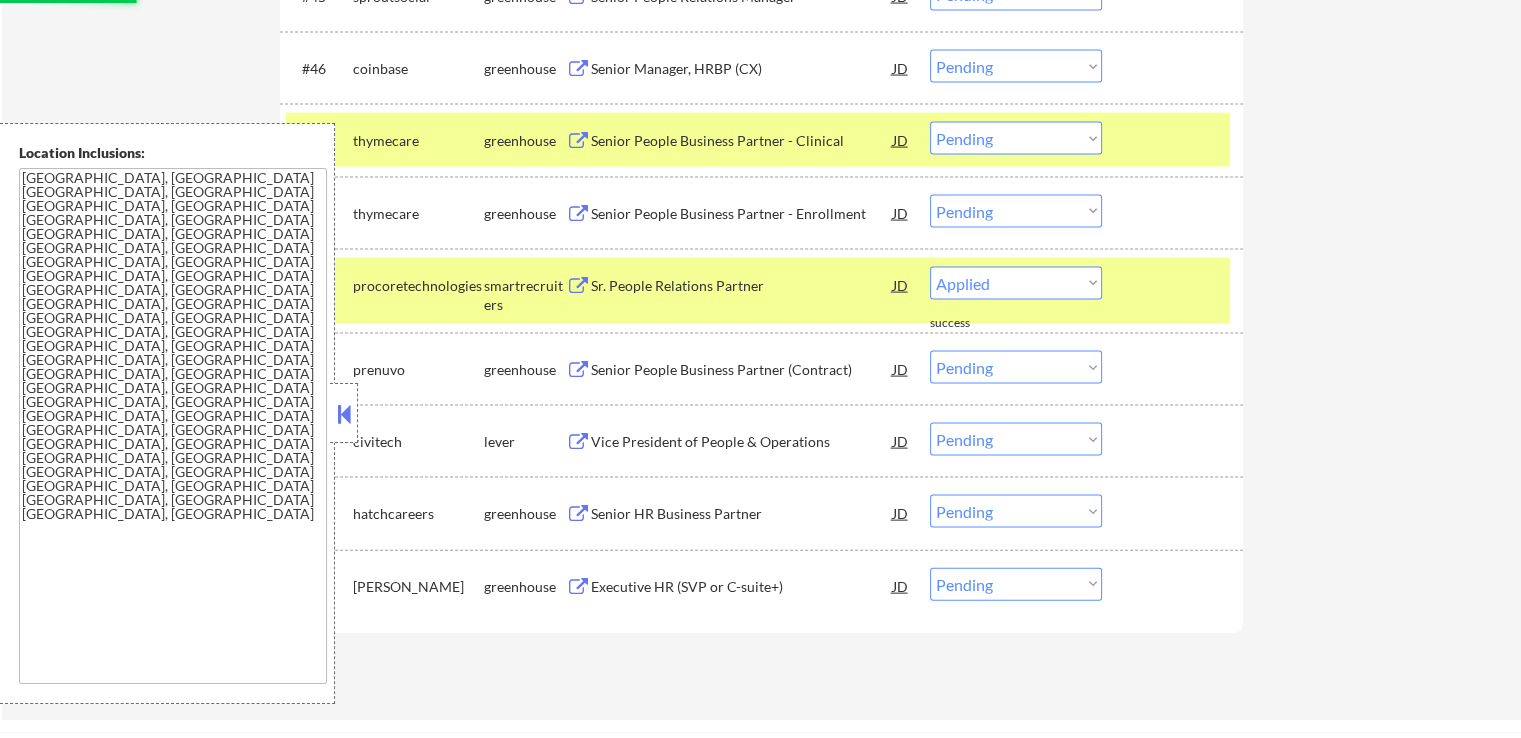 select on ""pending"" 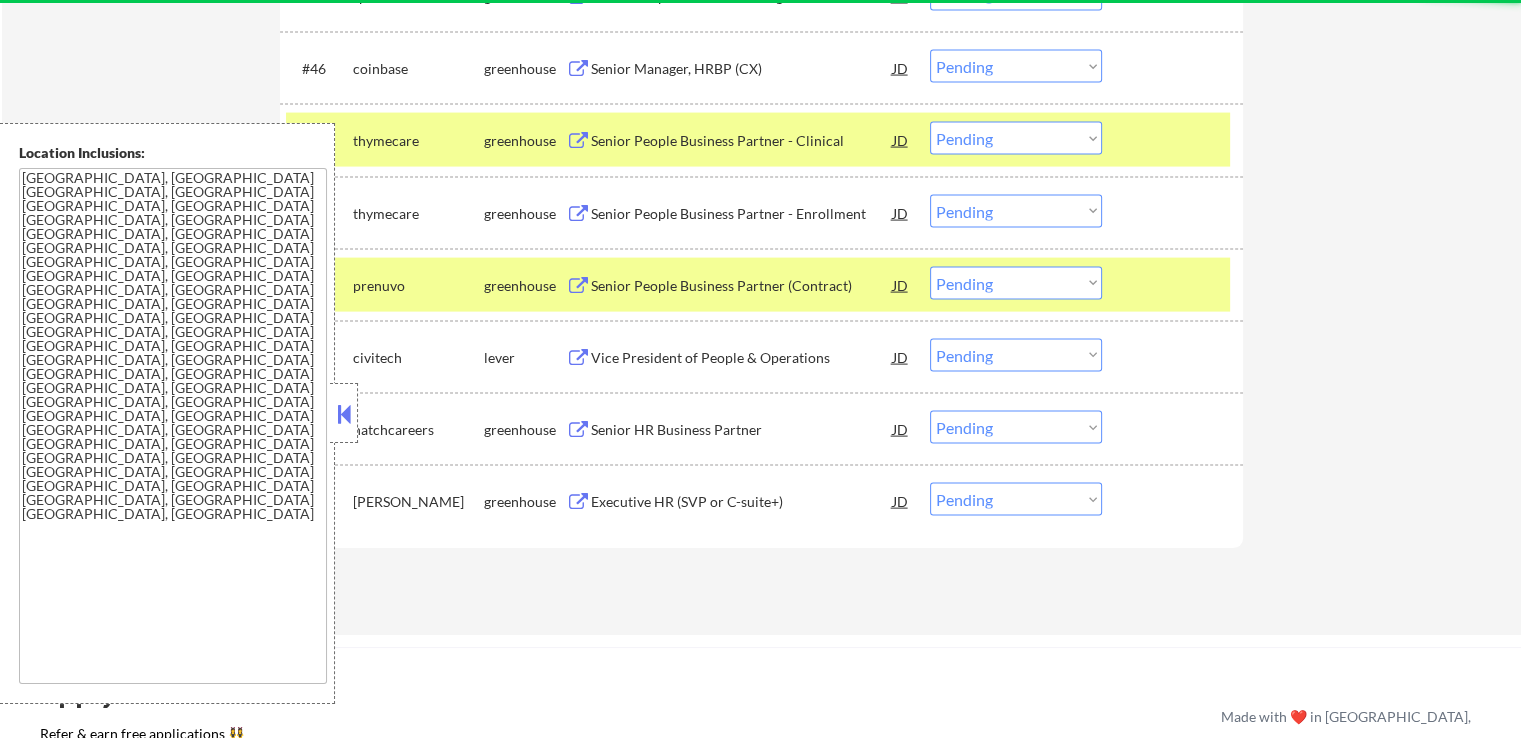 click on "Vice President of People & Operations" at bounding box center [742, 358] 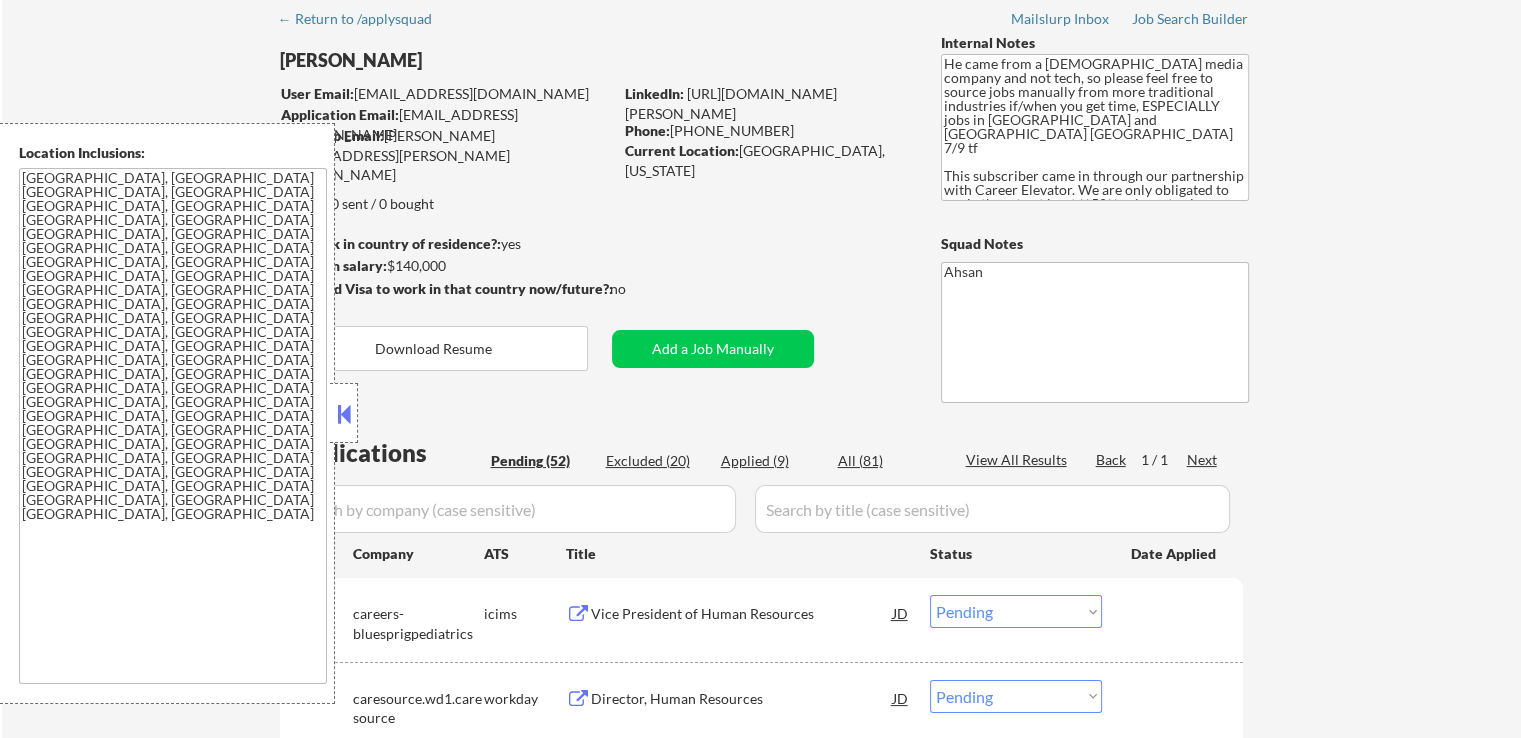 scroll, scrollTop: 200, scrollLeft: 0, axis: vertical 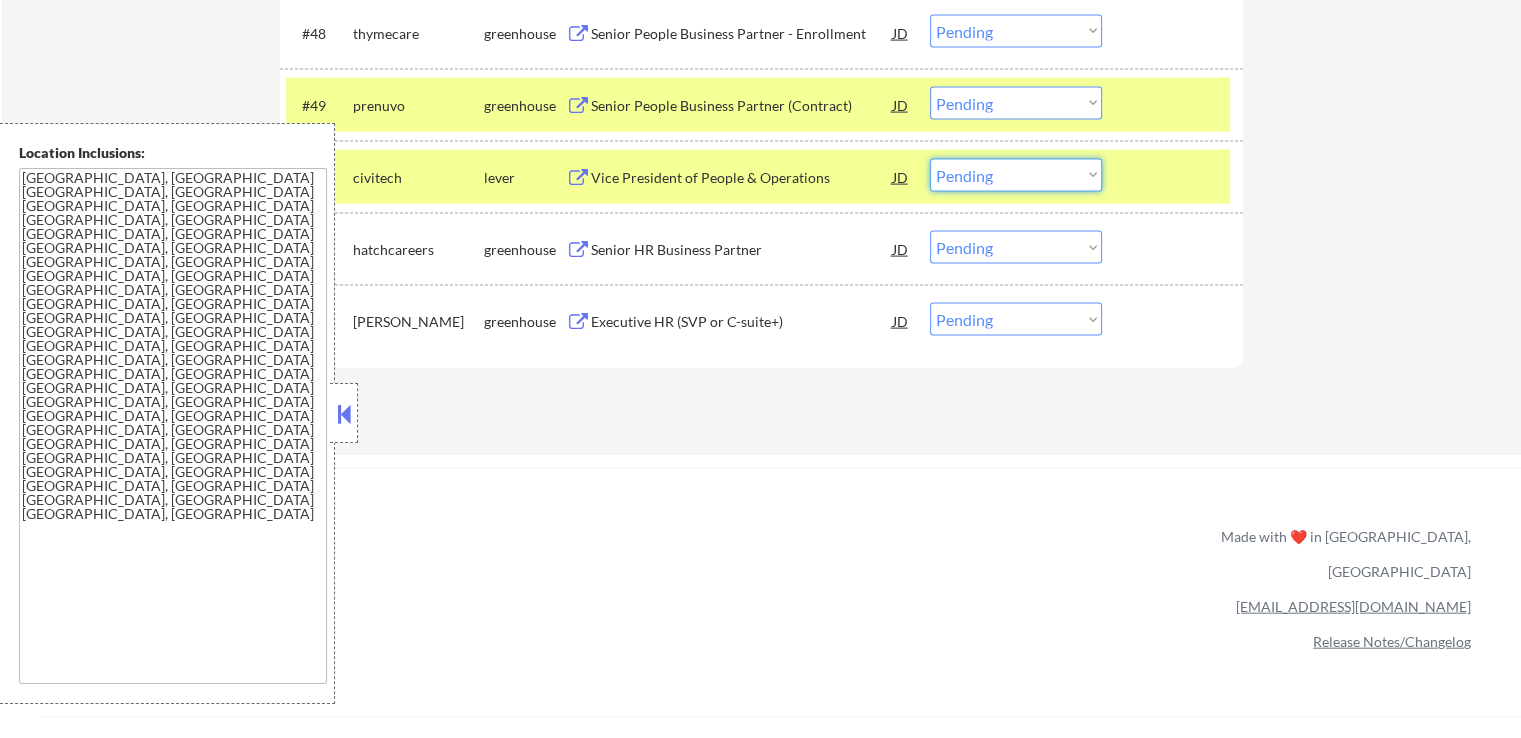 drag, startPoint x: 1038, startPoint y: 169, endPoint x: 1038, endPoint y: 188, distance: 19 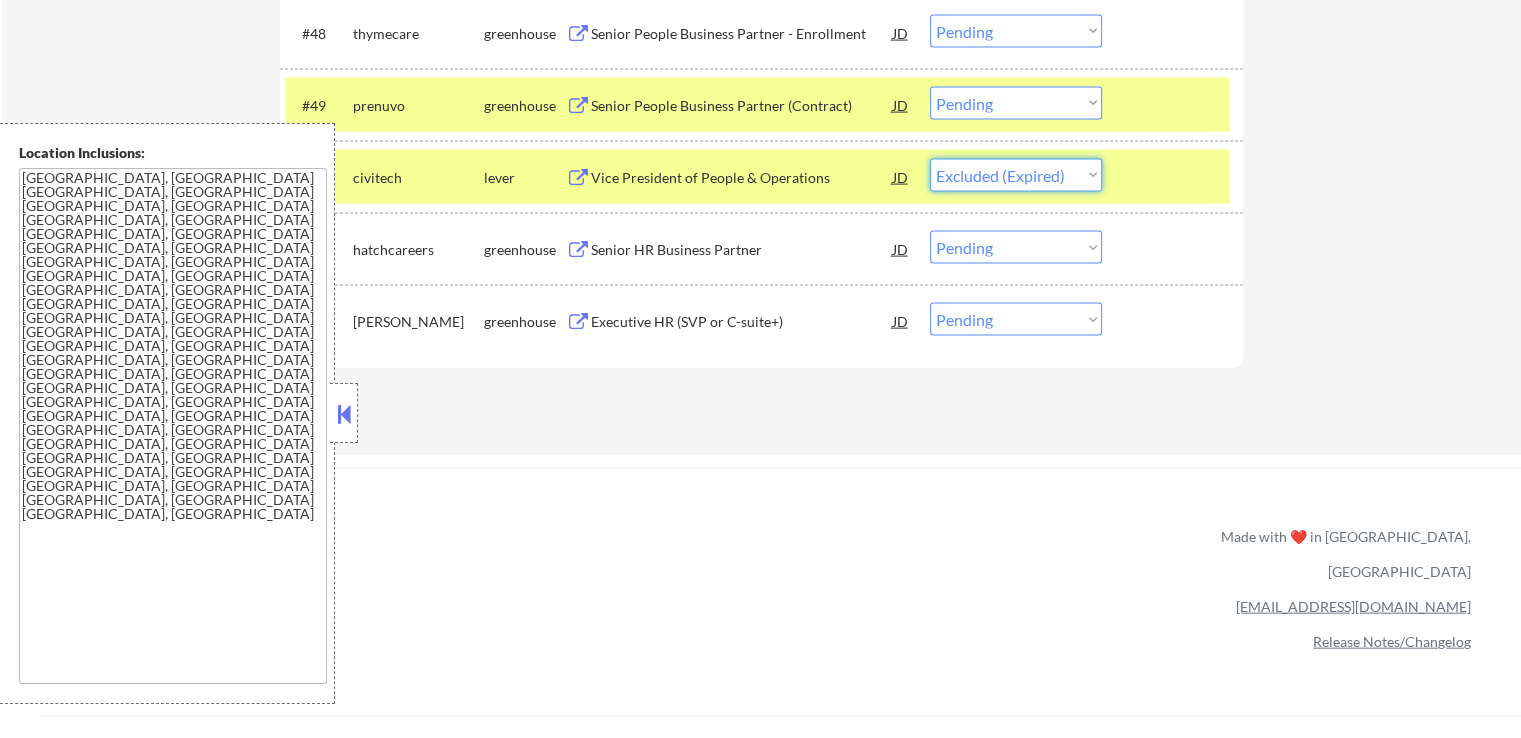 click on "Choose an option... Pending Applied Excluded (Questions) Excluded (Expired) Excluded (Location) Excluded (Bad Match) Excluded (Blocklist) Excluded (Salary) Excluded (Other)" at bounding box center [1016, 175] 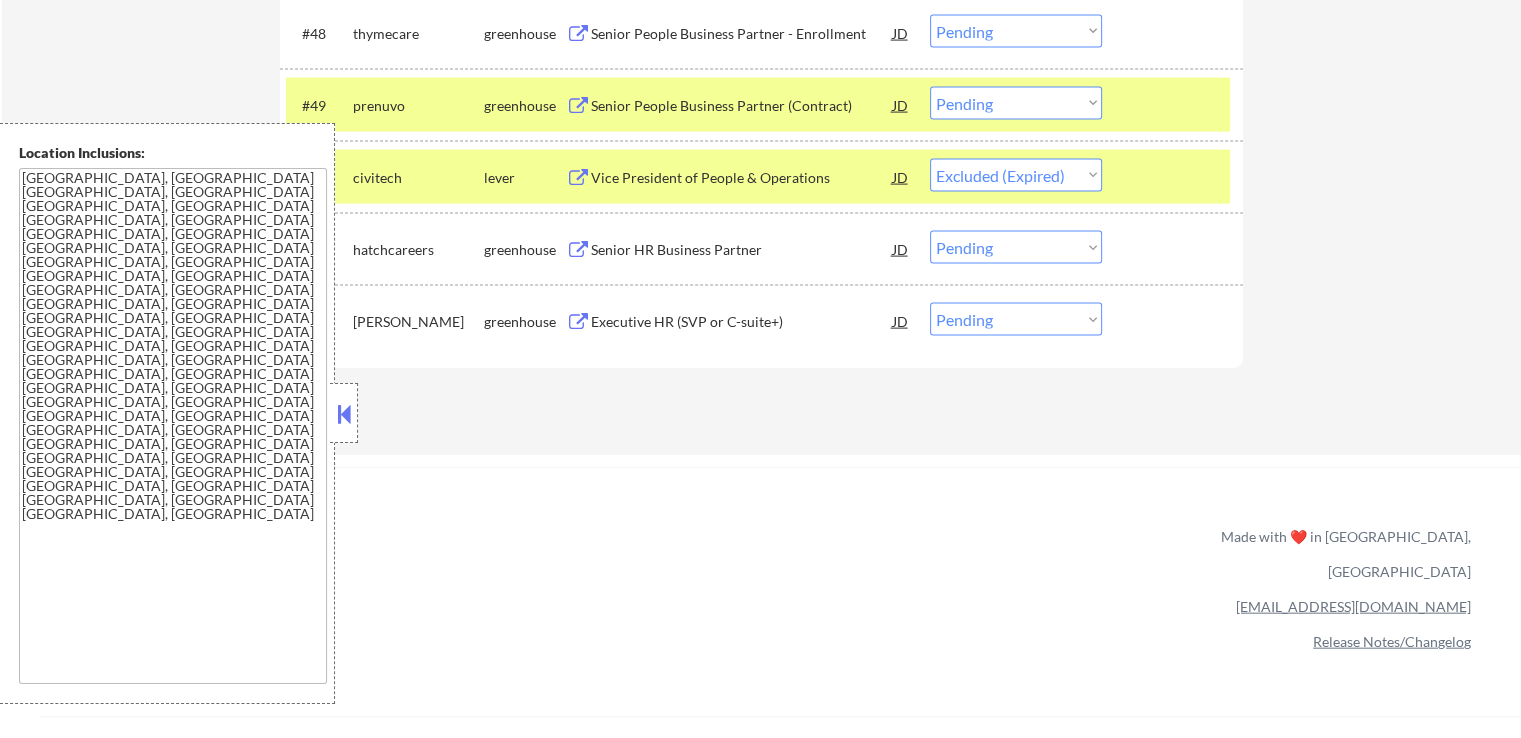 click on "#51 hatchcareers greenhouse Senior HR Business Partner  JD Choose an option... Pending Applied Excluded (Questions) Excluded (Expired) Excluded (Location) Excluded (Bad Match) Excluded (Blocklist) Excluded (Salary) Excluded (Other)" at bounding box center [761, 249] 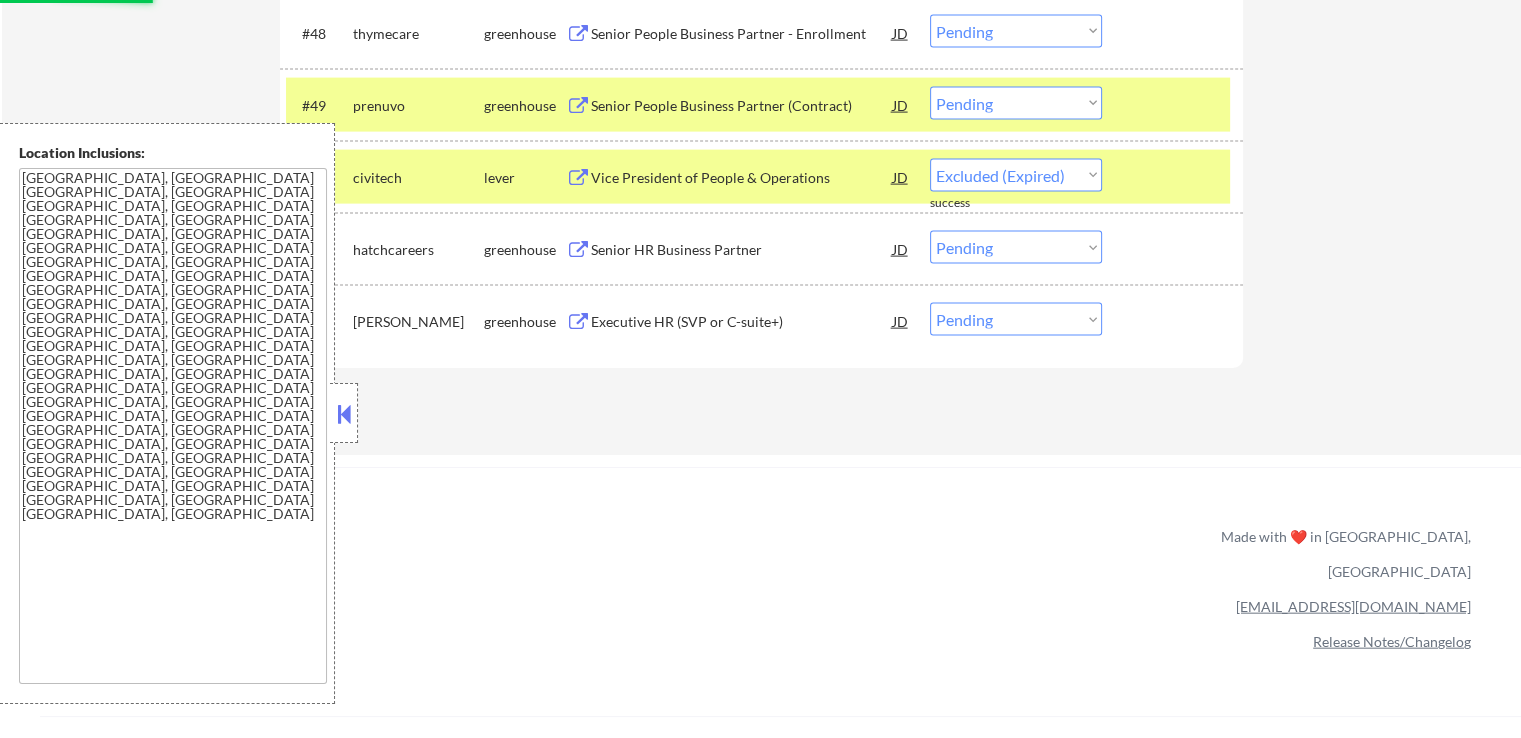 select on ""pending"" 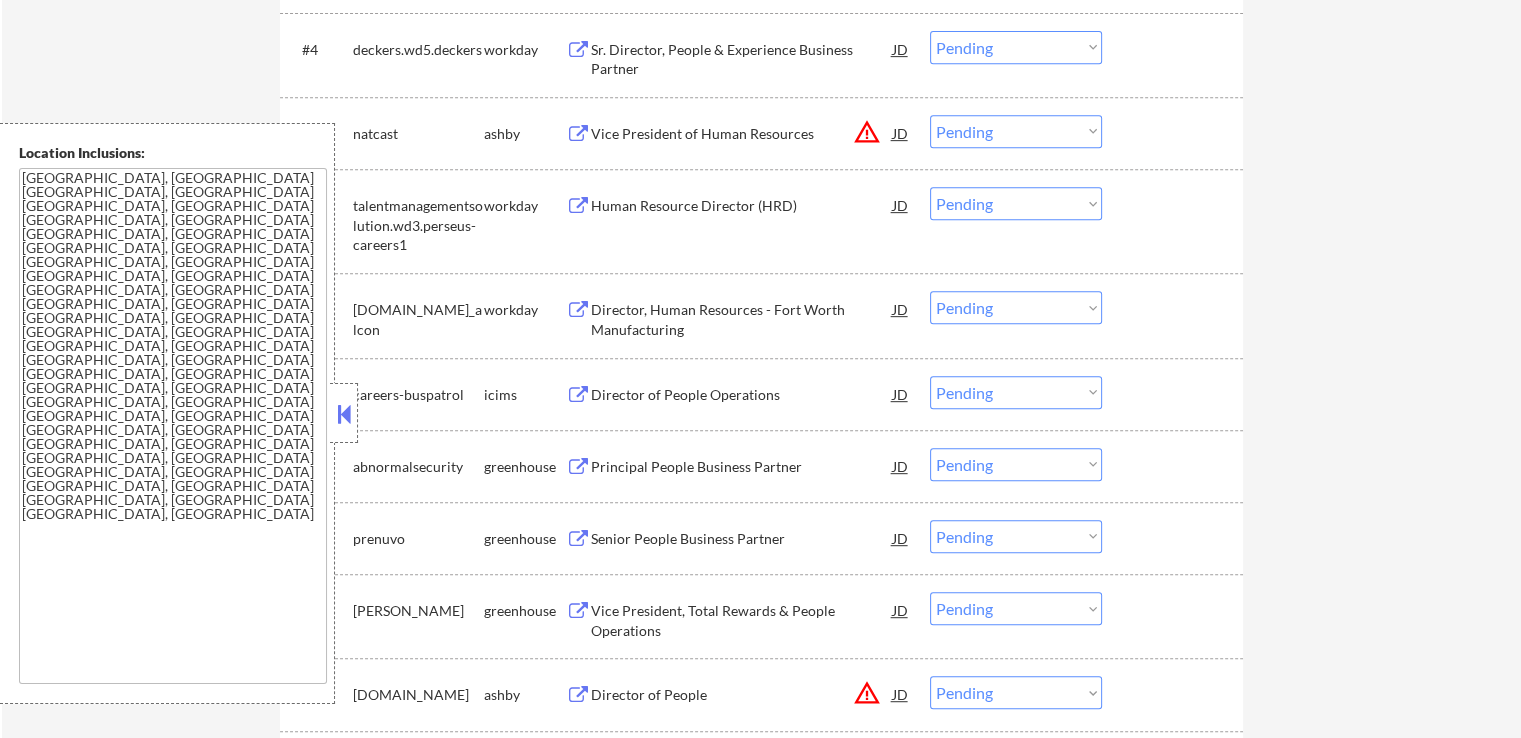 scroll, scrollTop: 1100, scrollLeft: 0, axis: vertical 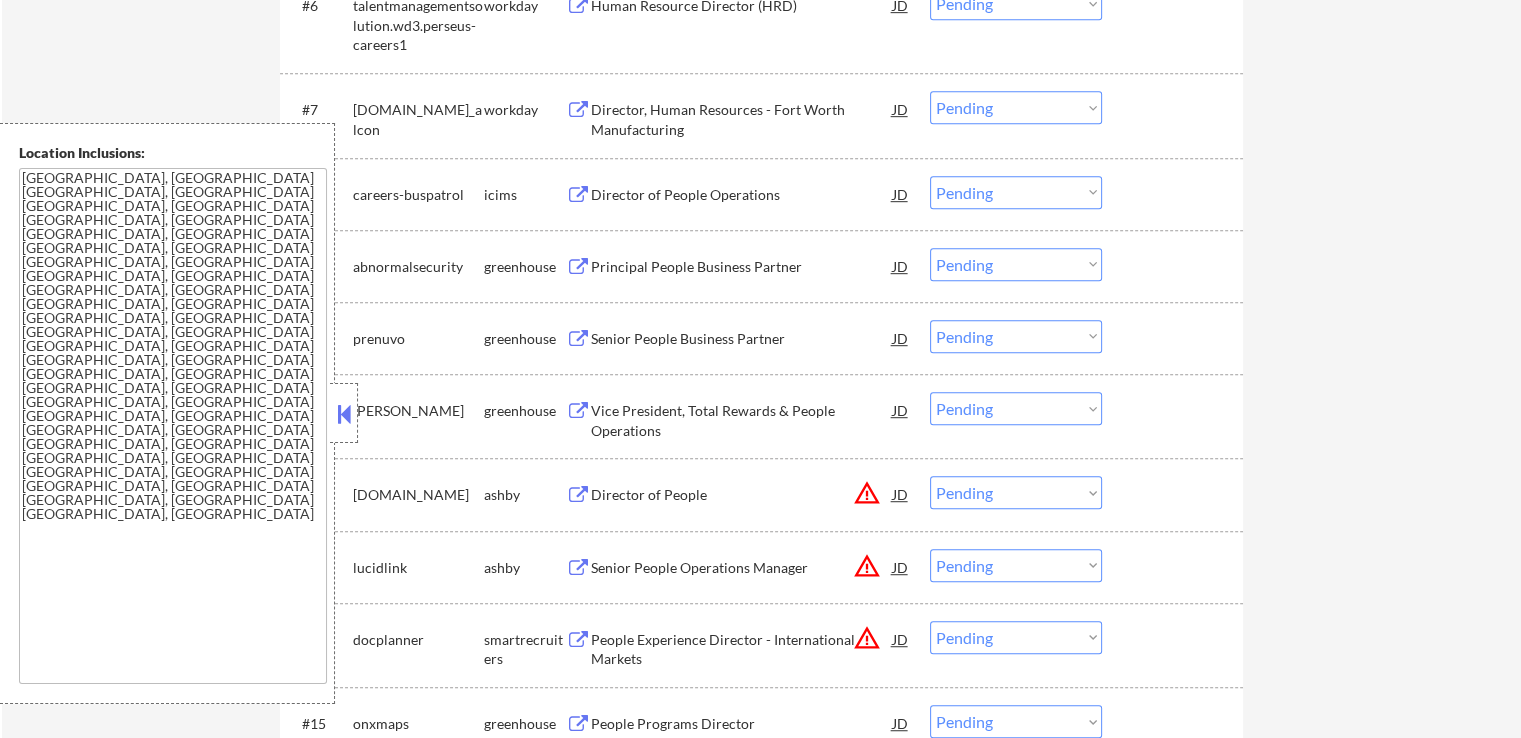 click on "Principal People Business Partner" at bounding box center (742, 267) 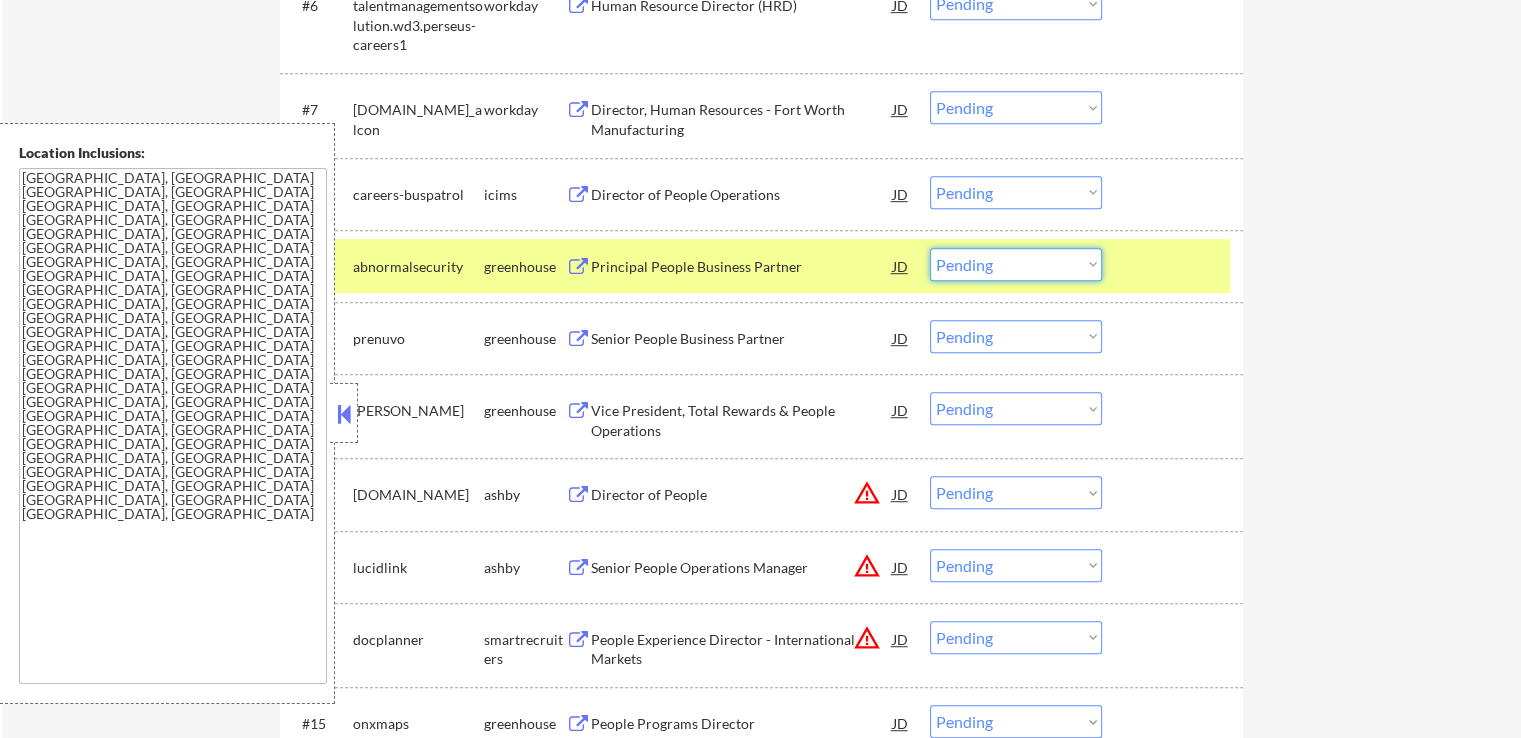 click on "Choose an option... Pending Applied Excluded (Questions) Excluded (Expired) Excluded (Location) Excluded (Bad Match) Excluded (Blocklist) Excluded (Salary) Excluded (Other)" at bounding box center [1016, 264] 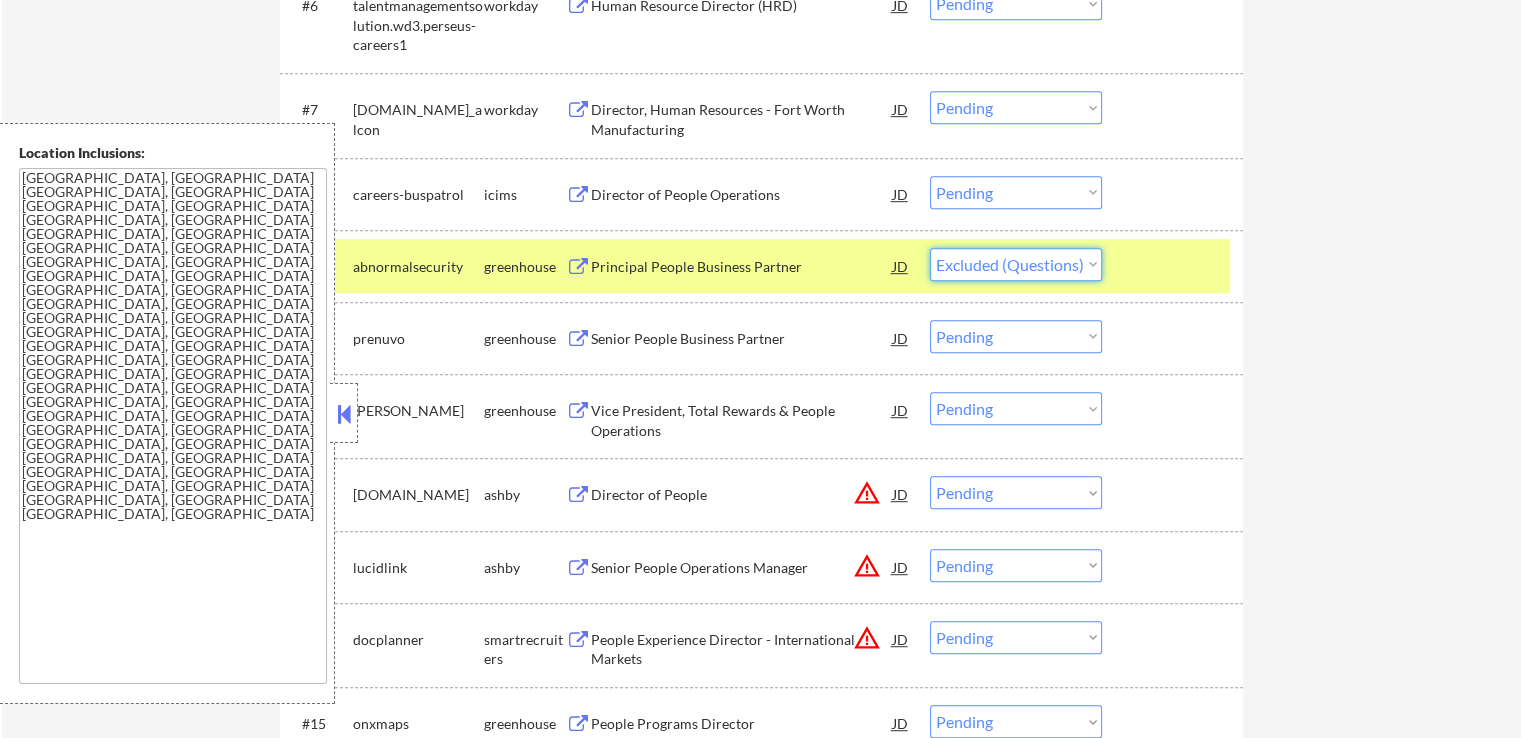 click on "Choose an option... Pending Applied Excluded (Questions) Excluded (Expired) Excluded (Location) Excluded (Bad Match) Excluded (Blocklist) Excluded (Salary) Excluded (Other)" at bounding box center (1016, 264) 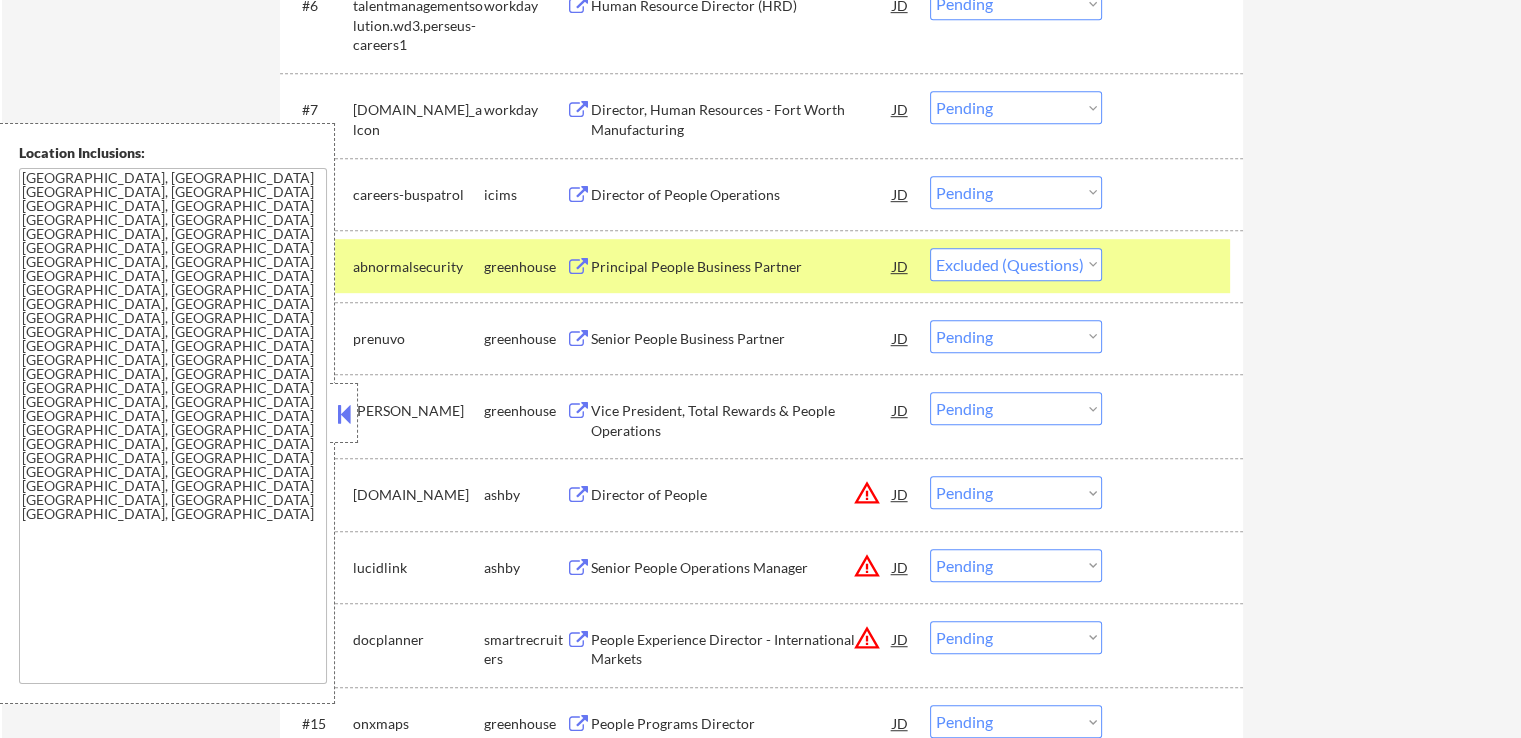 click on "Senior People Business Partner" at bounding box center (742, 339) 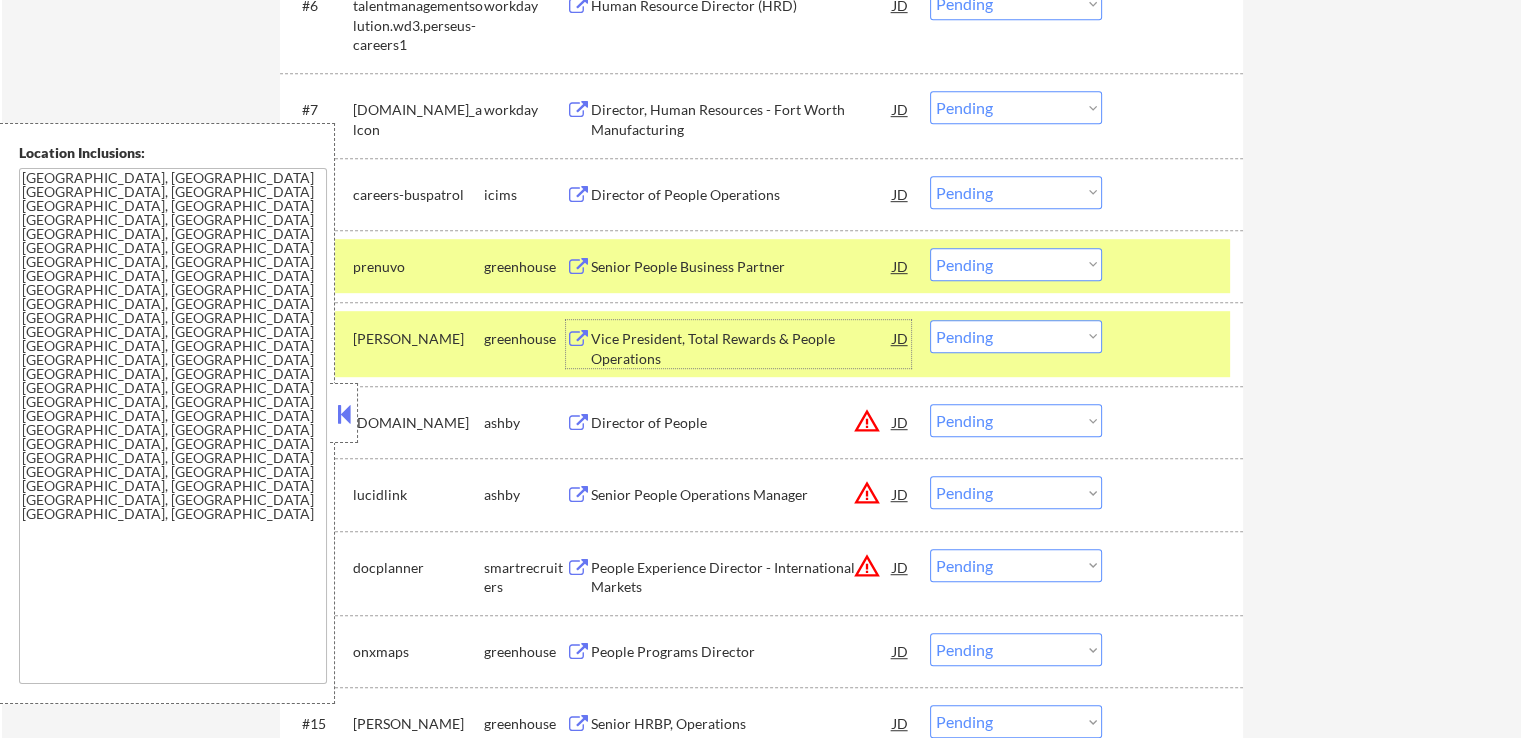 drag, startPoint x: 1010, startPoint y: 269, endPoint x: 1001, endPoint y: 277, distance: 12.0415945 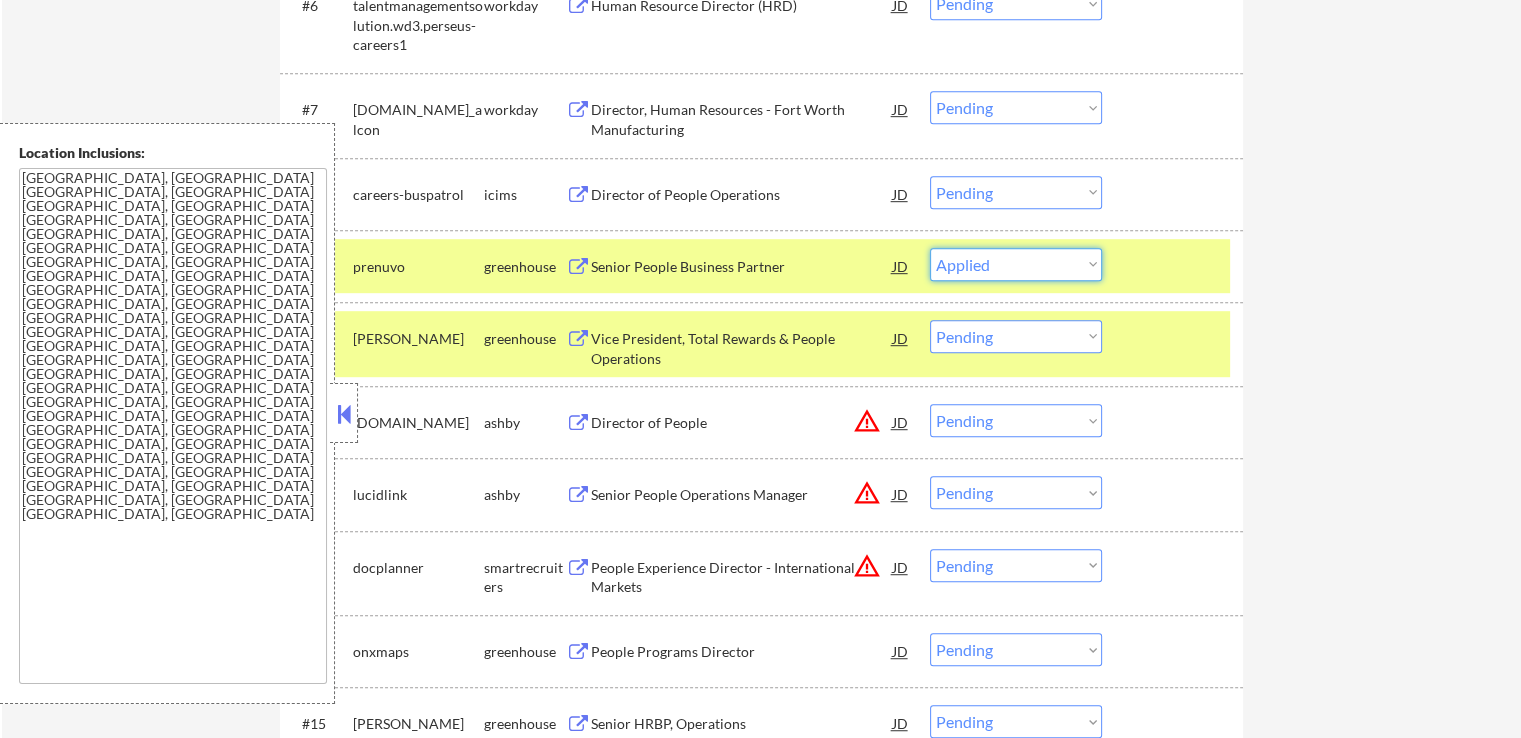 click on "Choose an option... Pending Applied Excluded (Questions) Excluded (Expired) Excluded (Location) Excluded (Bad Match) Excluded (Blocklist) Excluded (Salary) Excluded (Other)" at bounding box center [1016, 264] 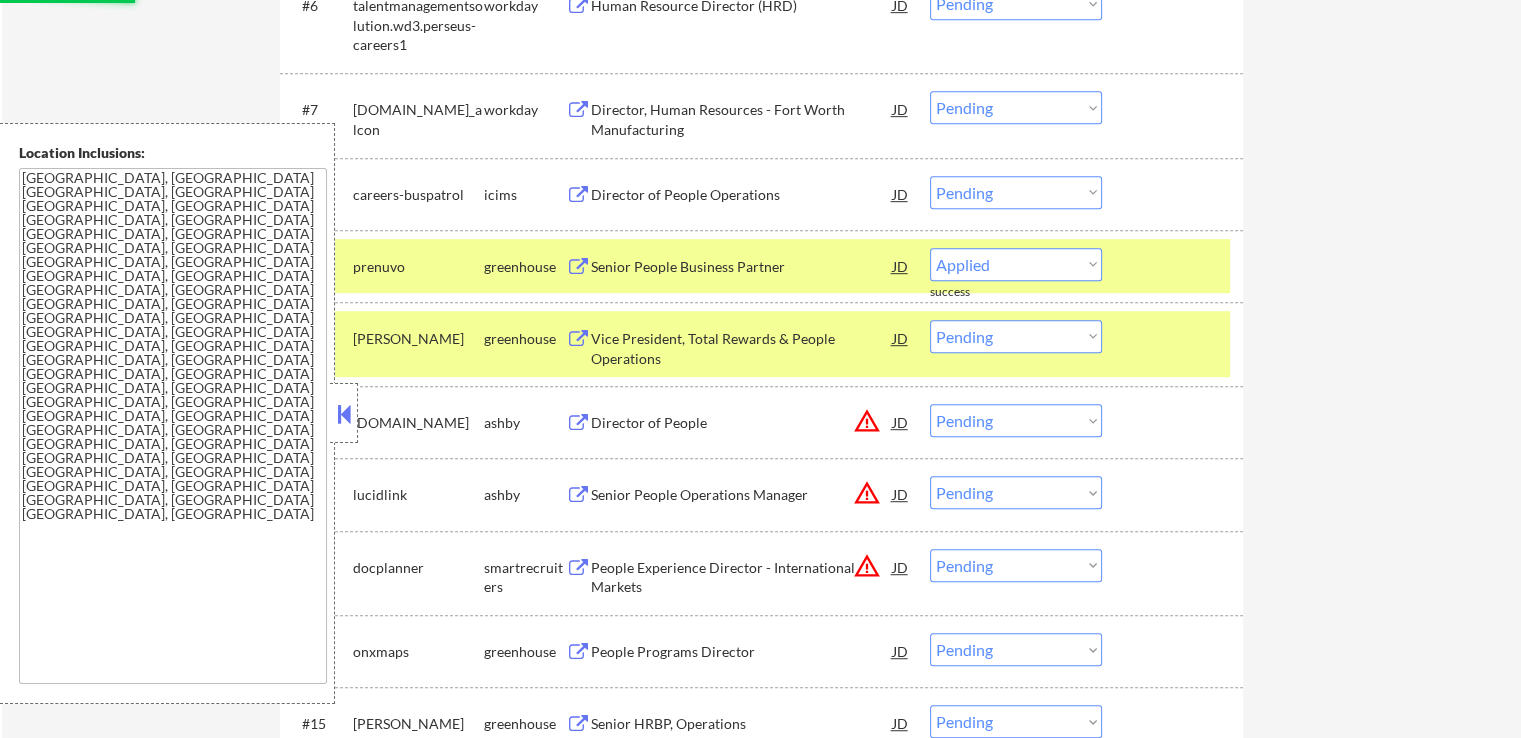 select on ""pending"" 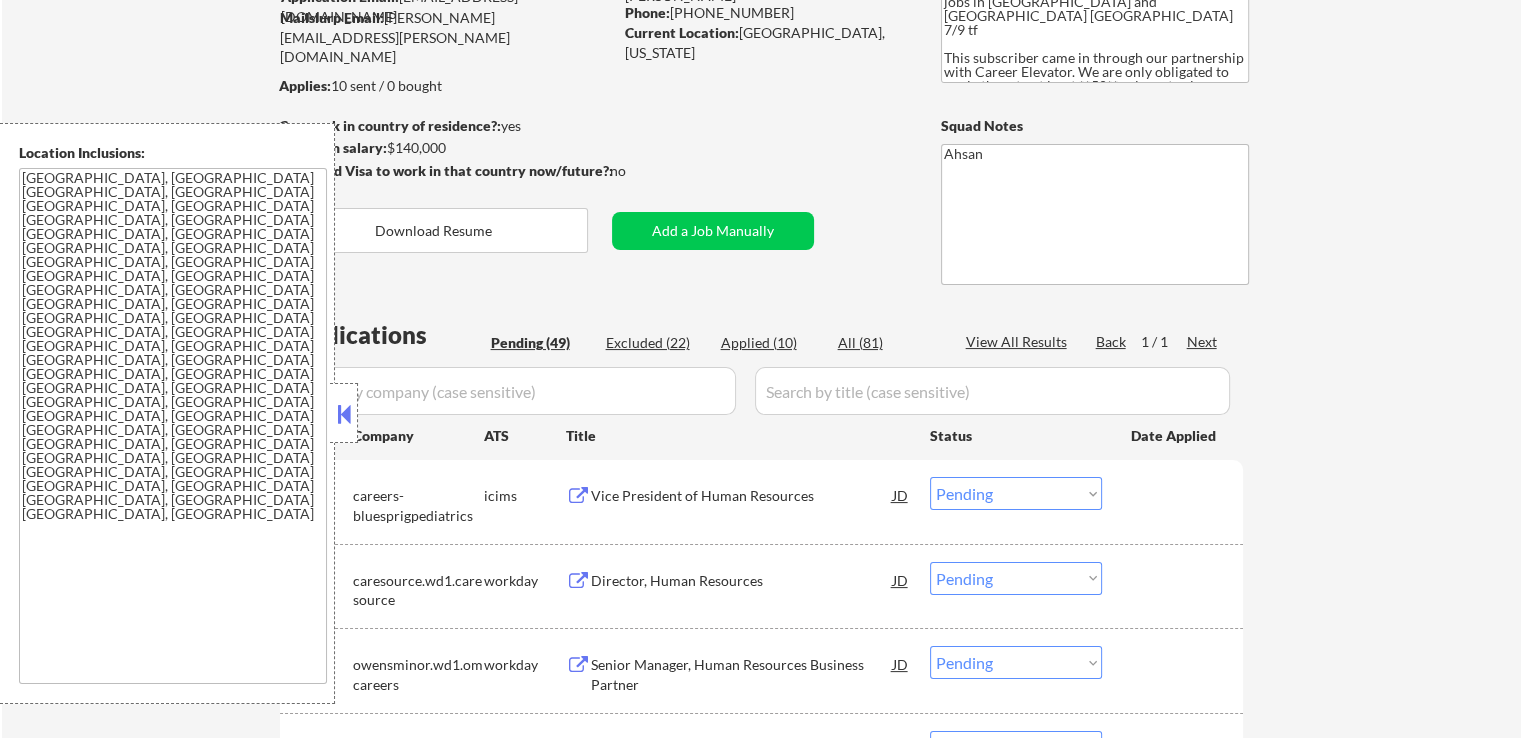 scroll, scrollTop: 100, scrollLeft: 0, axis: vertical 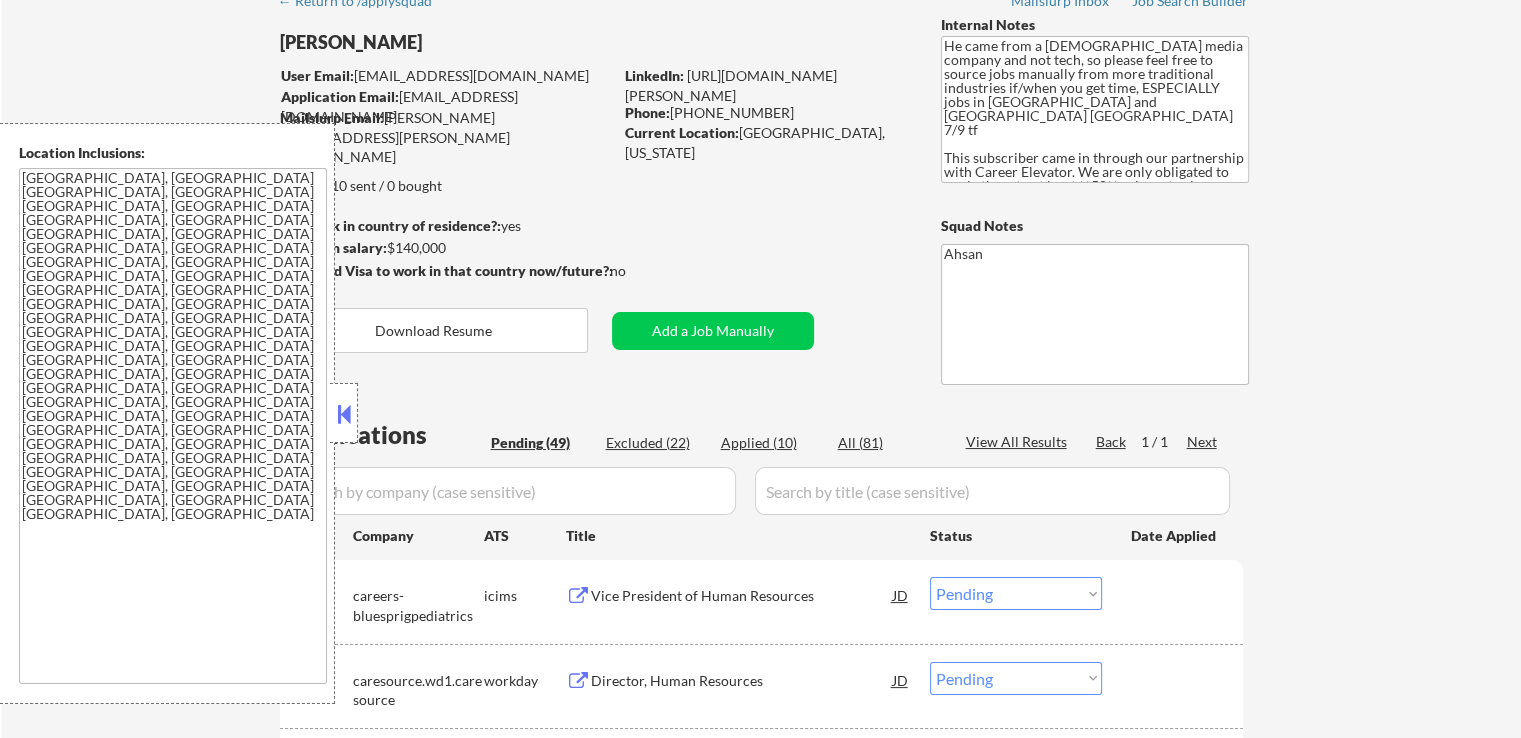 click on "Profile" at bounding box center (237, 781) 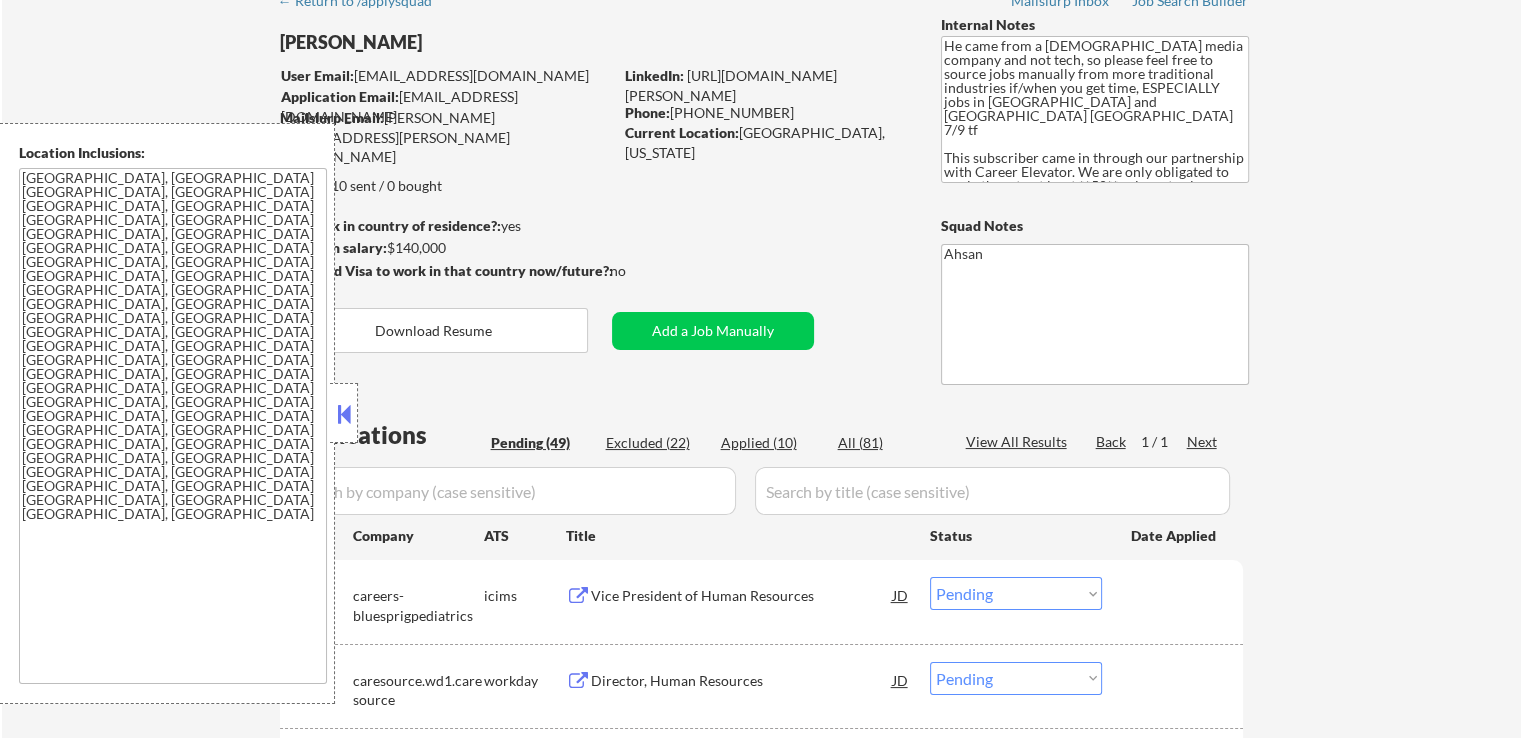scroll, scrollTop: 900, scrollLeft: 0, axis: vertical 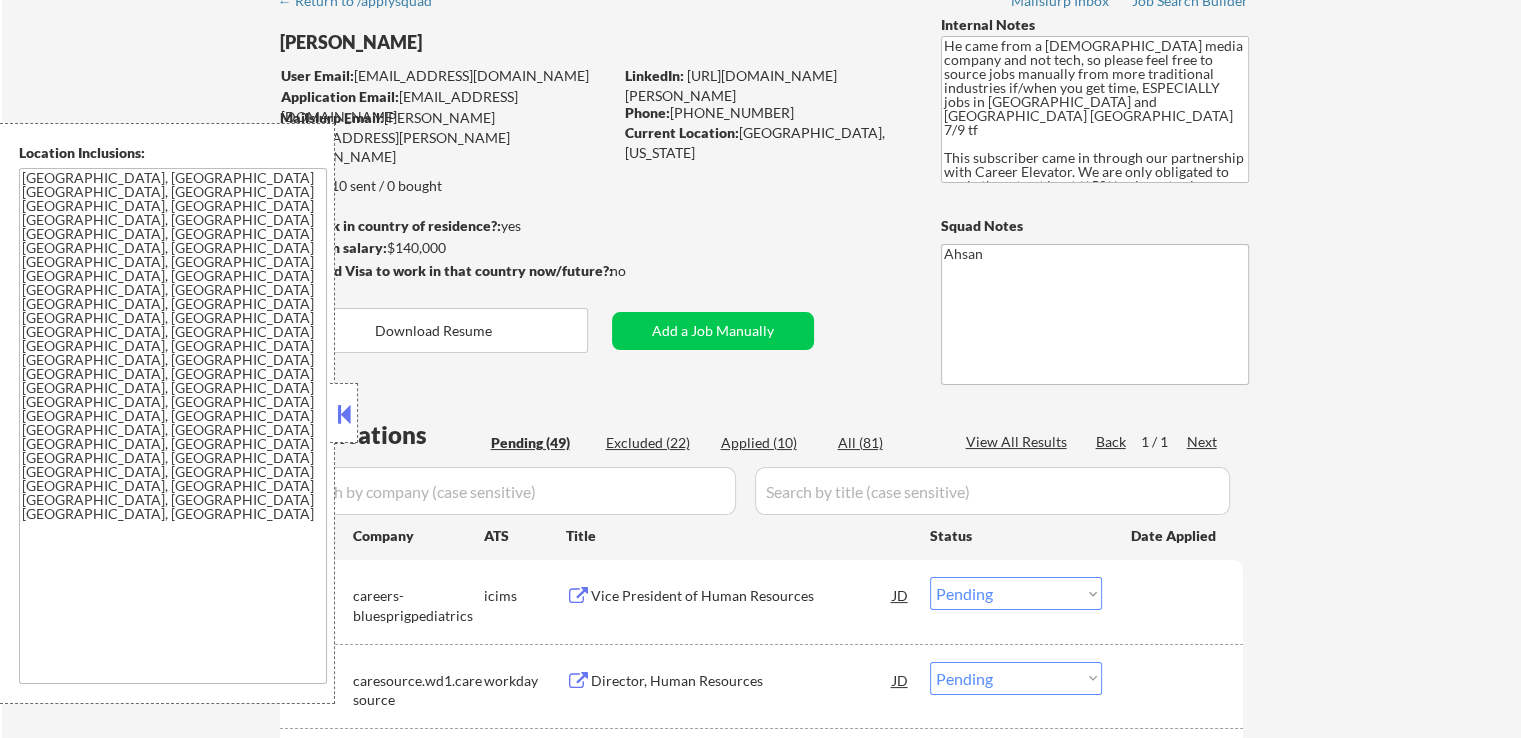click 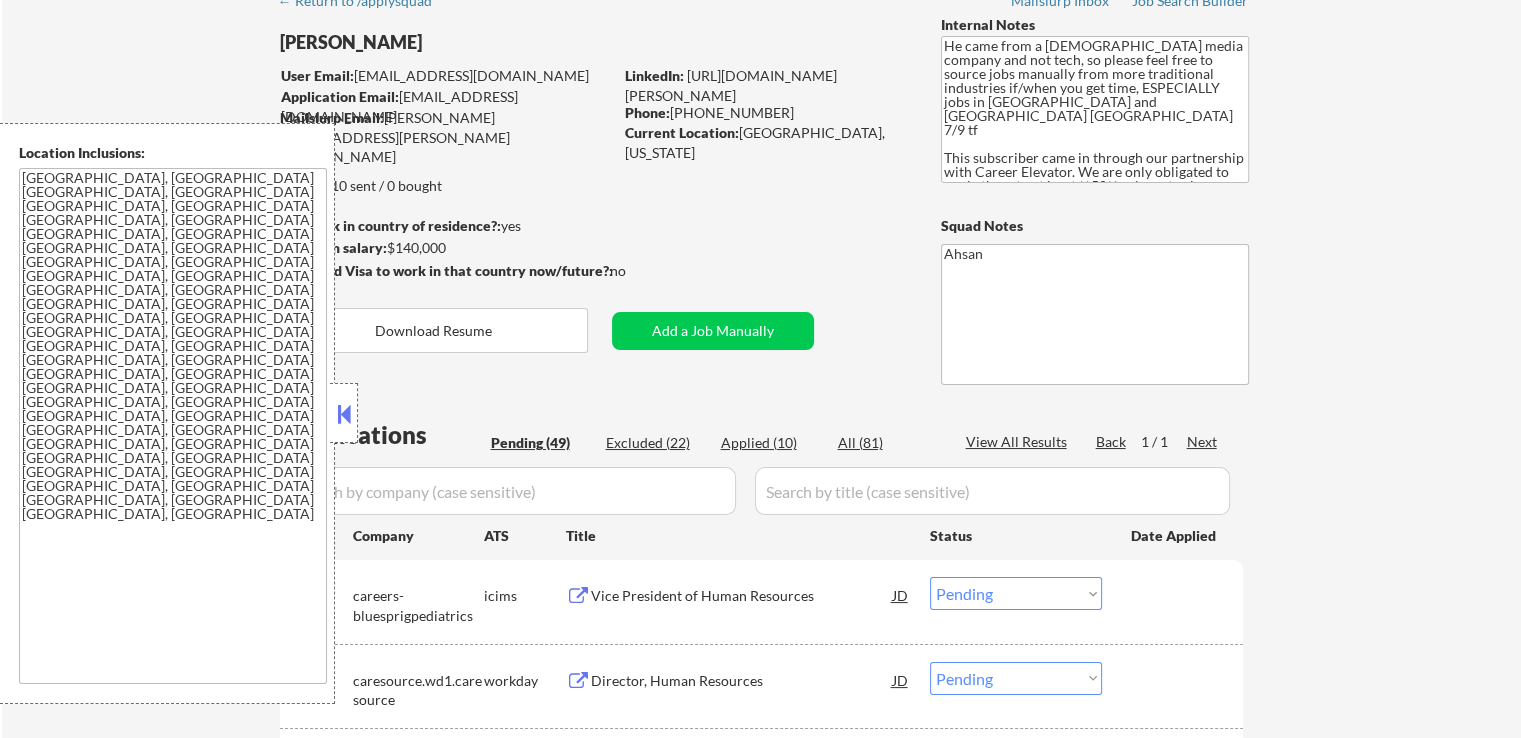 scroll, scrollTop: 1700, scrollLeft: 0, axis: vertical 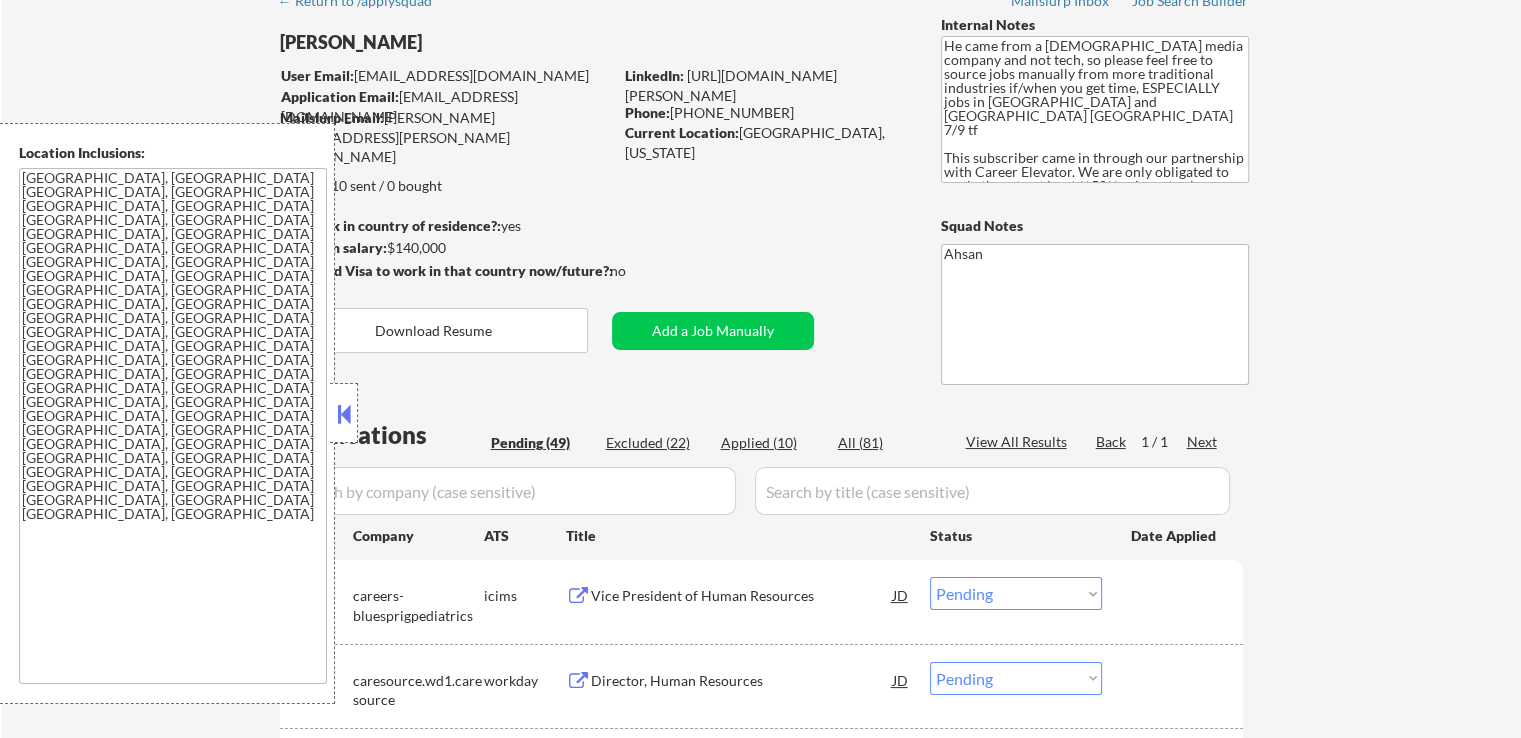 click on "Profile" at bounding box center [237, 781] 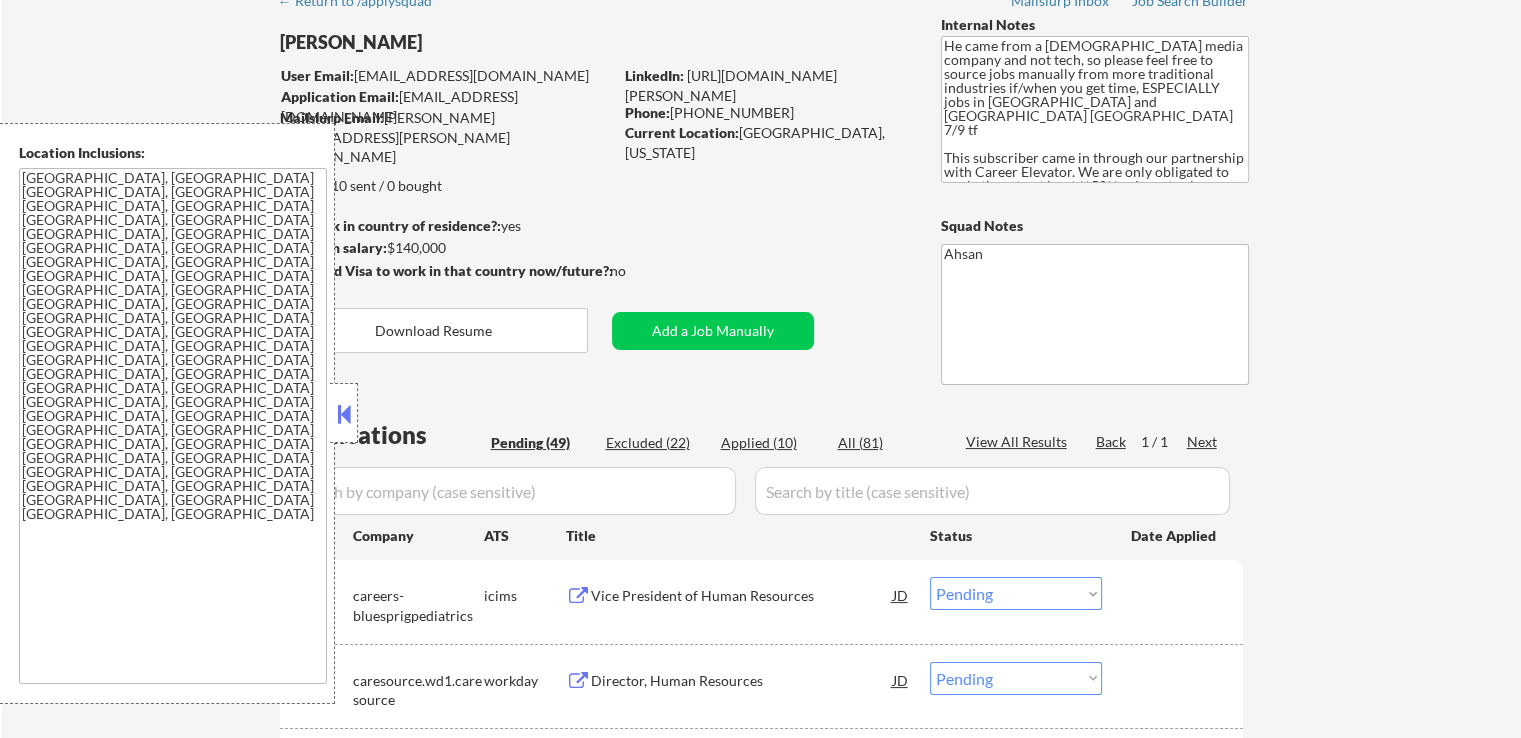 scroll, scrollTop: 0, scrollLeft: 0, axis: both 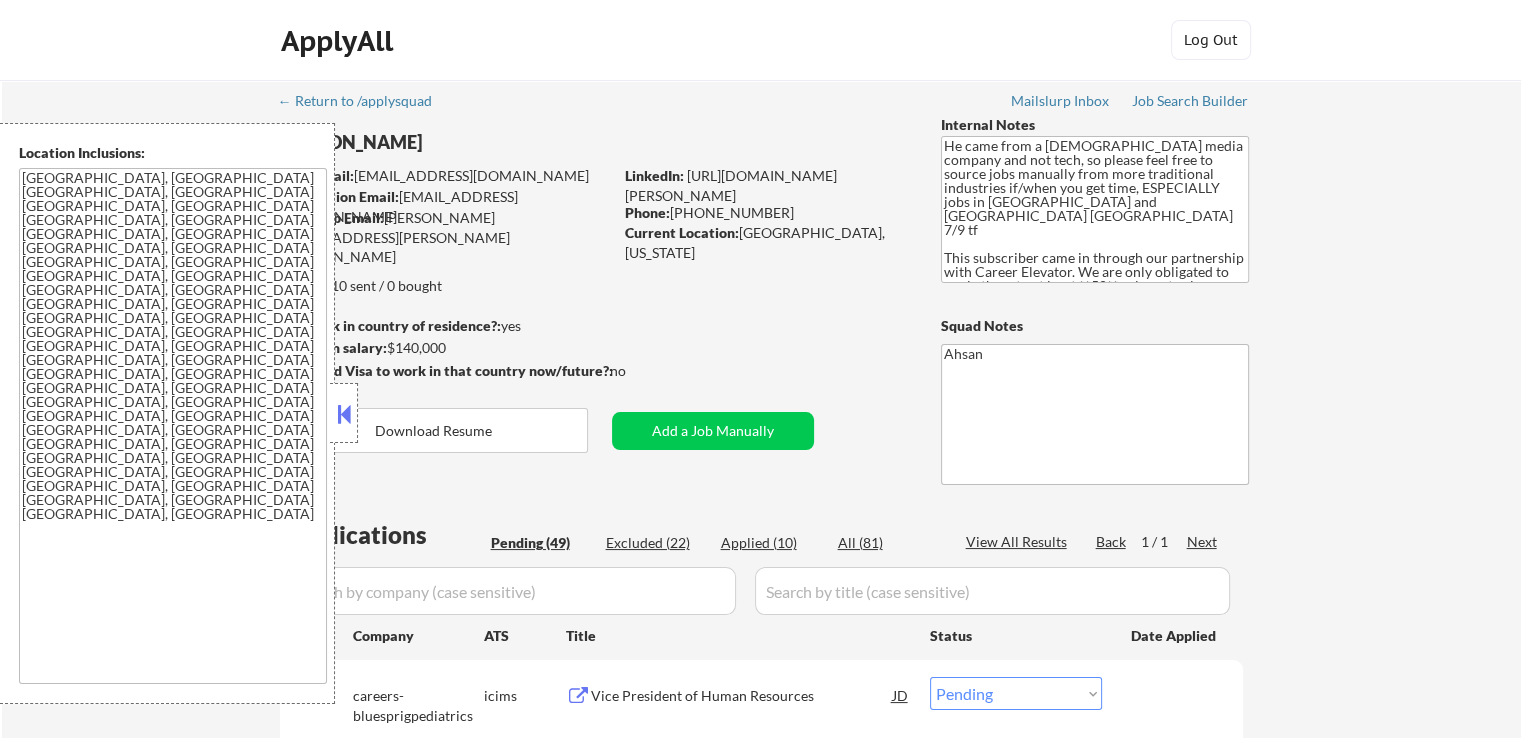 click on "Edit" at bounding box center (108, 1050) 